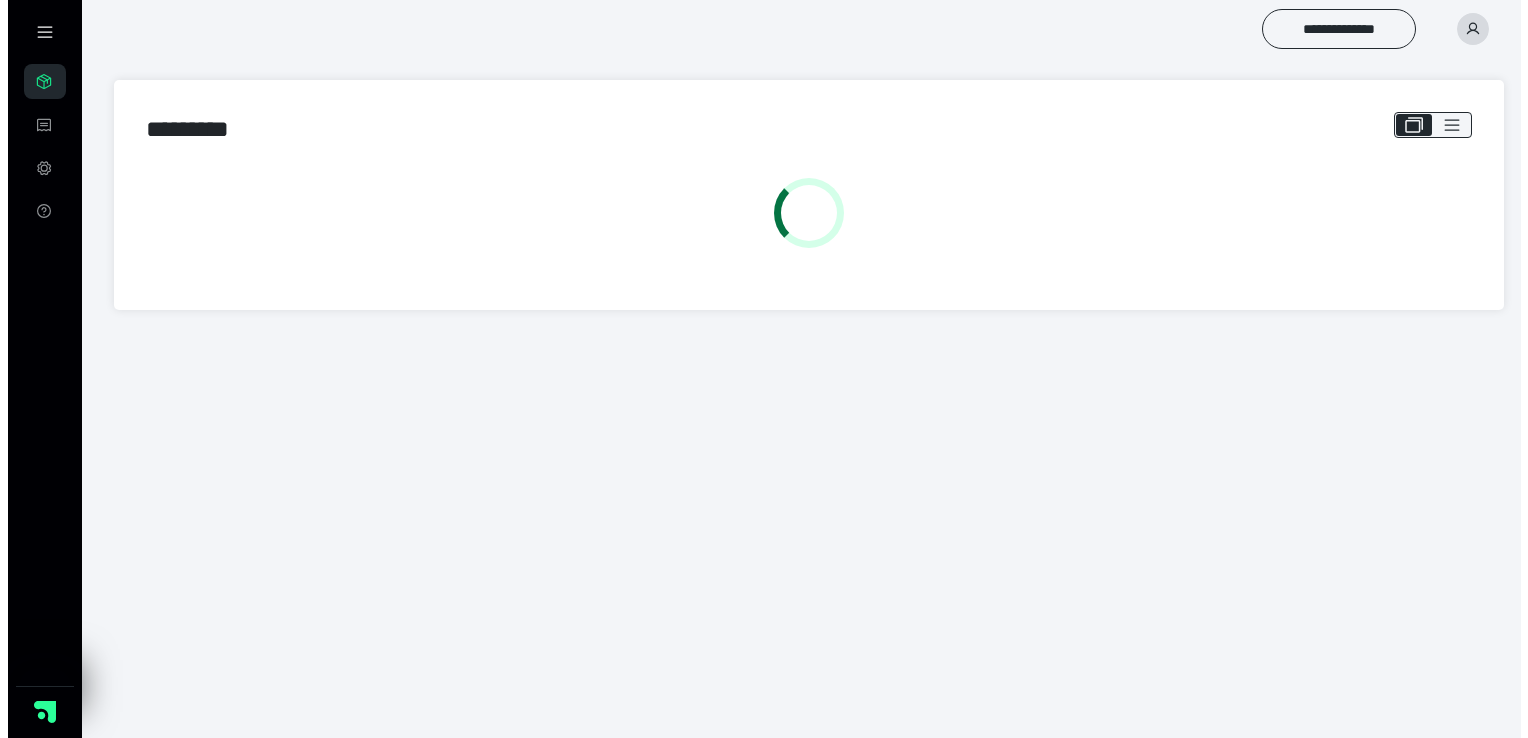 scroll, scrollTop: 0, scrollLeft: 0, axis: both 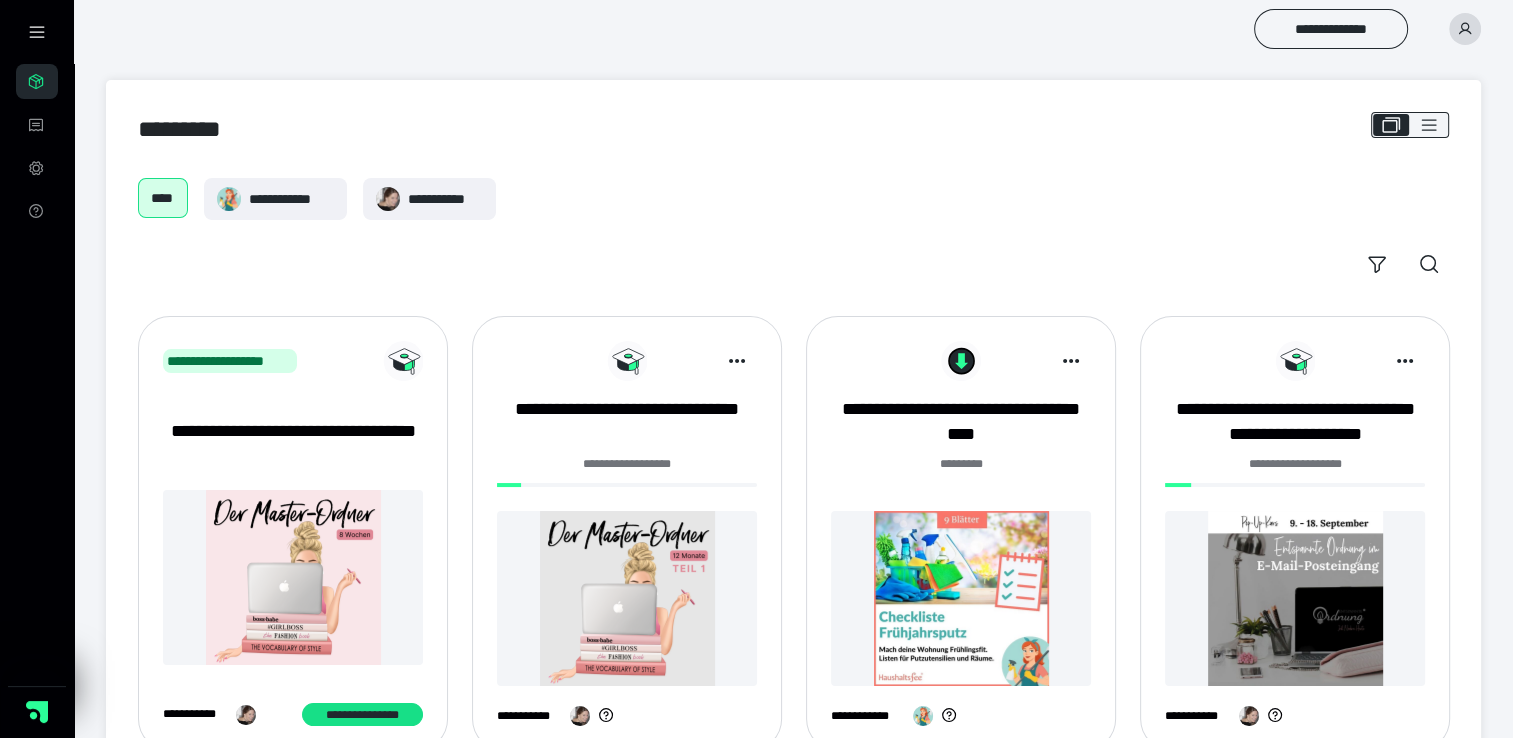 click at bounding box center (293, 577) 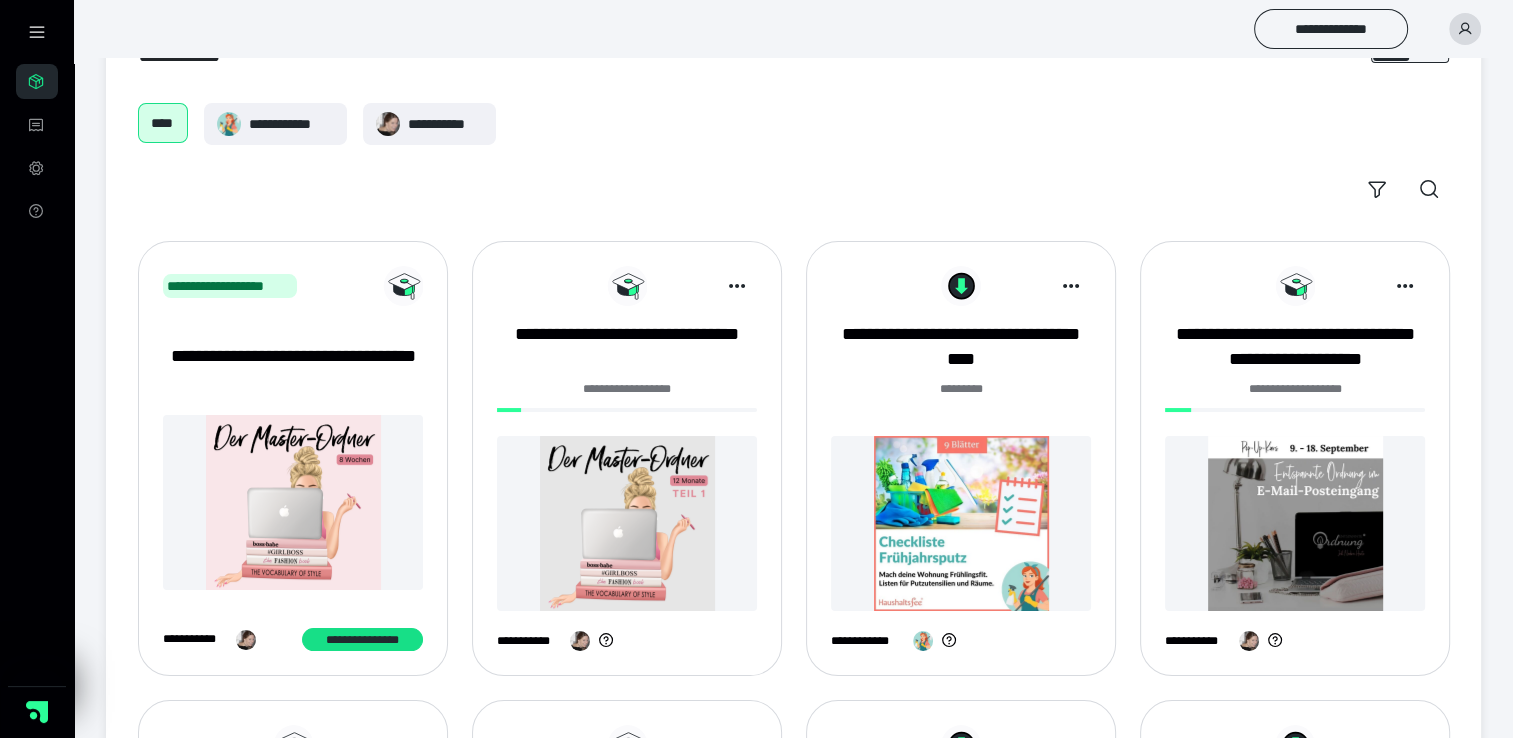 scroll, scrollTop: 80, scrollLeft: 0, axis: vertical 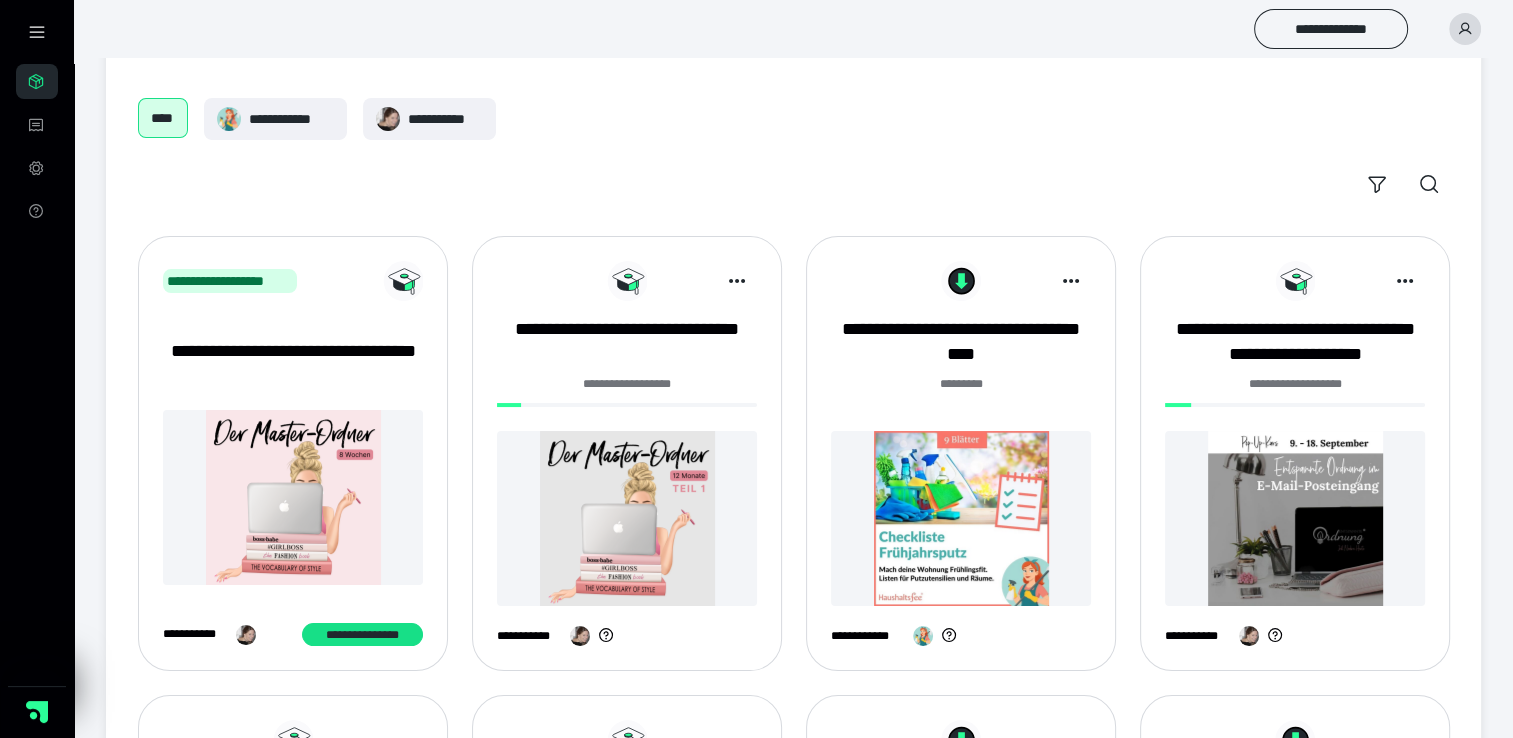 click at bounding box center (293, 497) 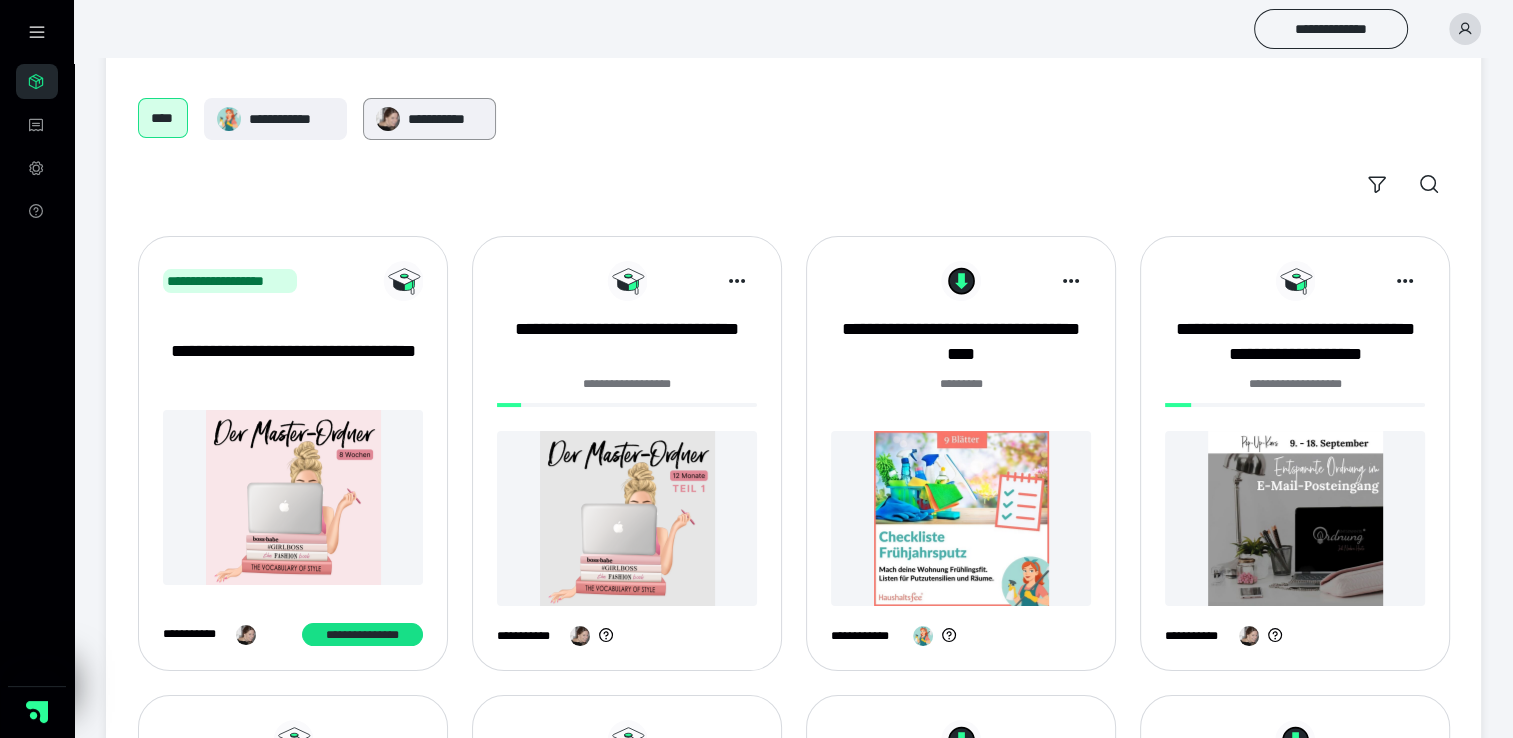 click on "**********" at bounding box center (445, 119) 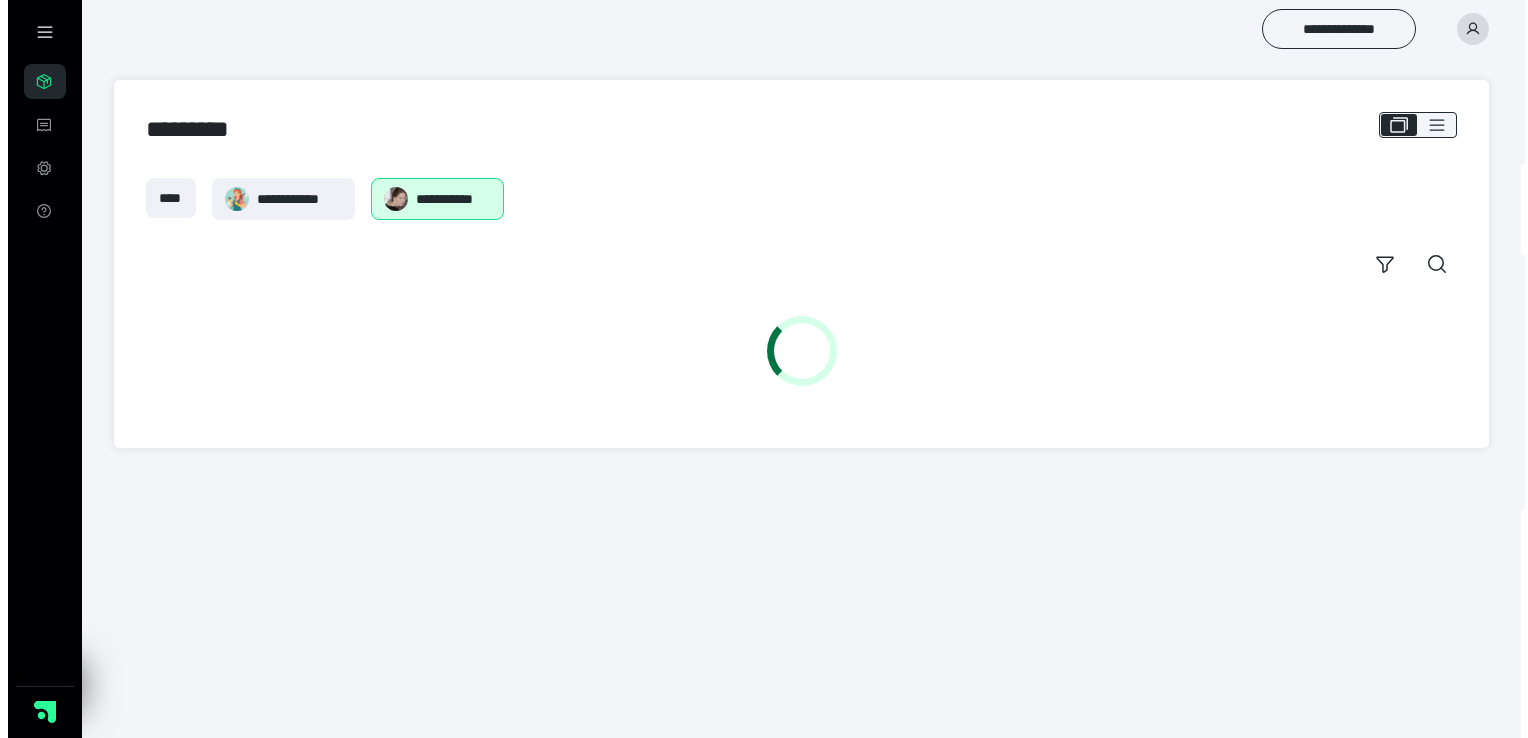 scroll, scrollTop: 0, scrollLeft: 0, axis: both 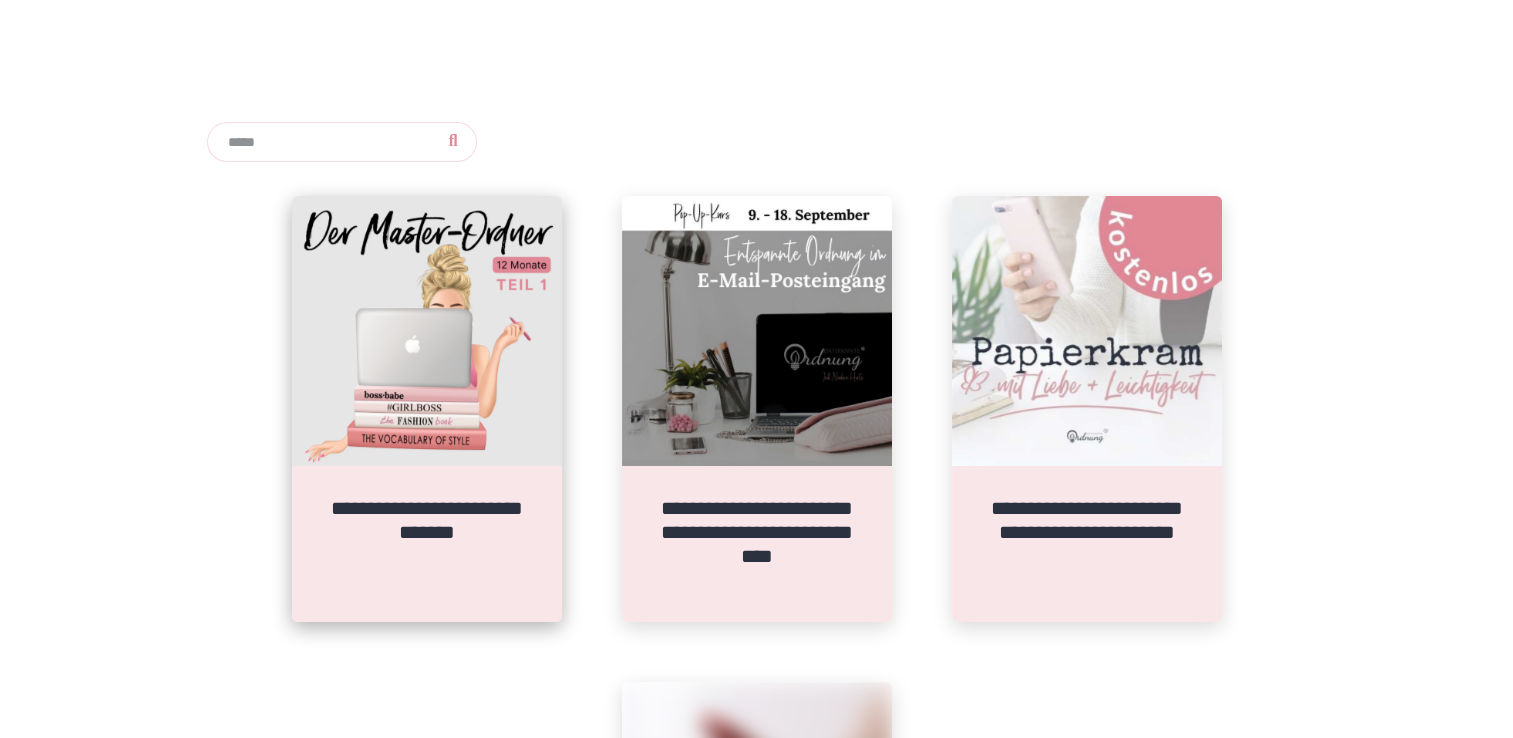click at bounding box center [427, 331] 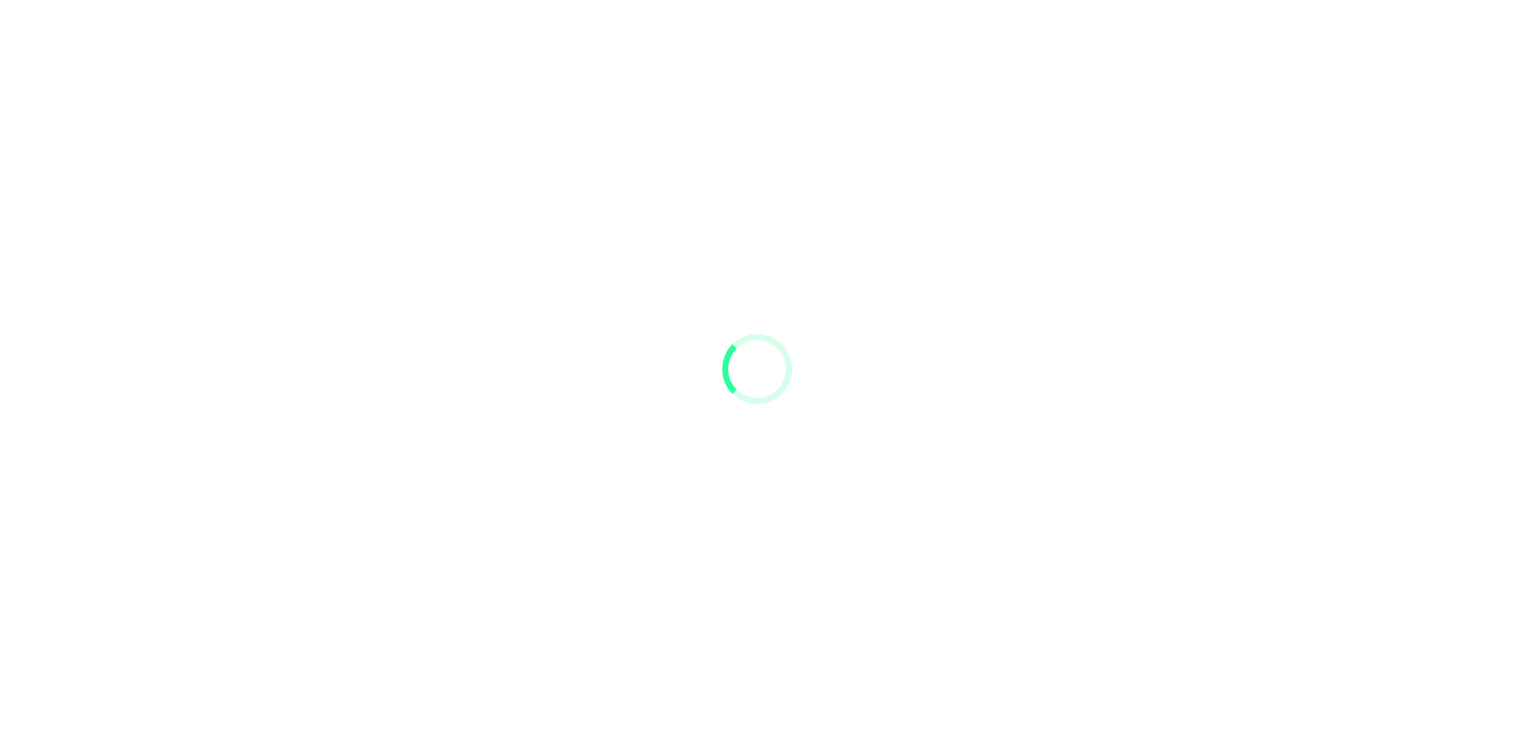 scroll, scrollTop: 0, scrollLeft: 0, axis: both 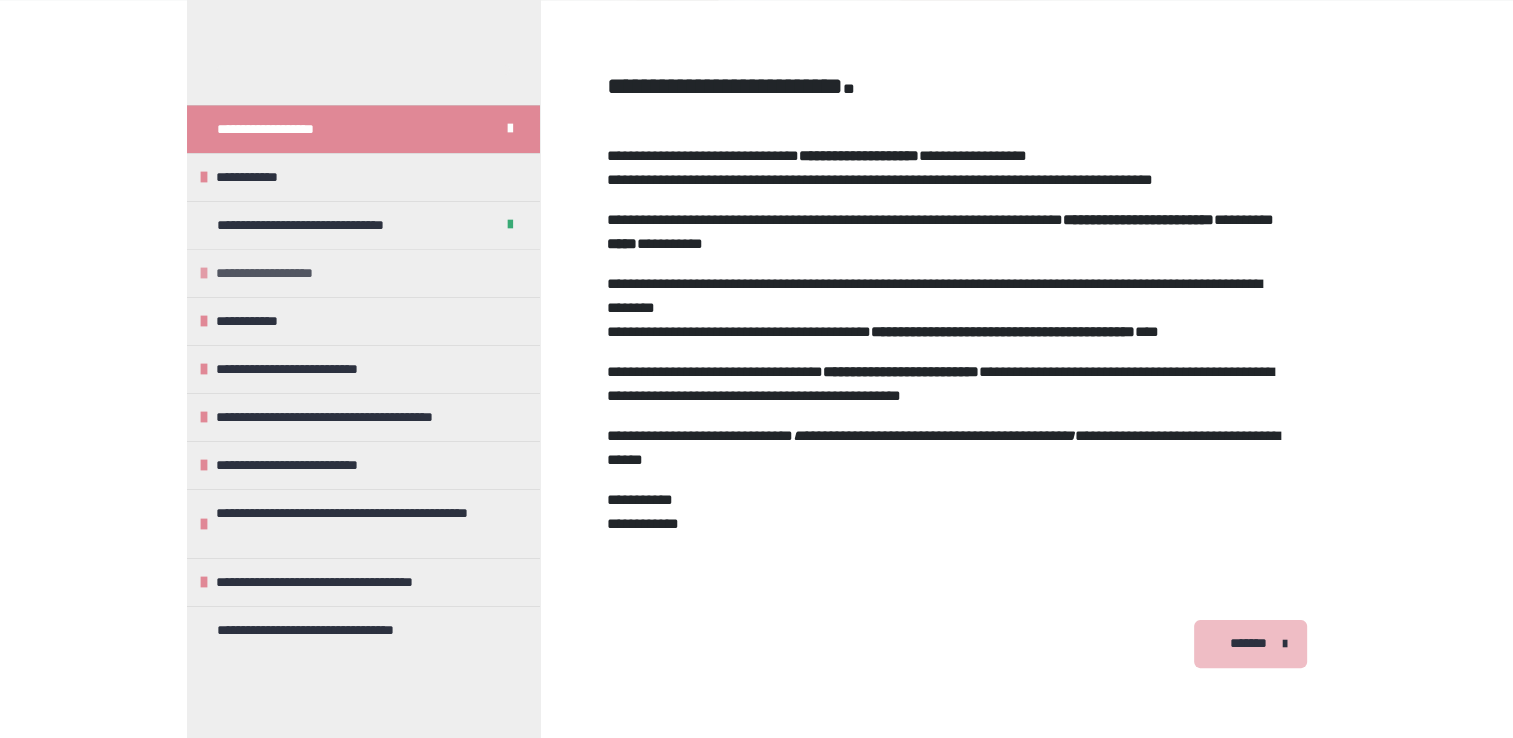 click on "**********" at bounding box center [363, 273] 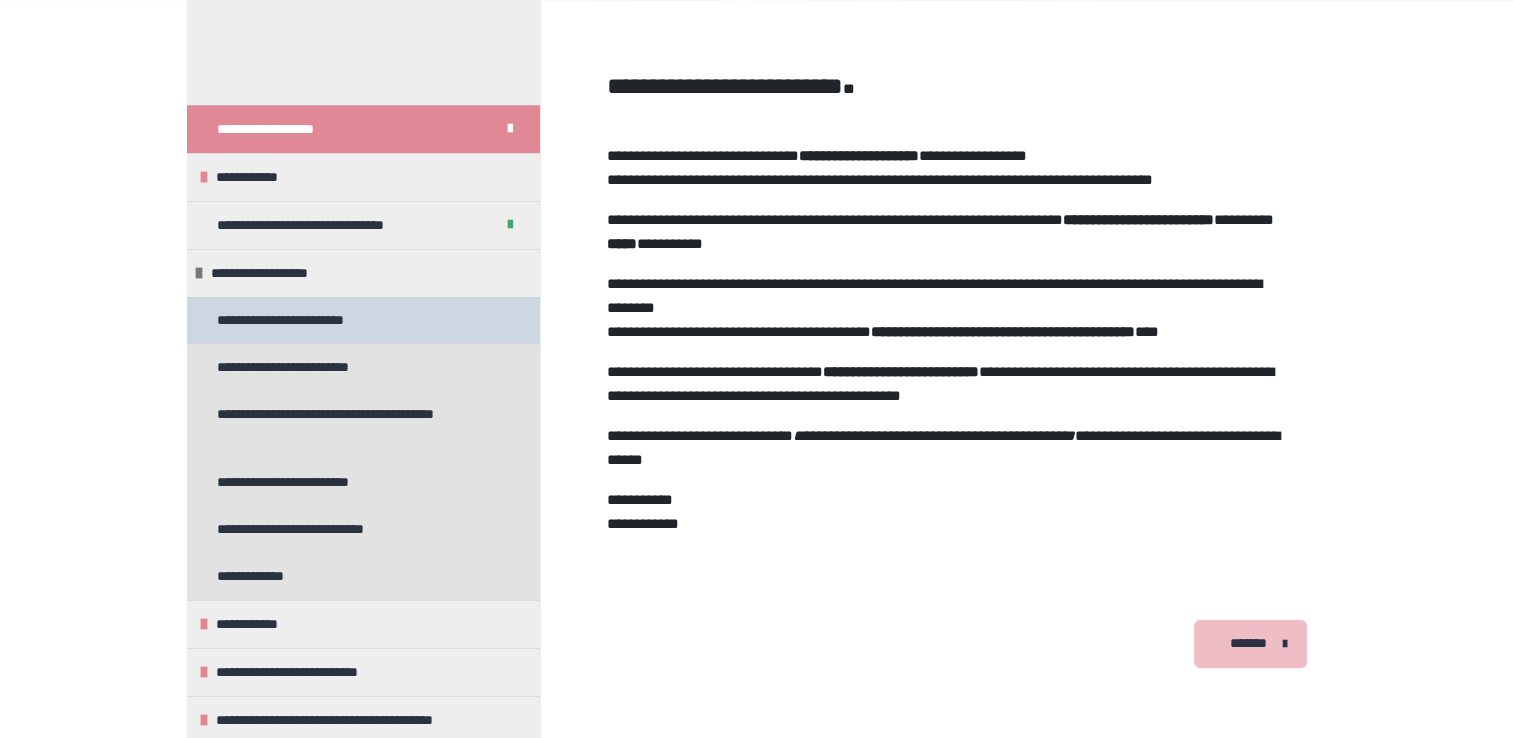 click on "**********" at bounding box center [304, 320] 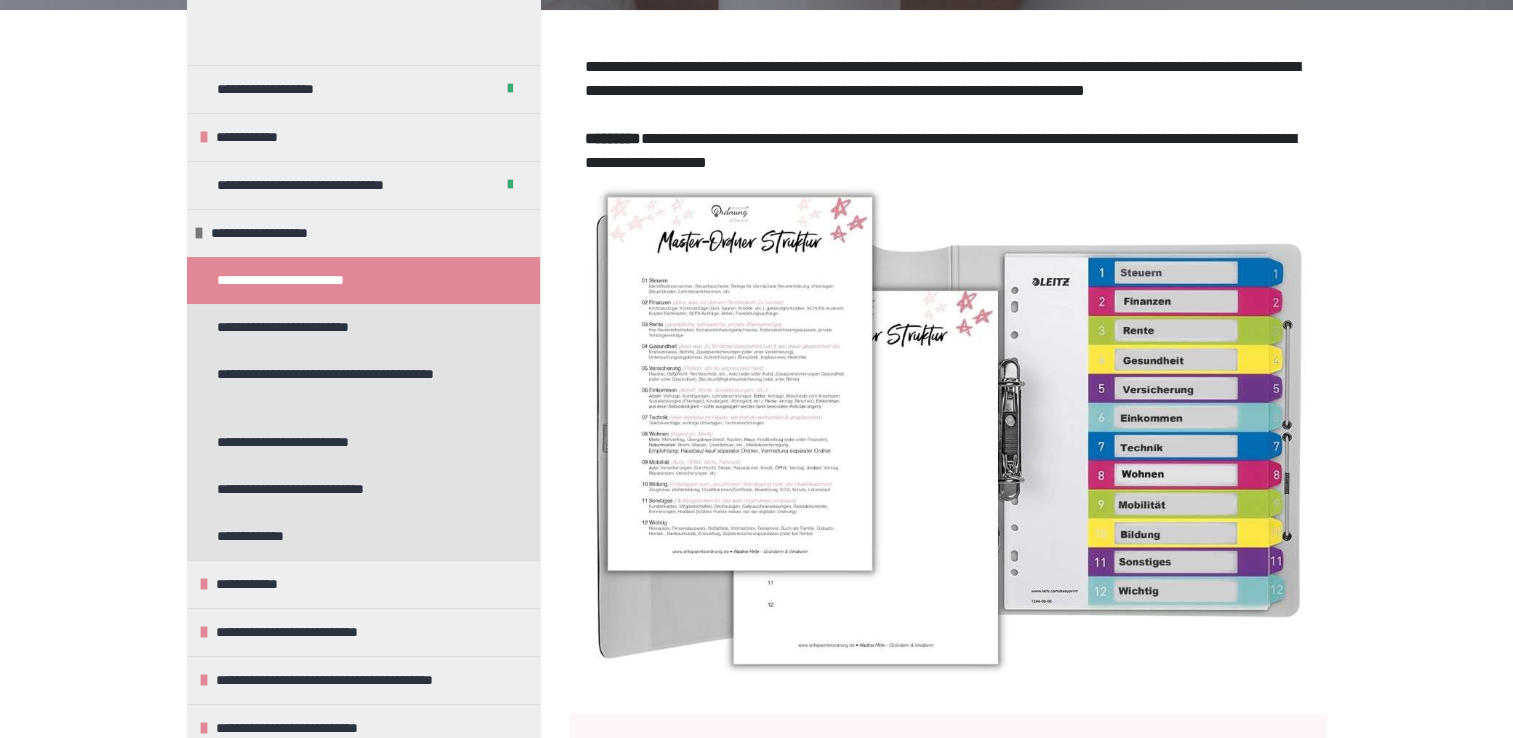 scroll, scrollTop: 80, scrollLeft: 0, axis: vertical 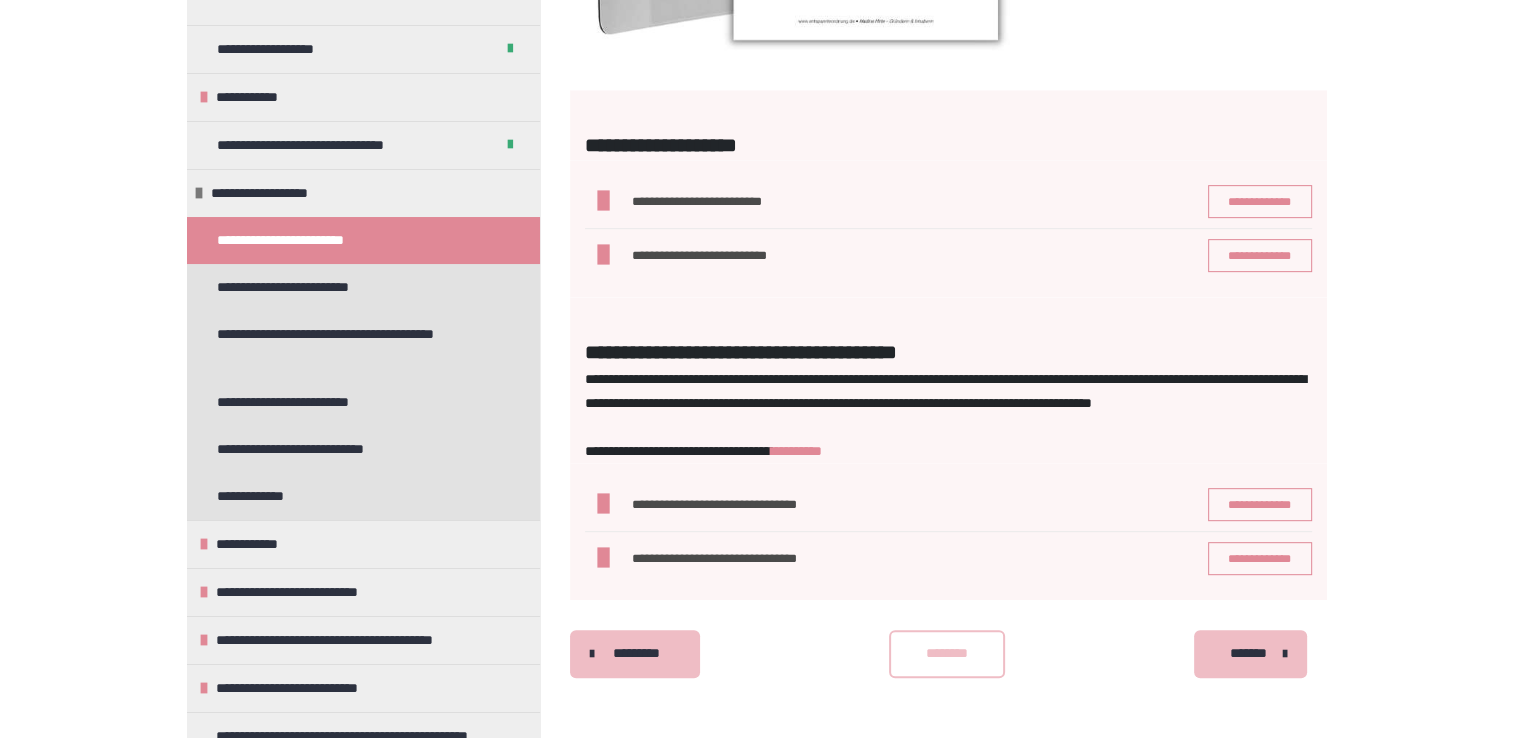 click on "********" at bounding box center (947, 653) 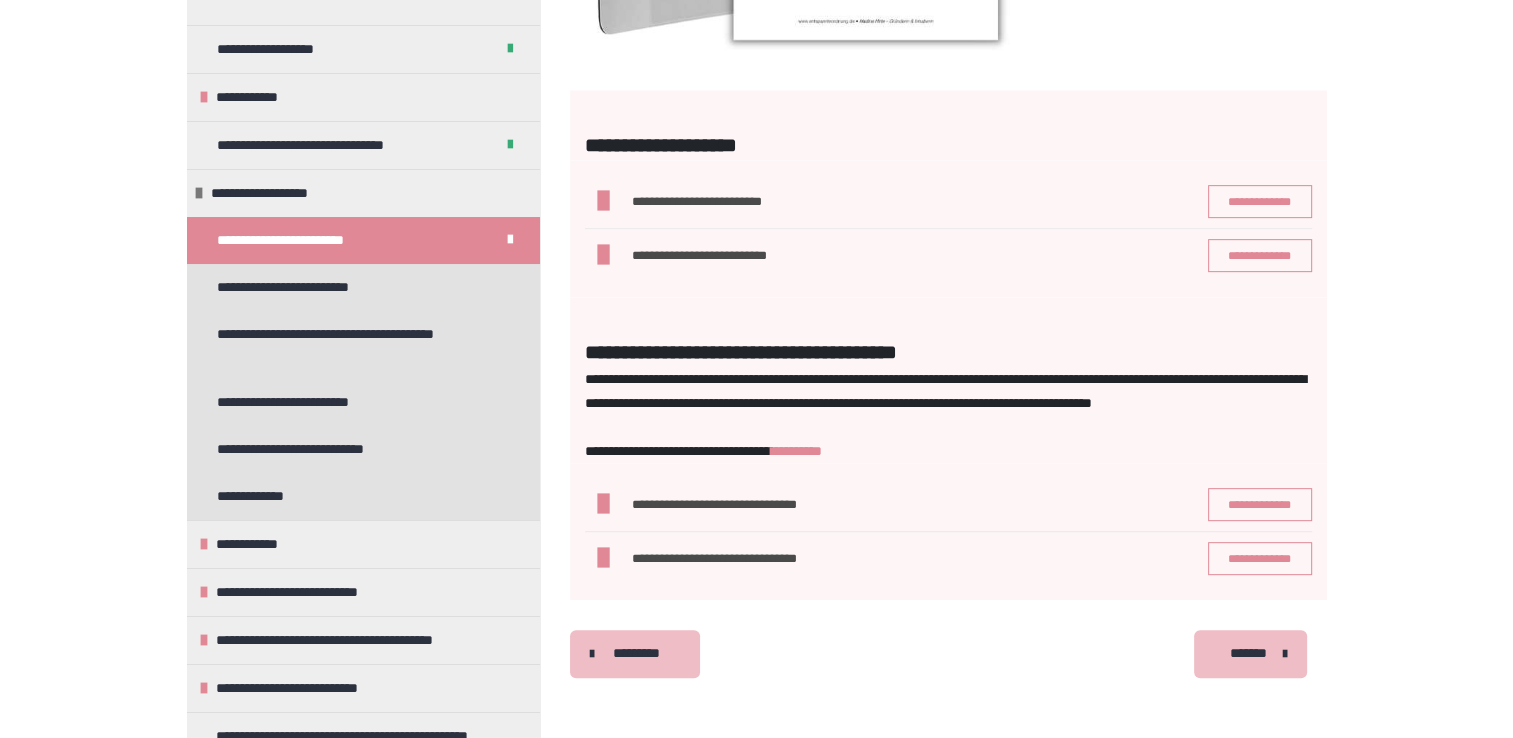 click on "*******" at bounding box center (1248, 653) 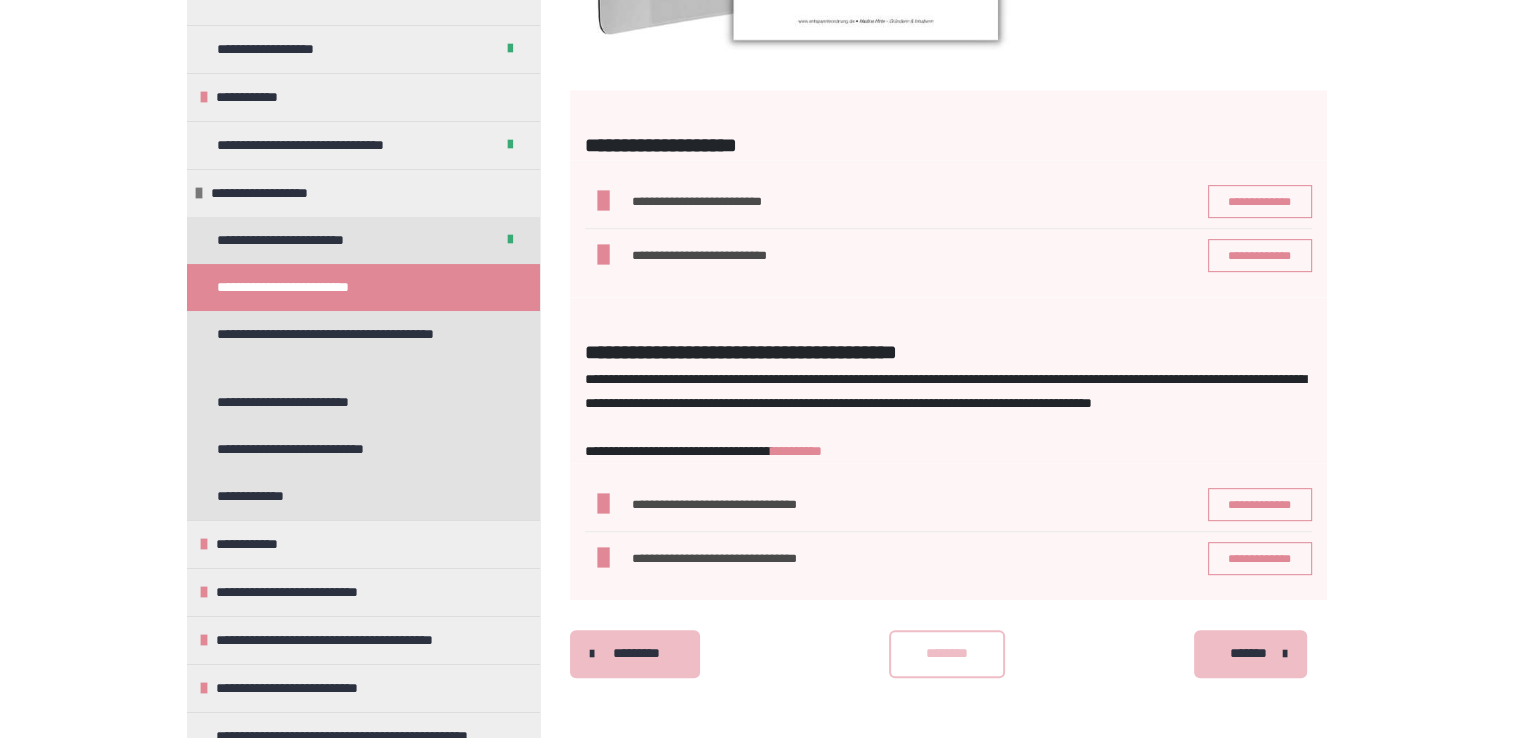 scroll, scrollTop: 425, scrollLeft: 0, axis: vertical 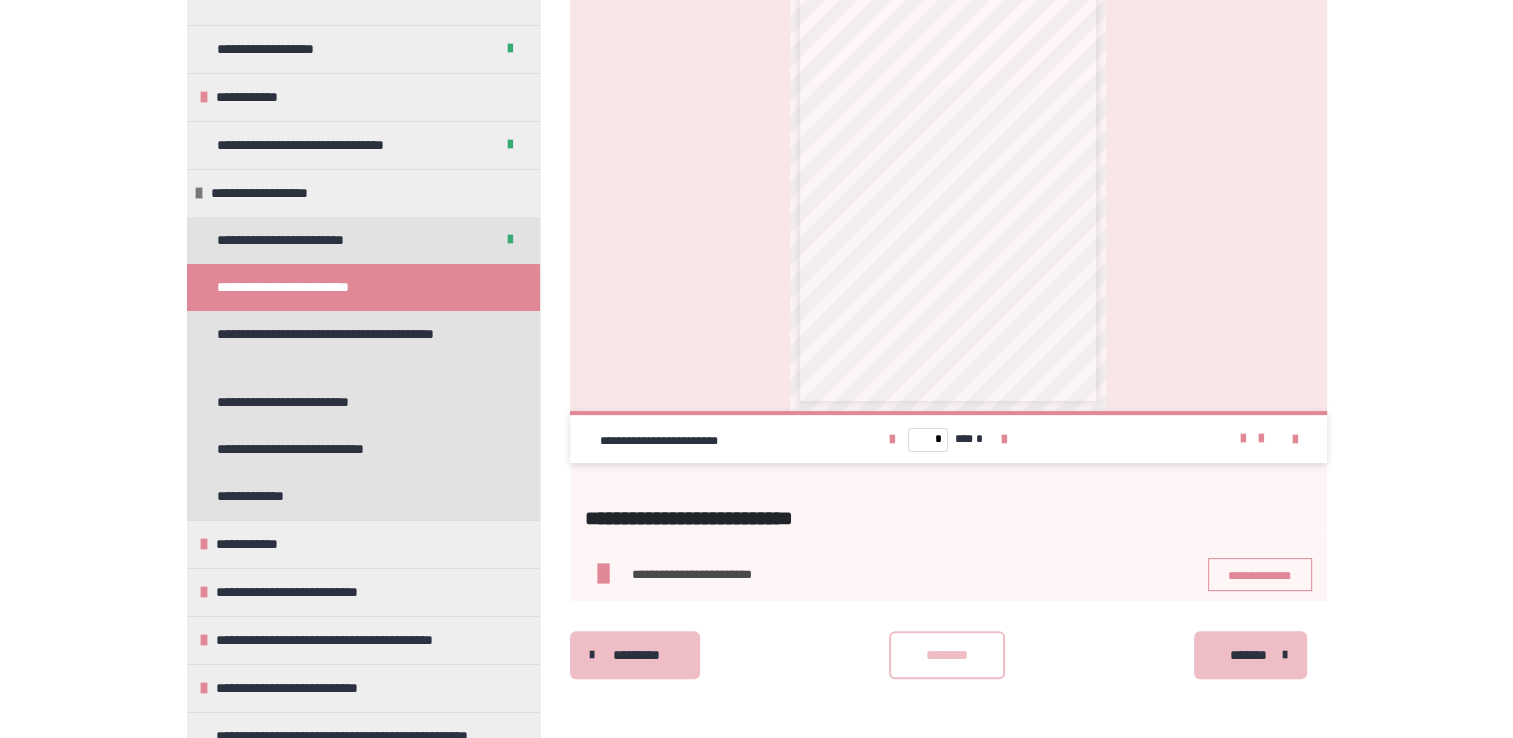 type 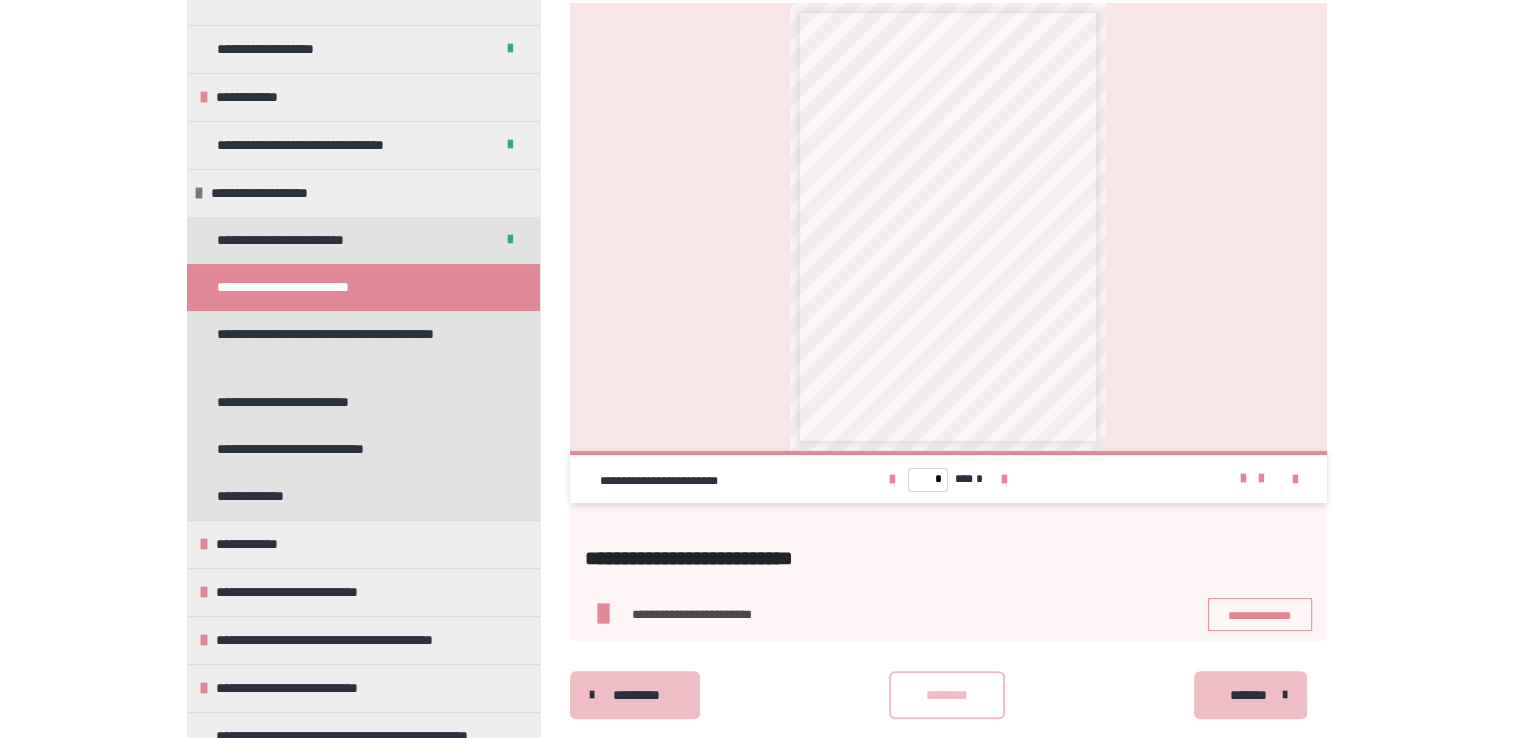 scroll, scrollTop: 345, scrollLeft: 0, axis: vertical 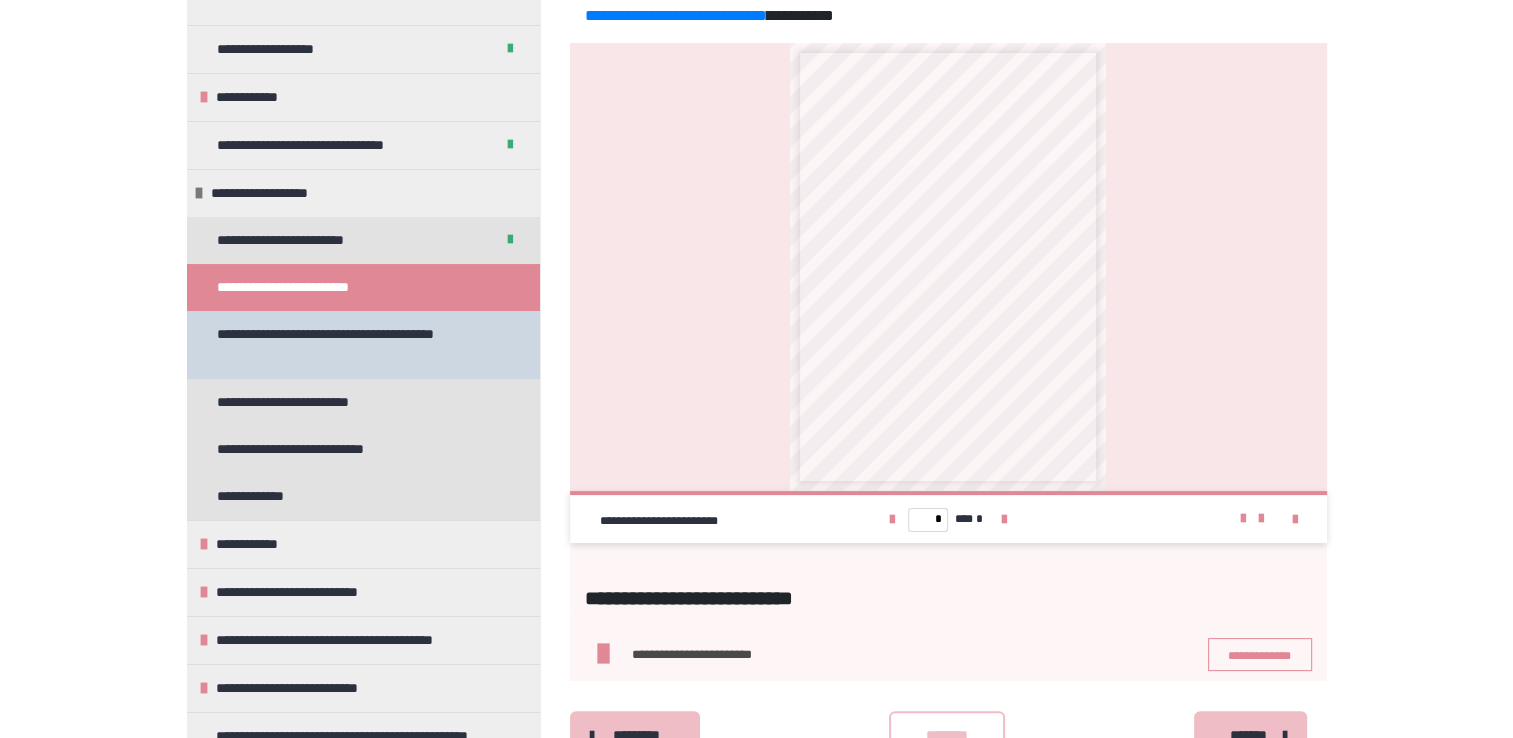 click on "**********" at bounding box center [348, 345] 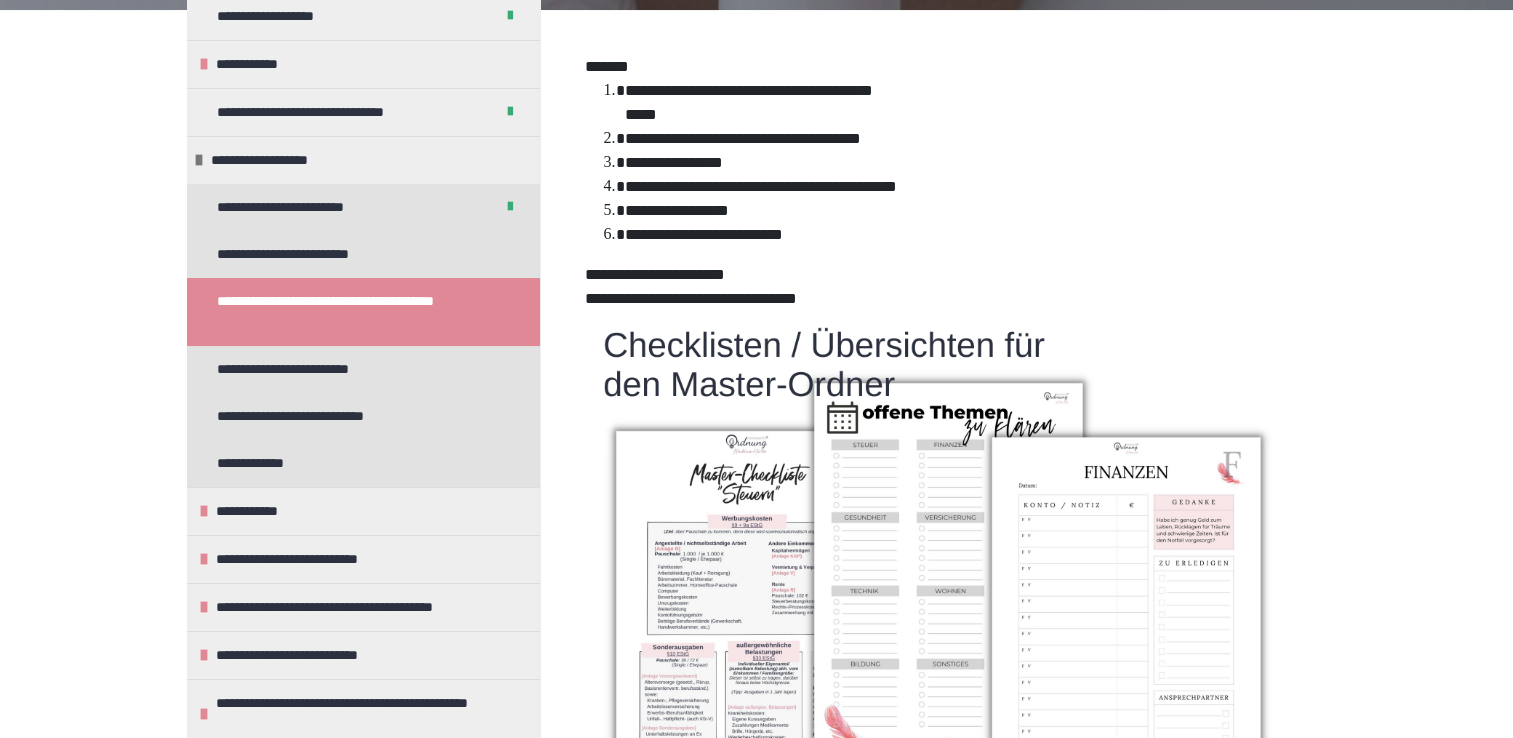 scroll, scrollTop: 120, scrollLeft: 0, axis: vertical 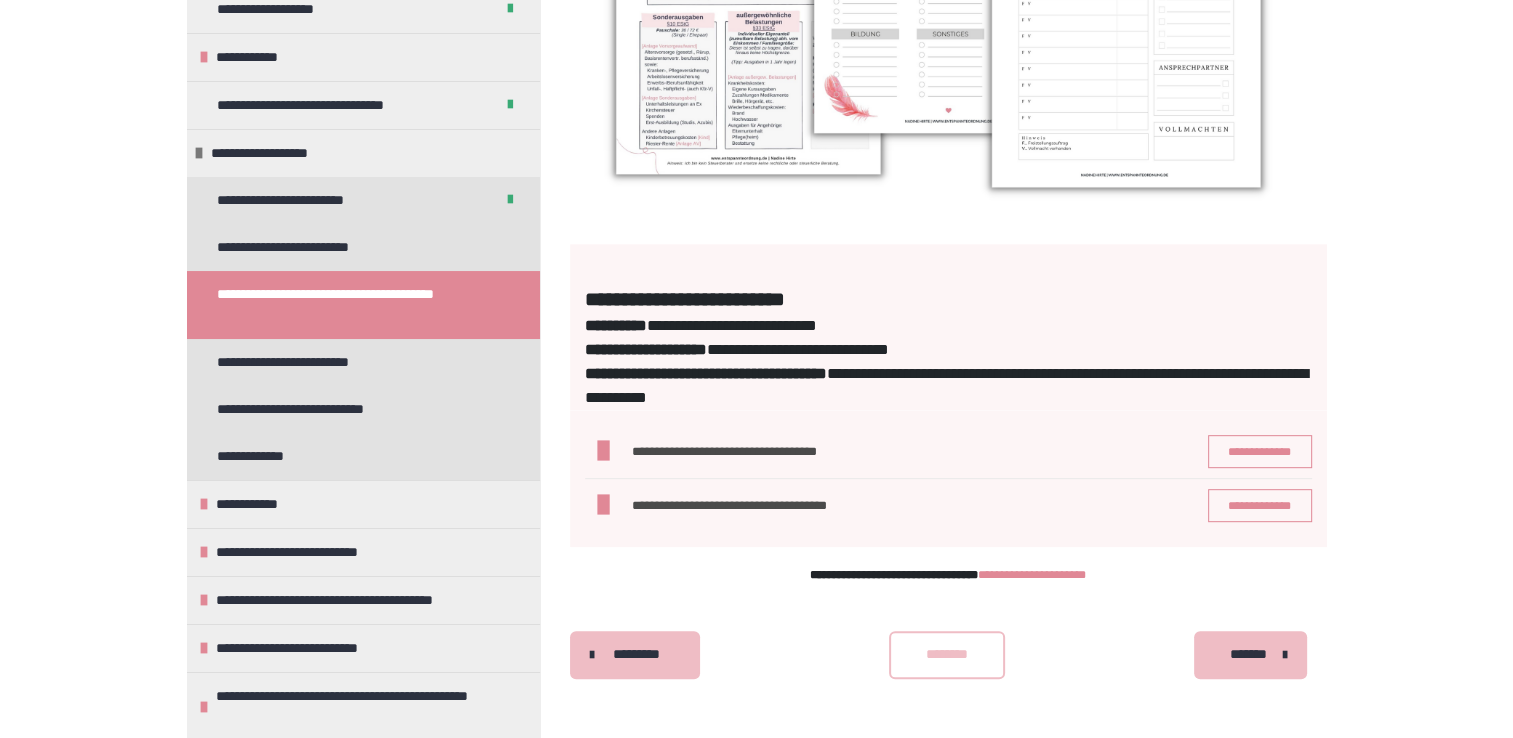 click on "********" at bounding box center (947, 654) 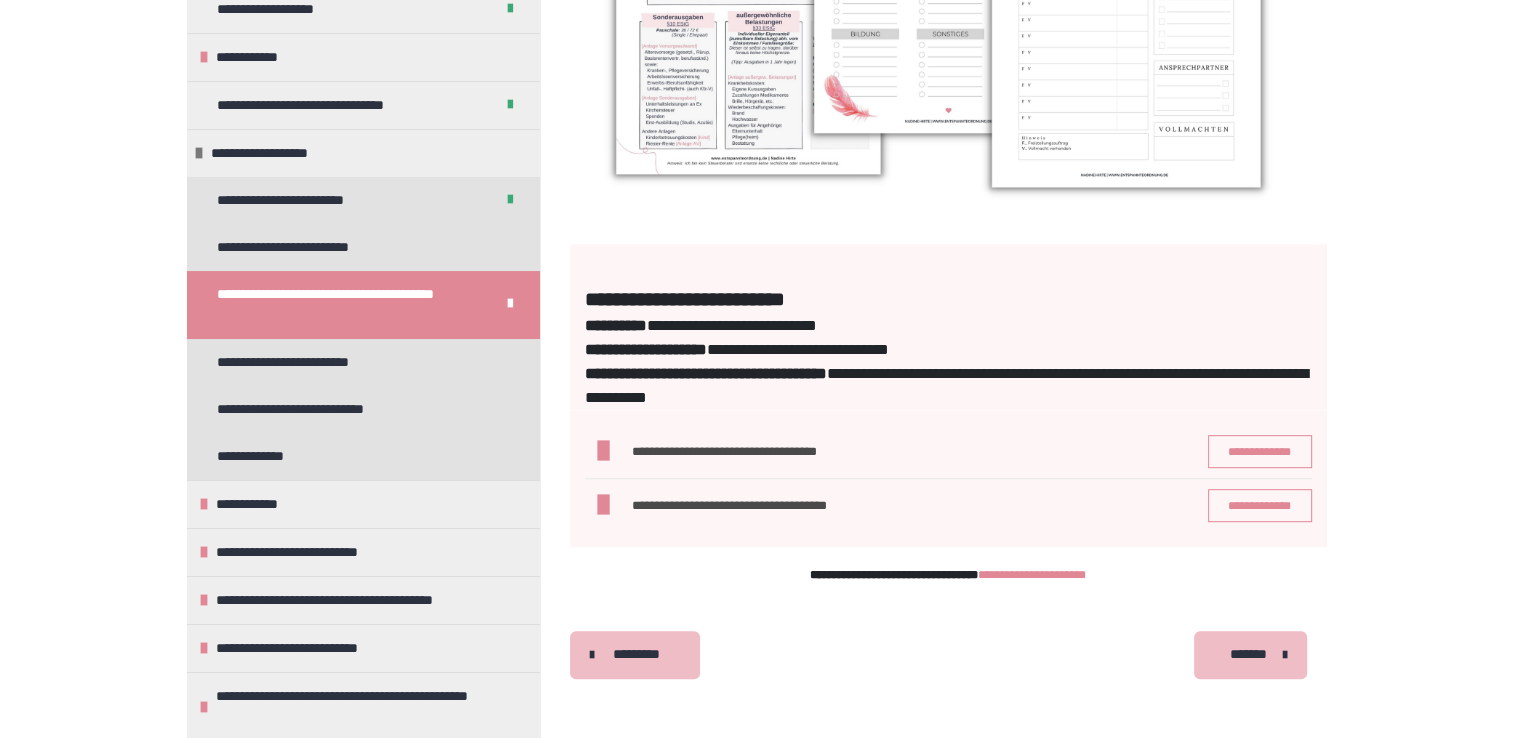 click on "*******" at bounding box center (1248, 654) 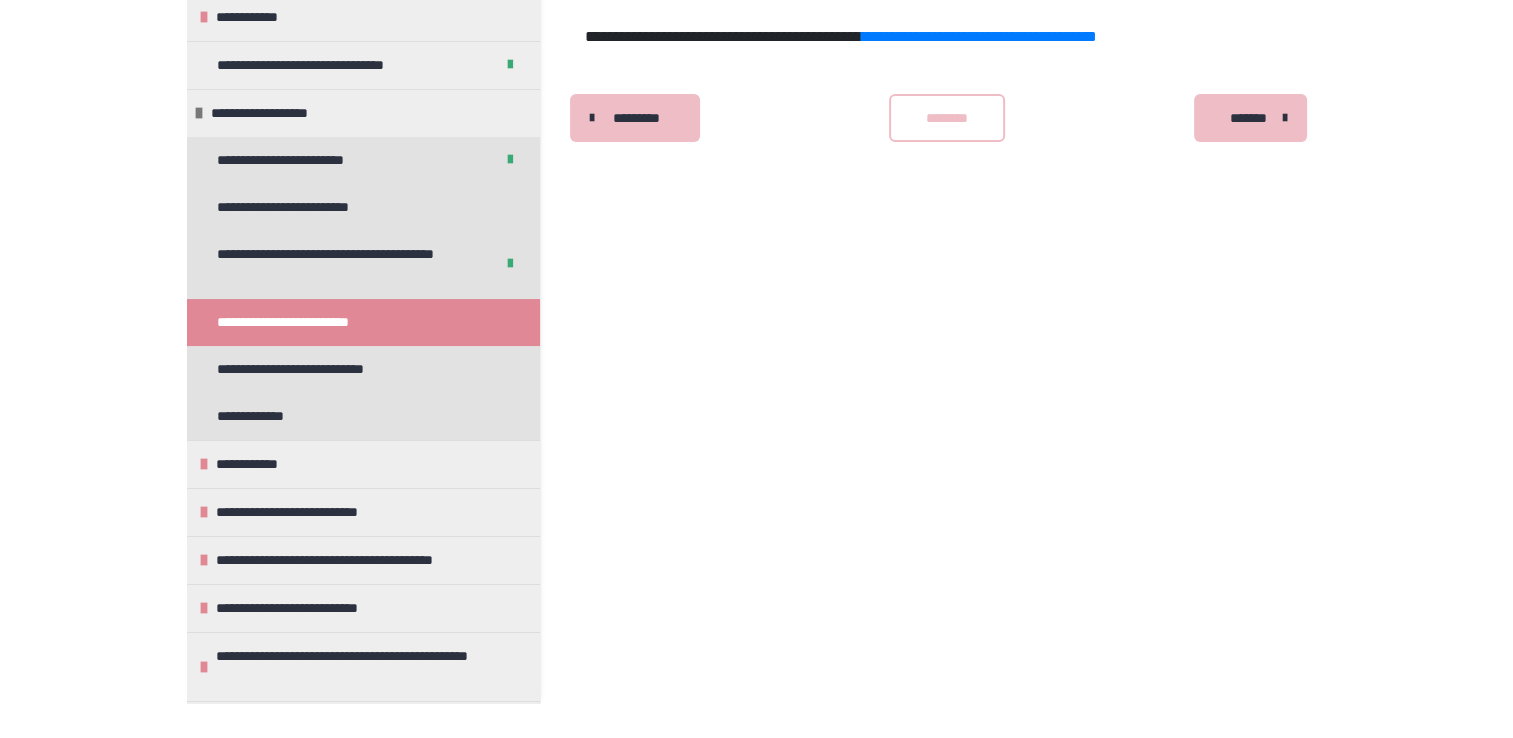scroll, scrollTop: 123, scrollLeft: 0, axis: vertical 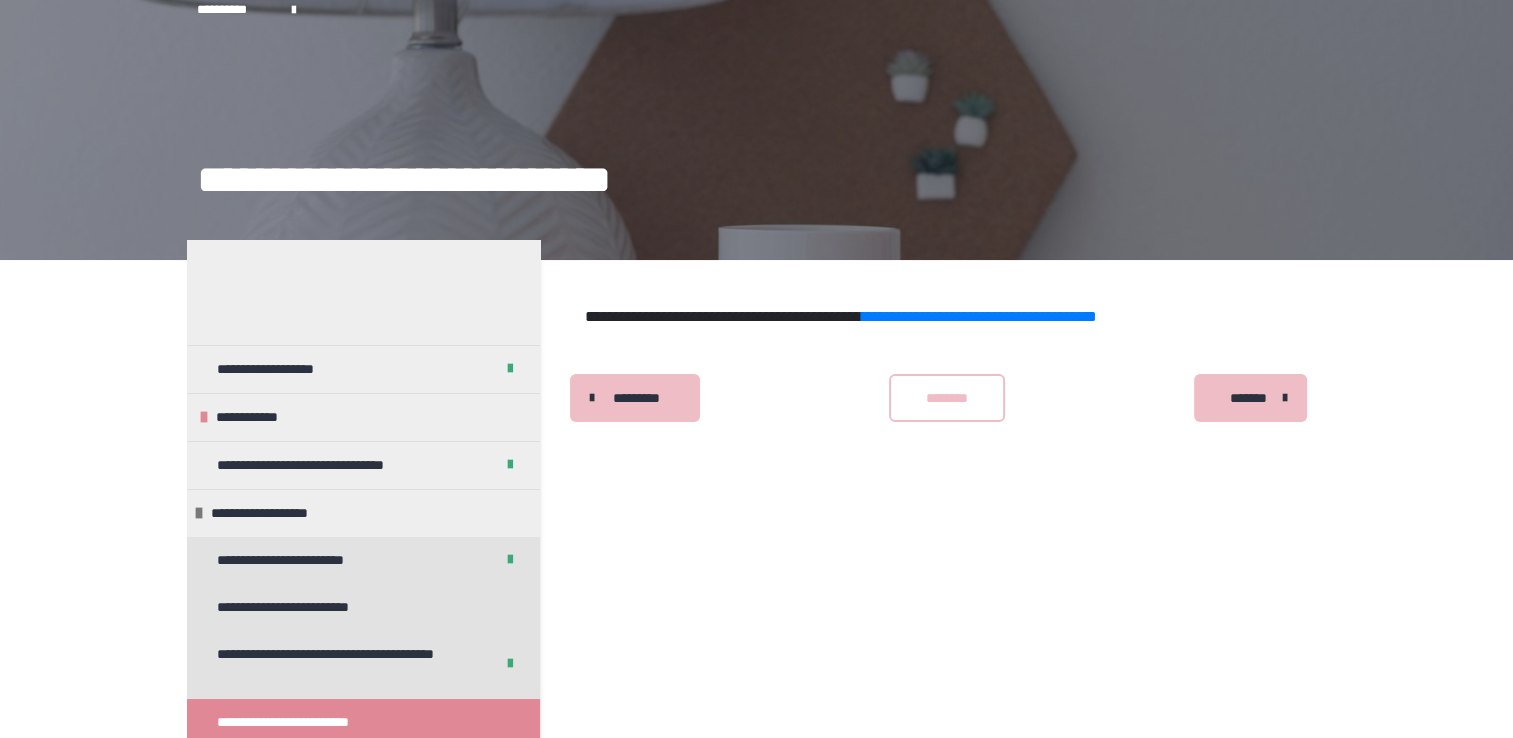 click on "********" at bounding box center [947, 398] 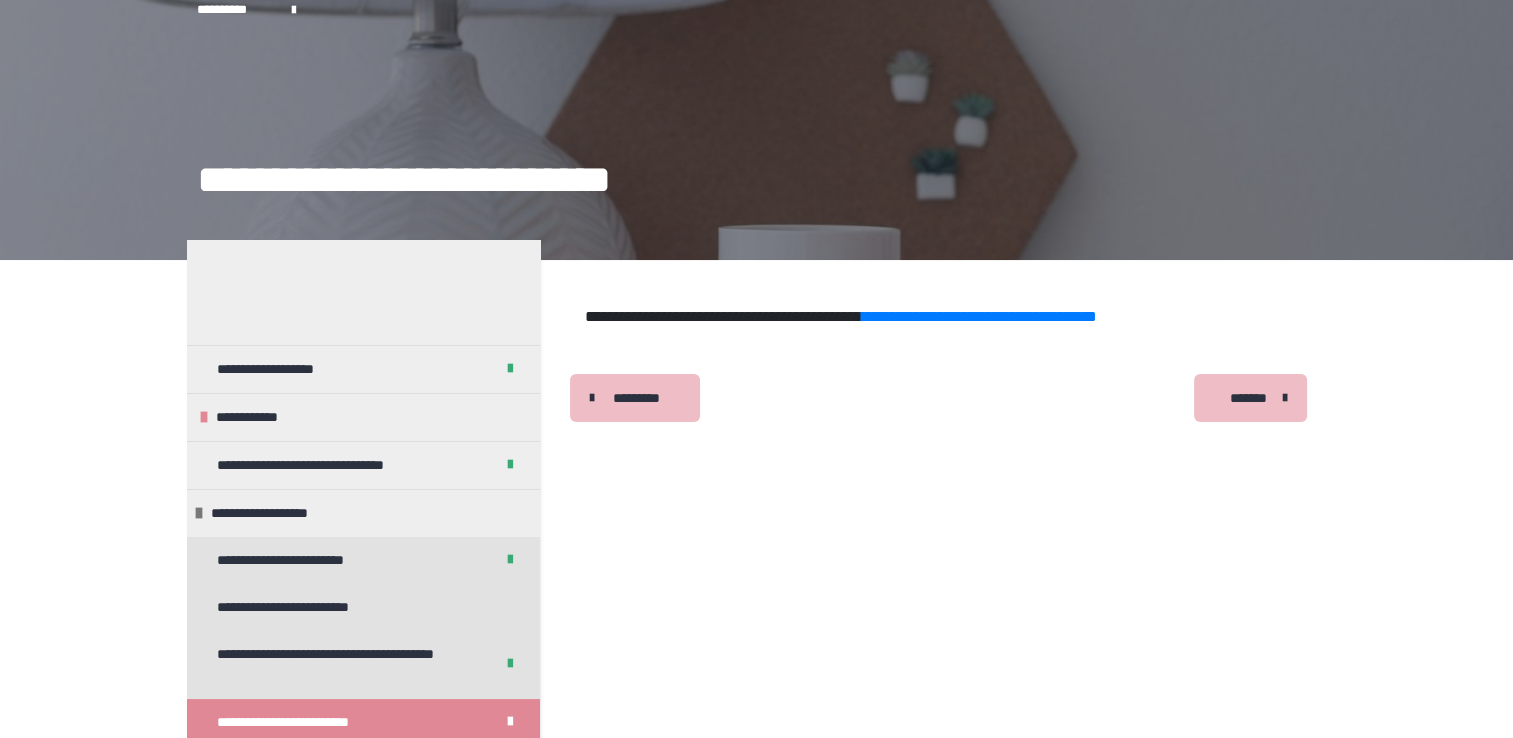 click on "*******" at bounding box center [1250, 398] 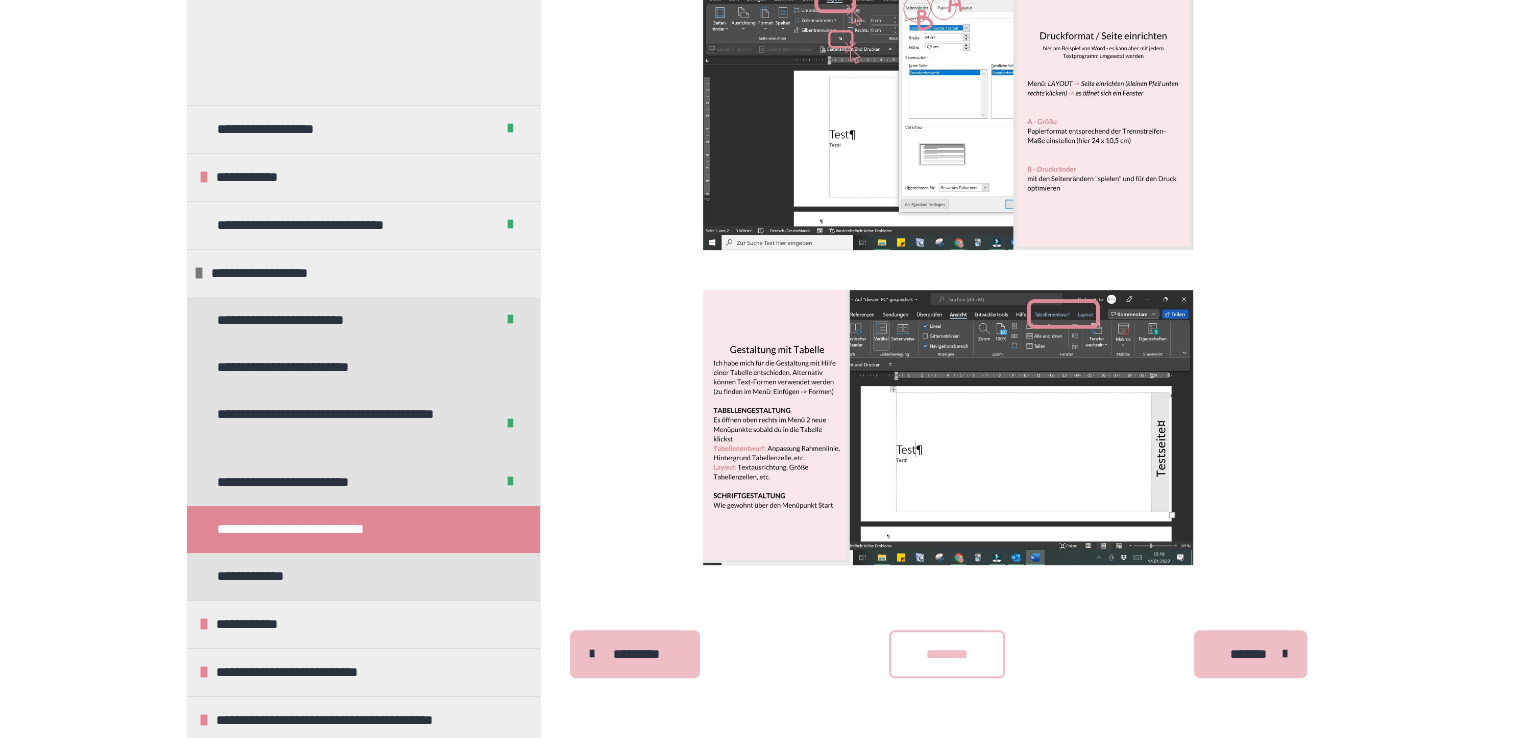 scroll, scrollTop: 657, scrollLeft: 0, axis: vertical 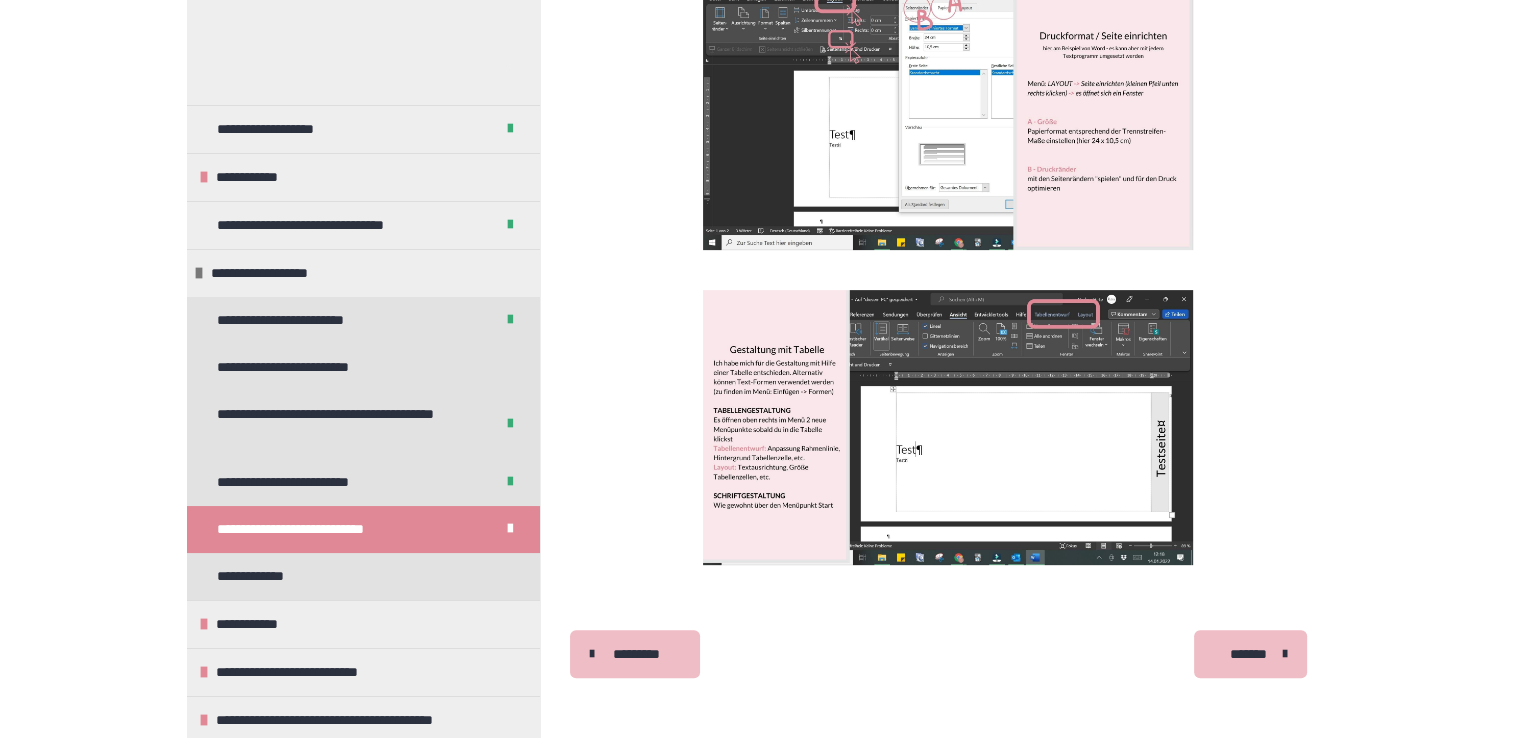 click on "*******" at bounding box center (1248, 654) 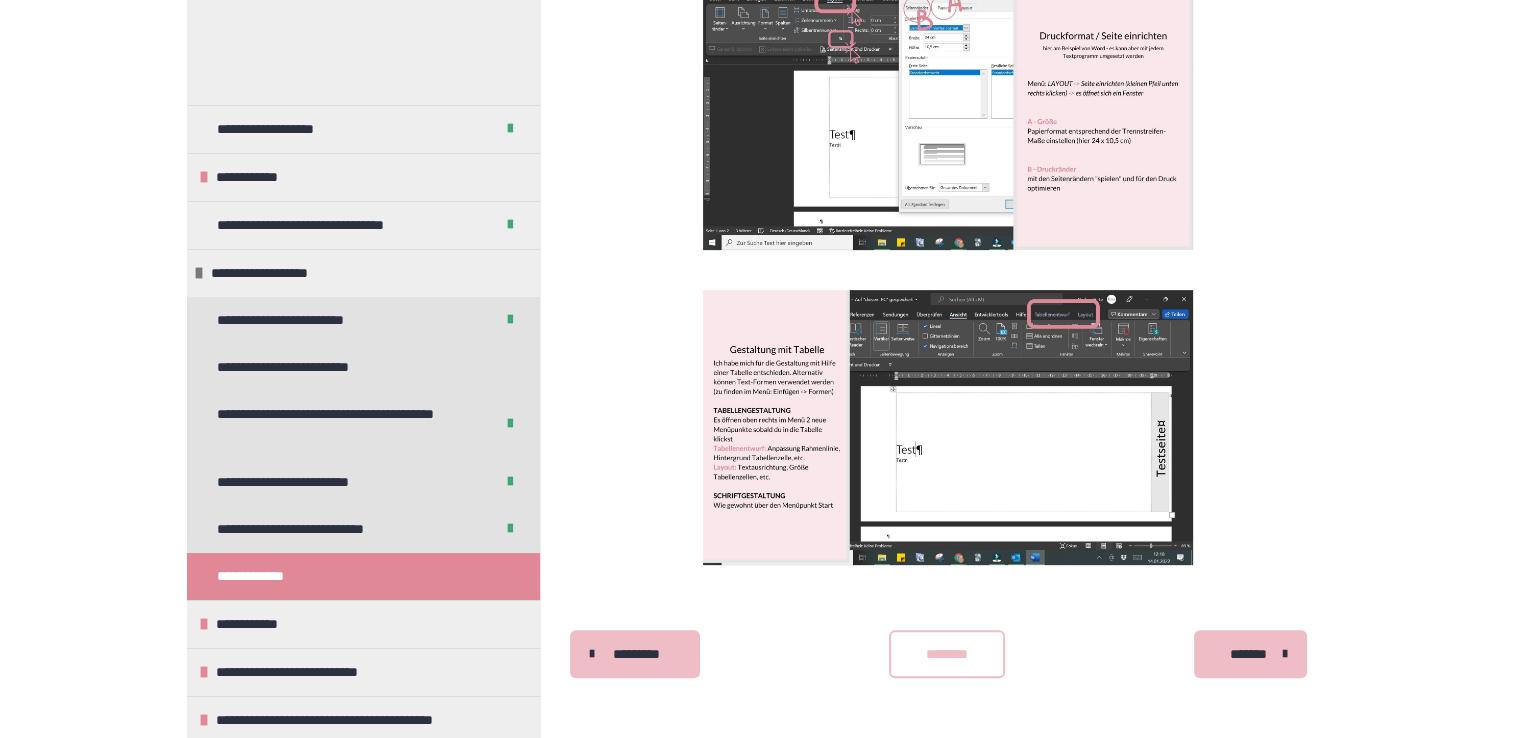scroll, scrollTop: 340, scrollLeft: 0, axis: vertical 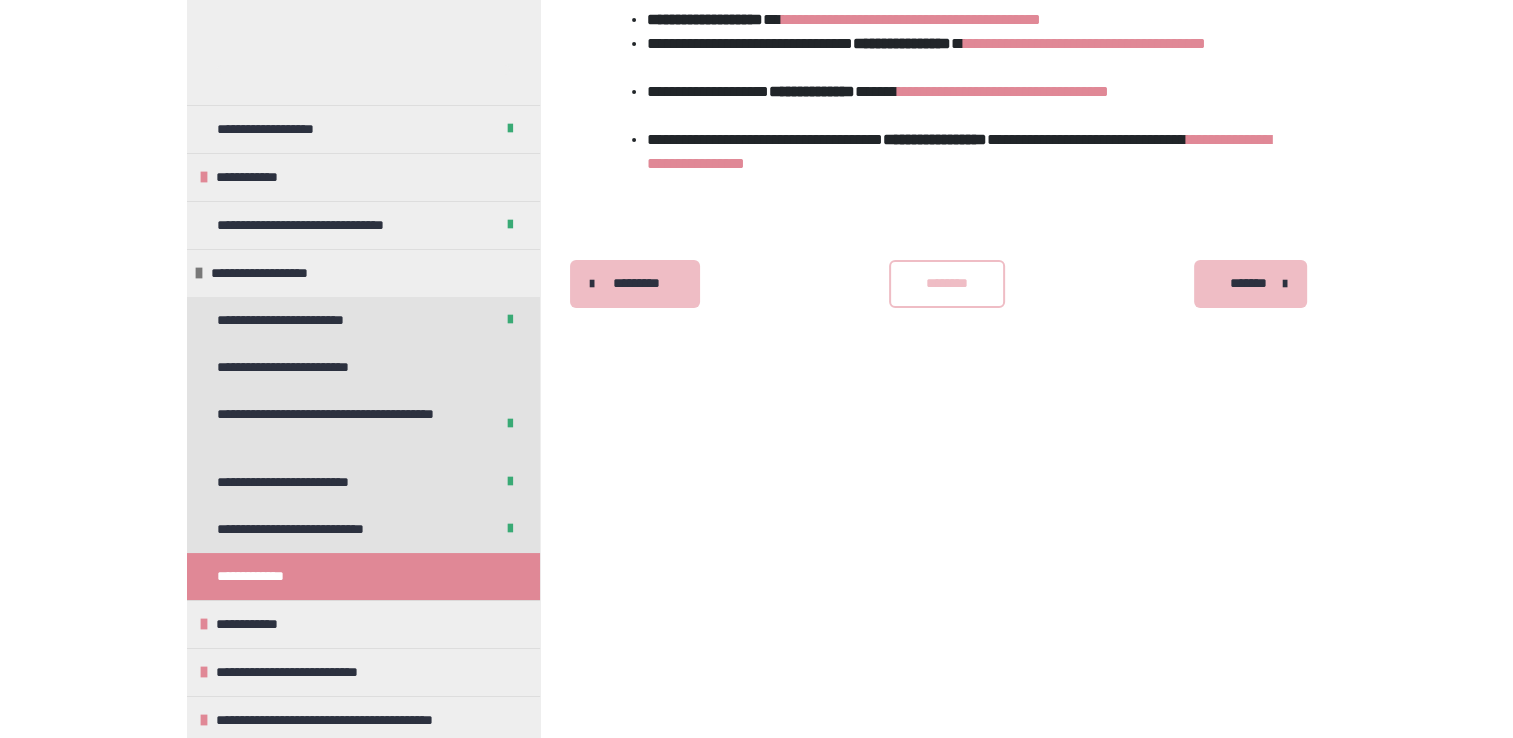 click on "********" at bounding box center [947, 283] 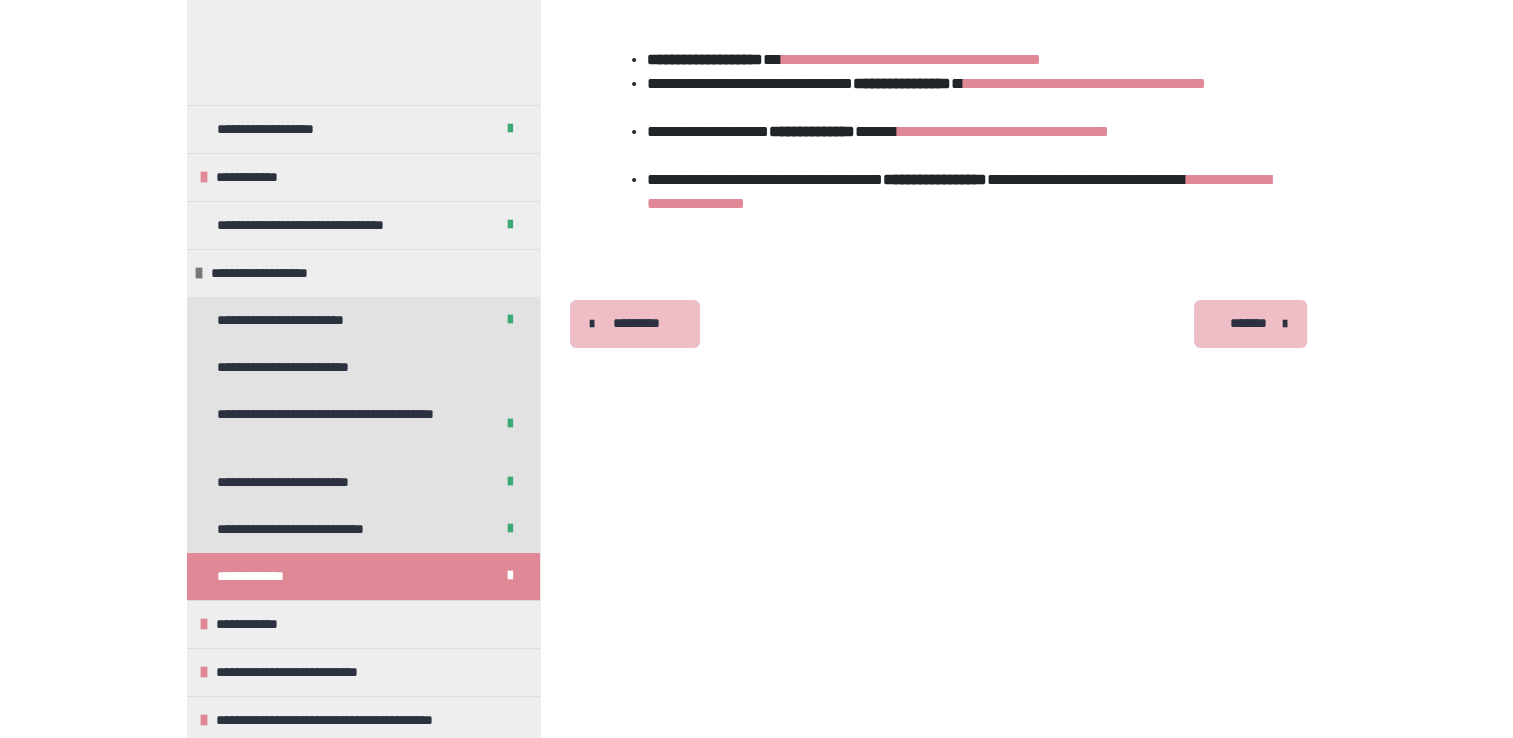 scroll, scrollTop: 260, scrollLeft: 0, axis: vertical 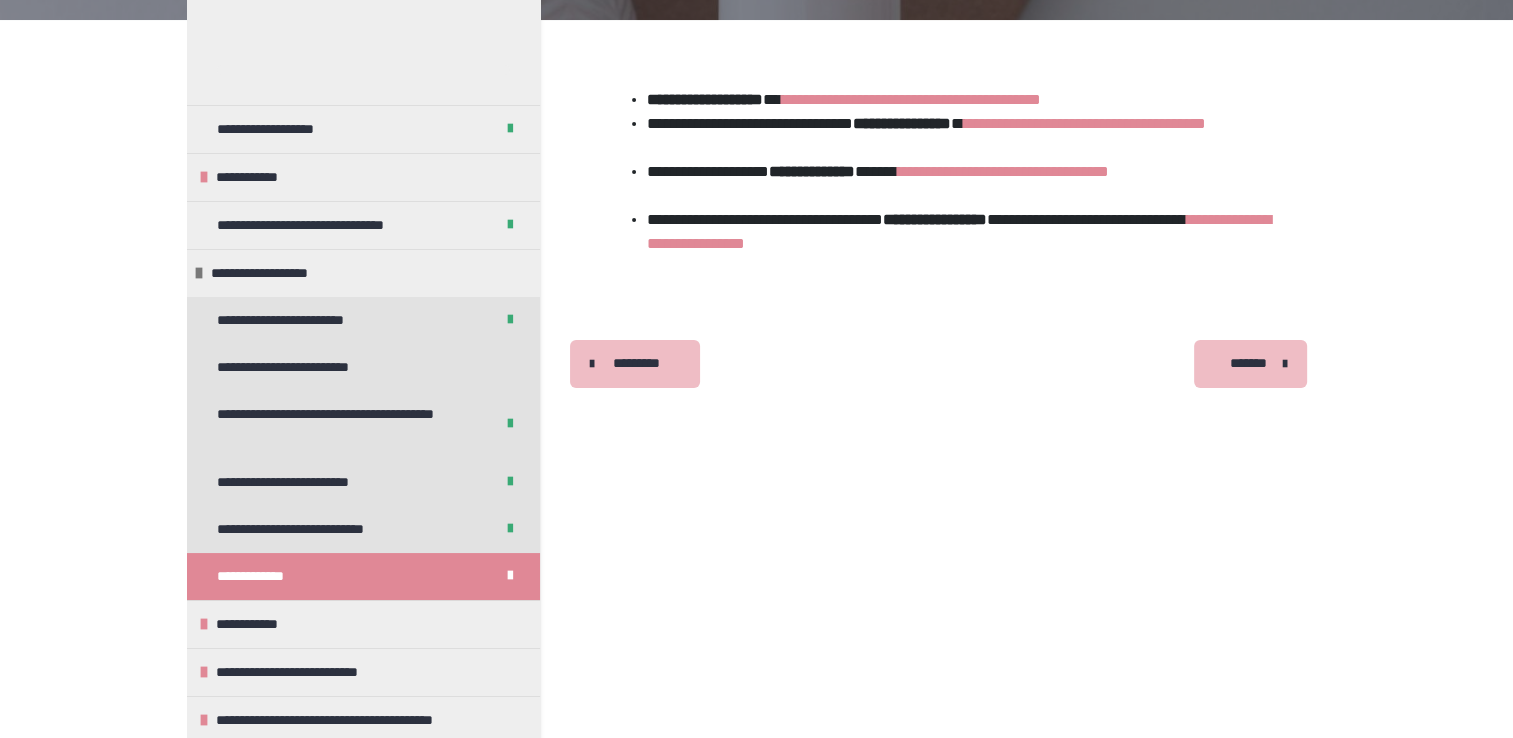 click on "*******" at bounding box center [1248, 363] 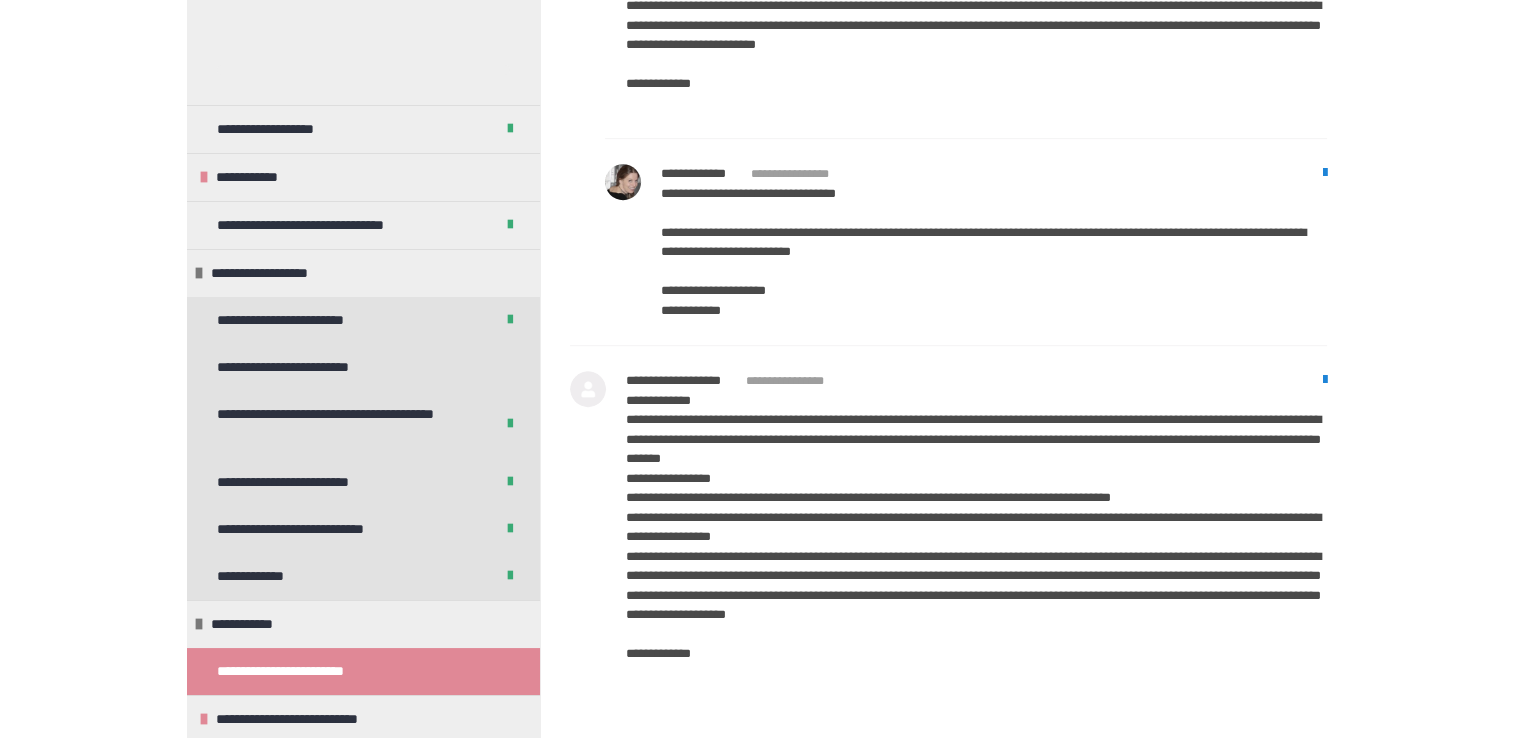scroll, scrollTop: 1107, scrollLeft: 0, axis: vertical 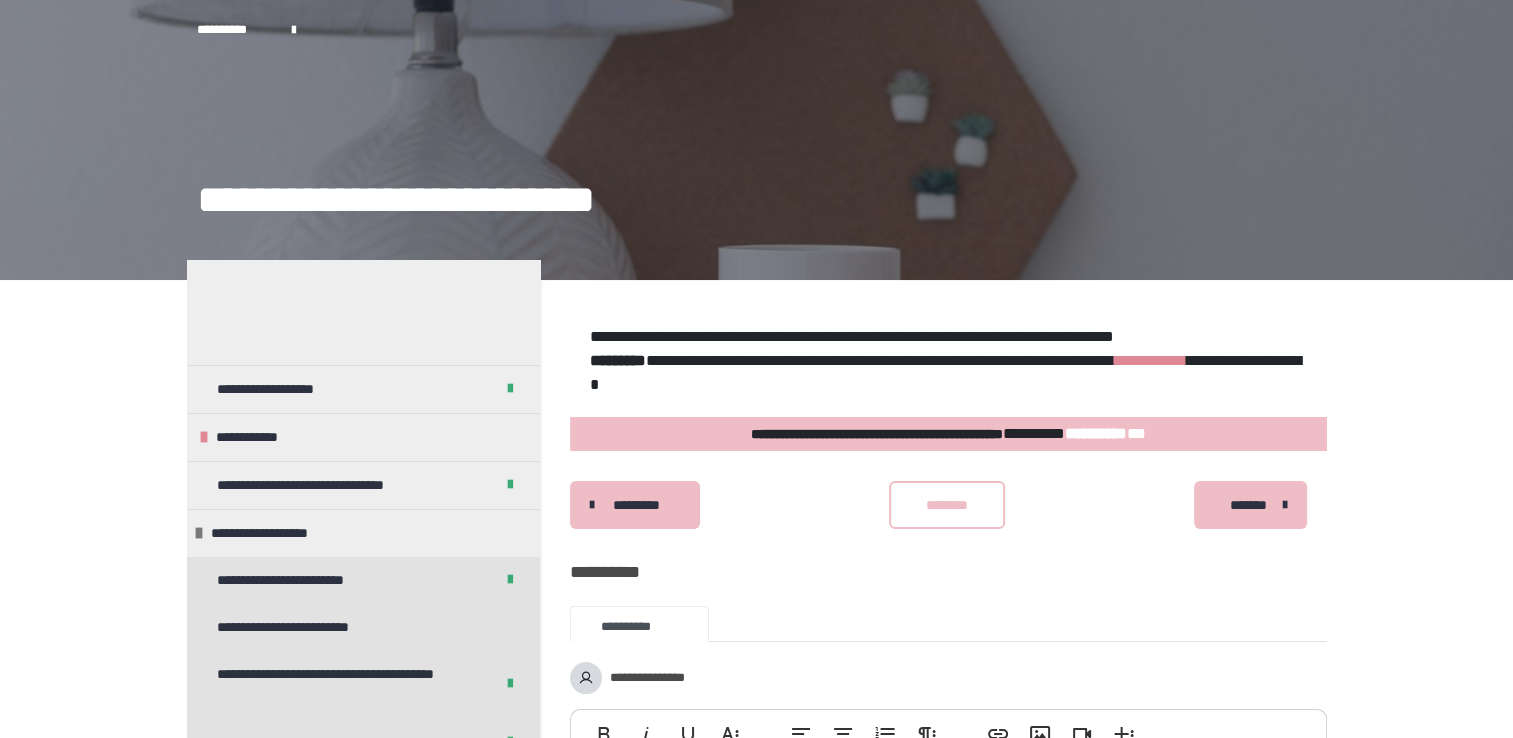 click on "********" at bounding box center [947, 505] 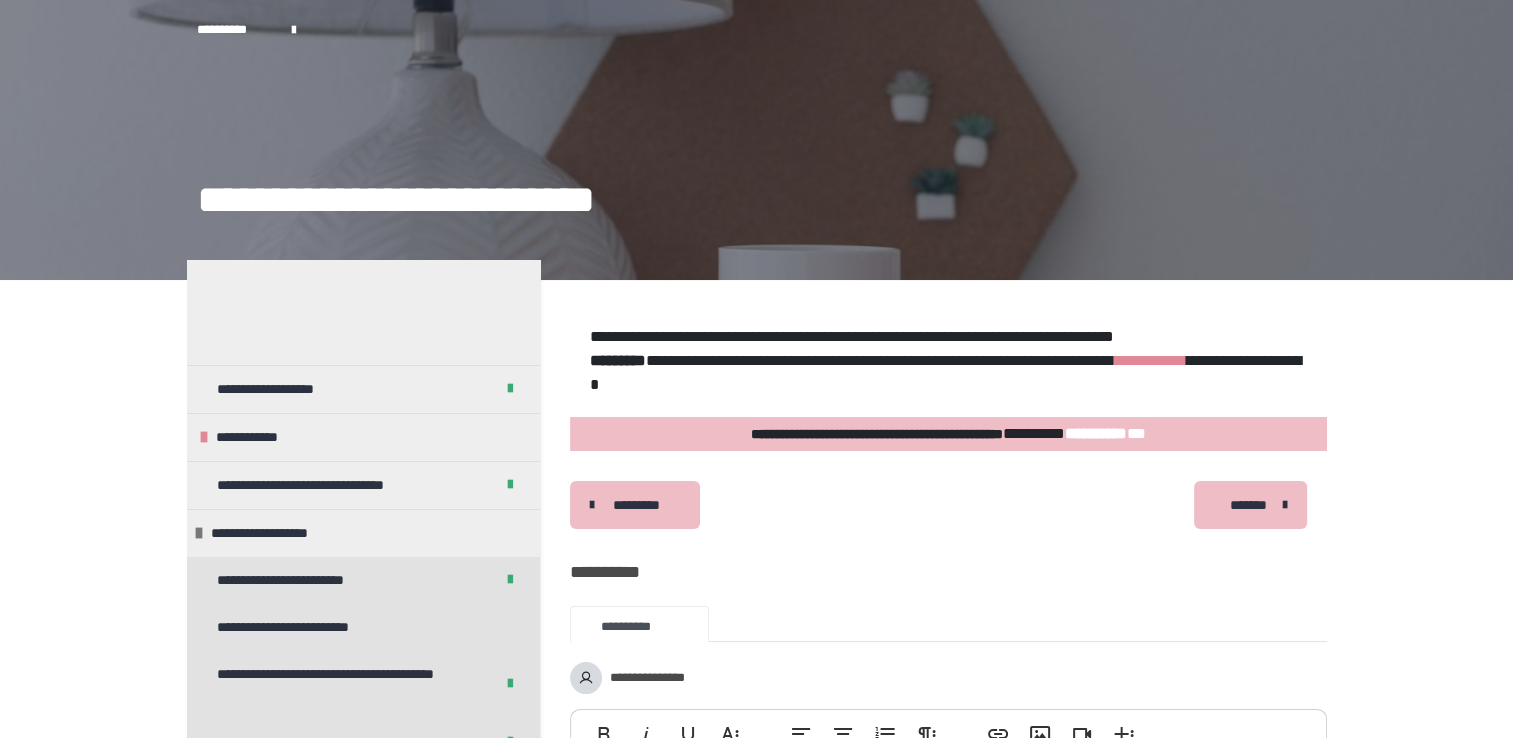 click on "*******" at bounding box center (1248, 505) 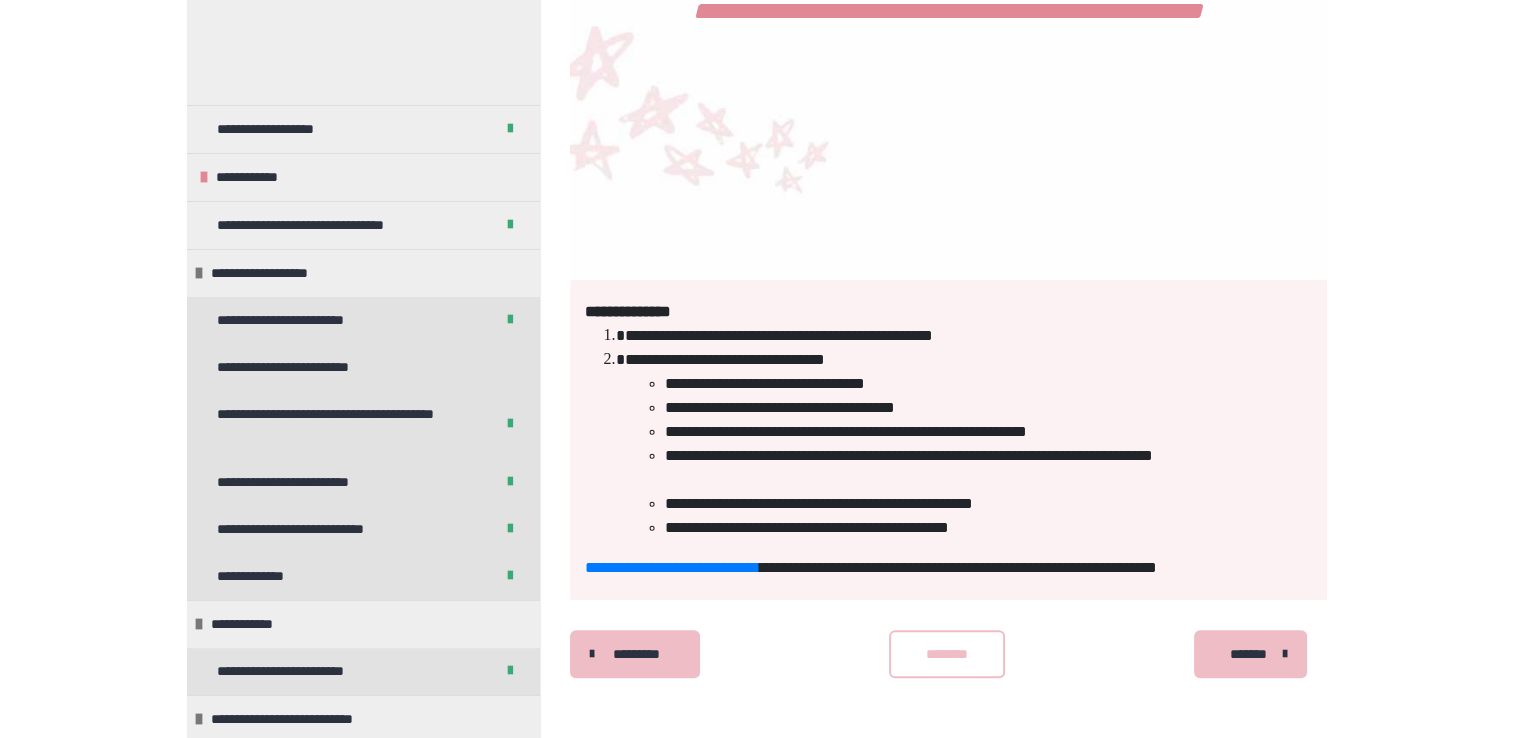 scroll, scrollTop: 1380, scrollLeft: 0, axis: vertical 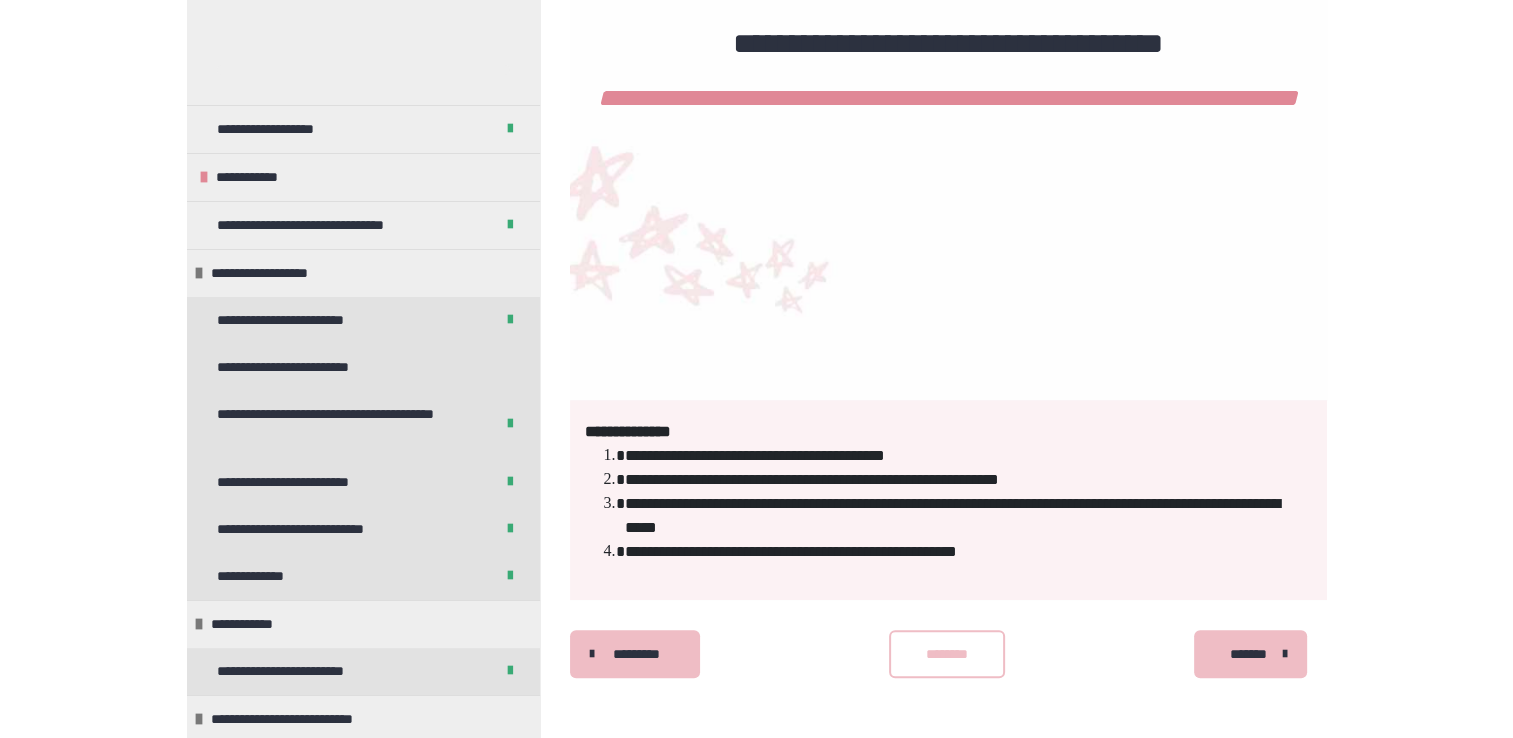 click on "*******" at bounding box center (1248, 654) 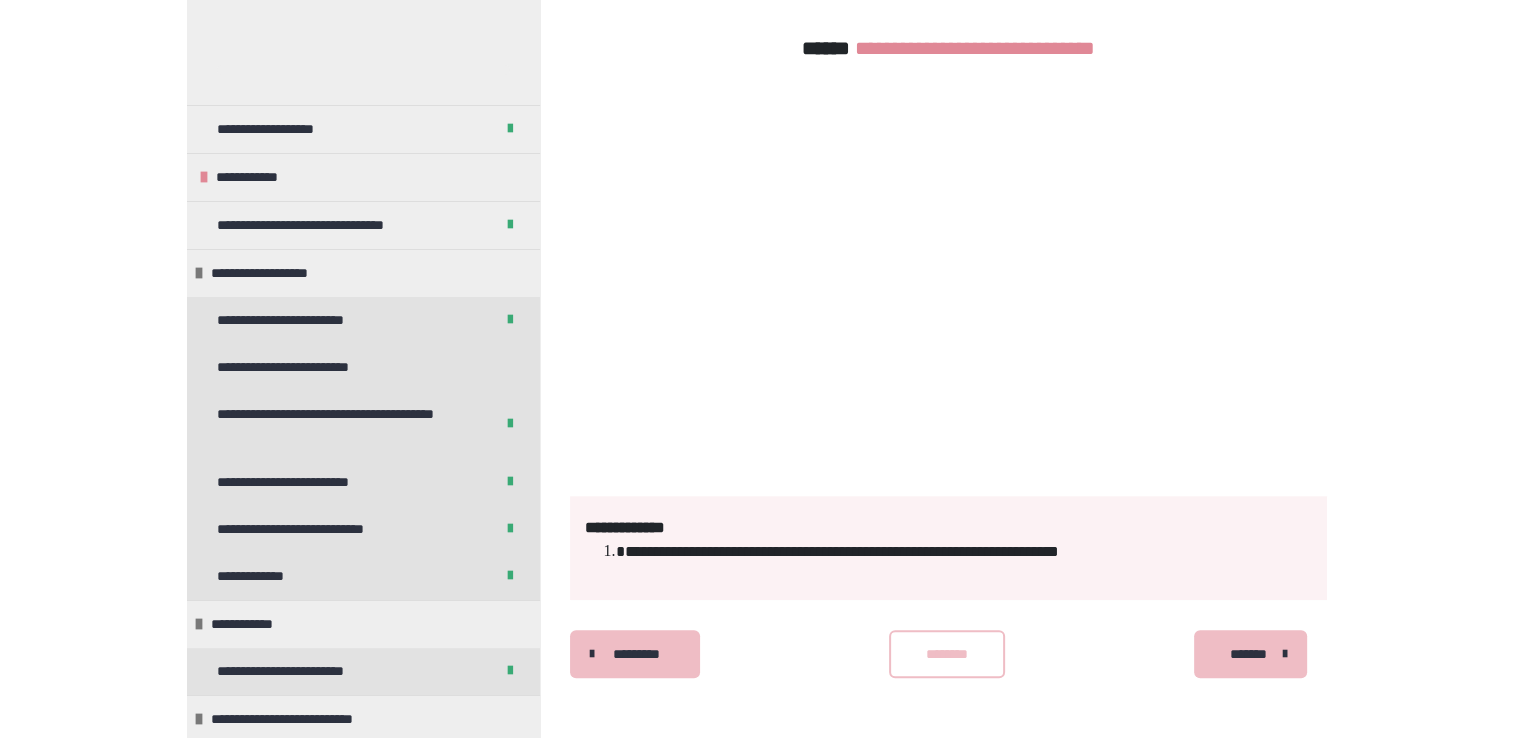 scroll, scrollTop: 492, scrollLeft: 0, axis: vertical 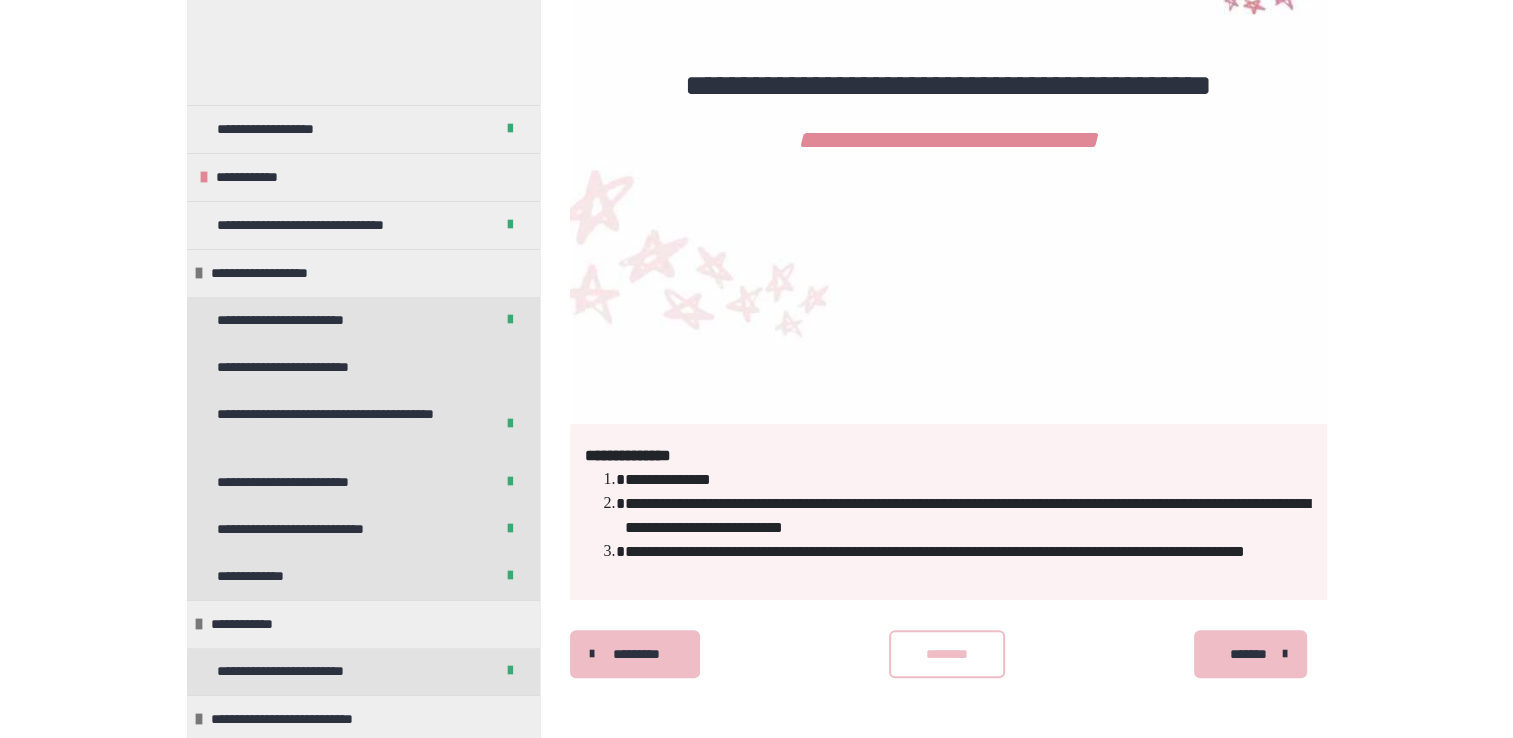 click on "*******" at bounding box center (1248, 654) 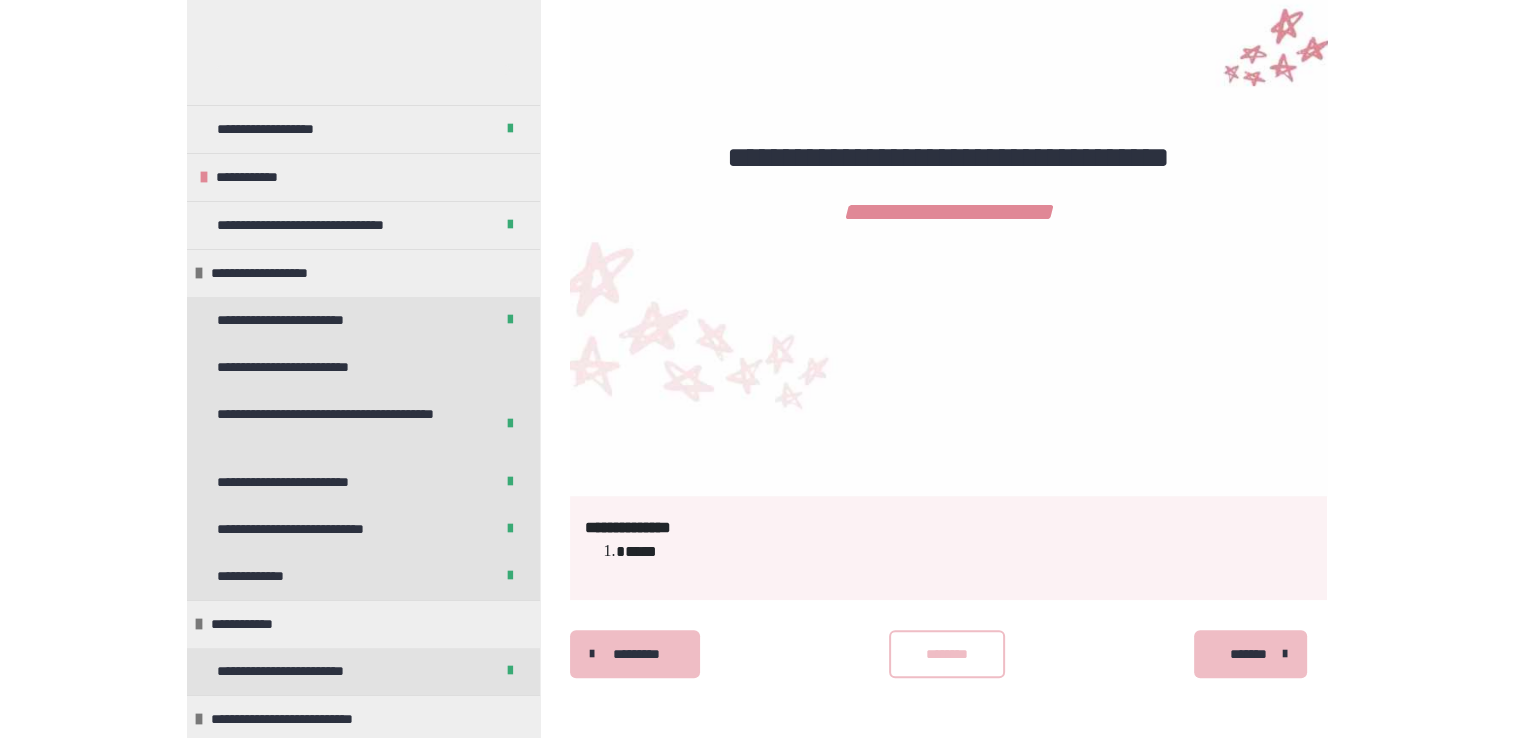 scroll, scrollTop: 1077, scrollLeft: 0, axis: vertical 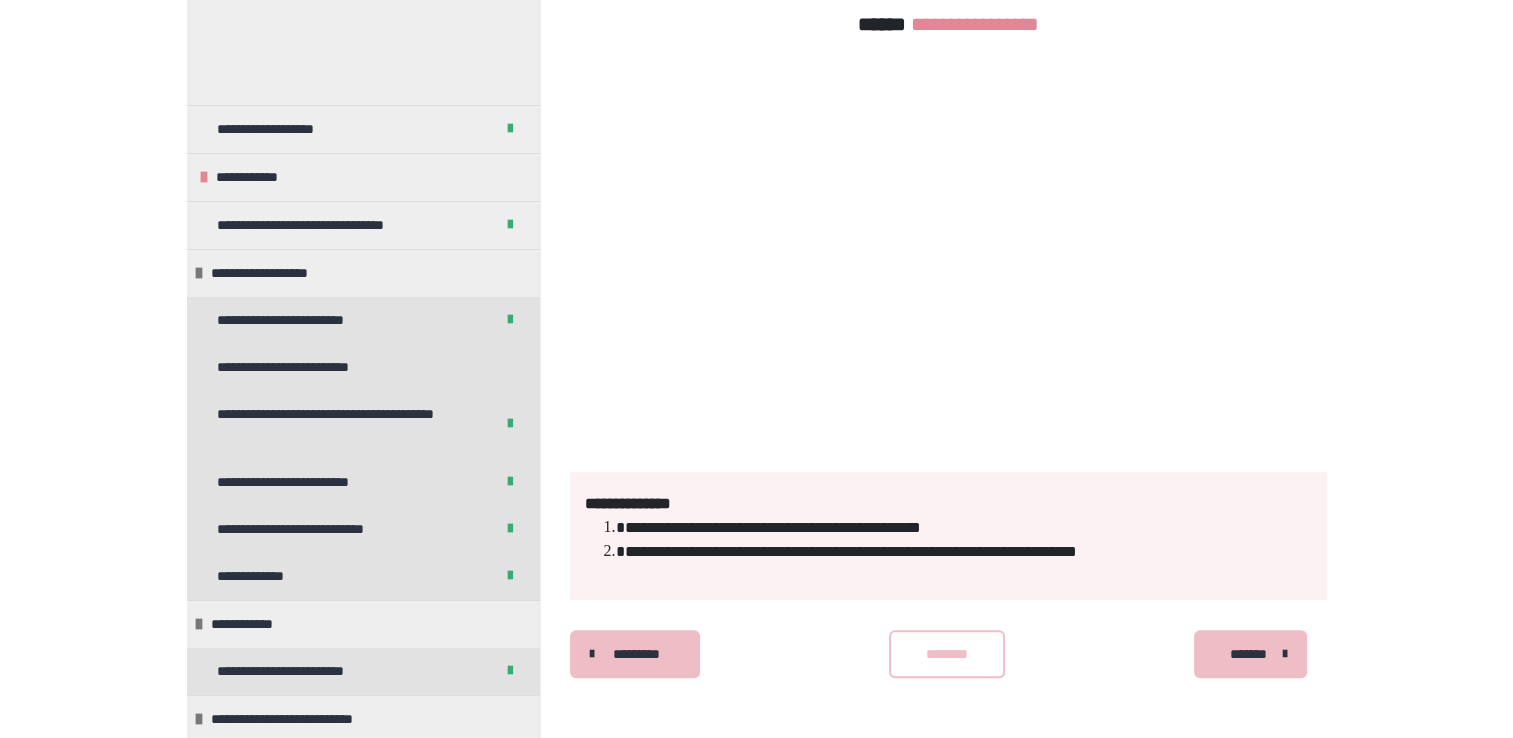 click on "*******" at bounding box center [1248, 654] 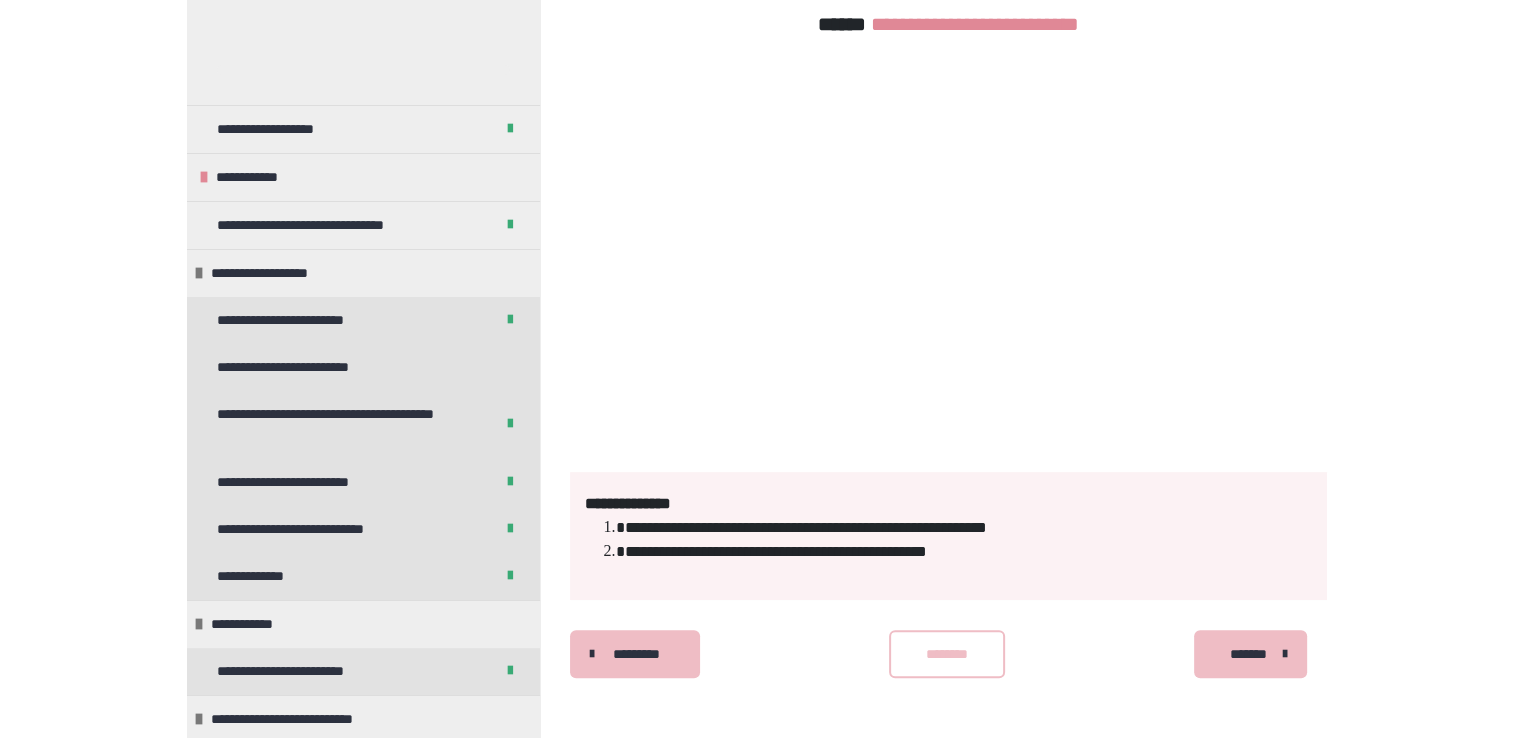 scroll, scrollTop: 492, scrollLeft: 0, axis: vertical 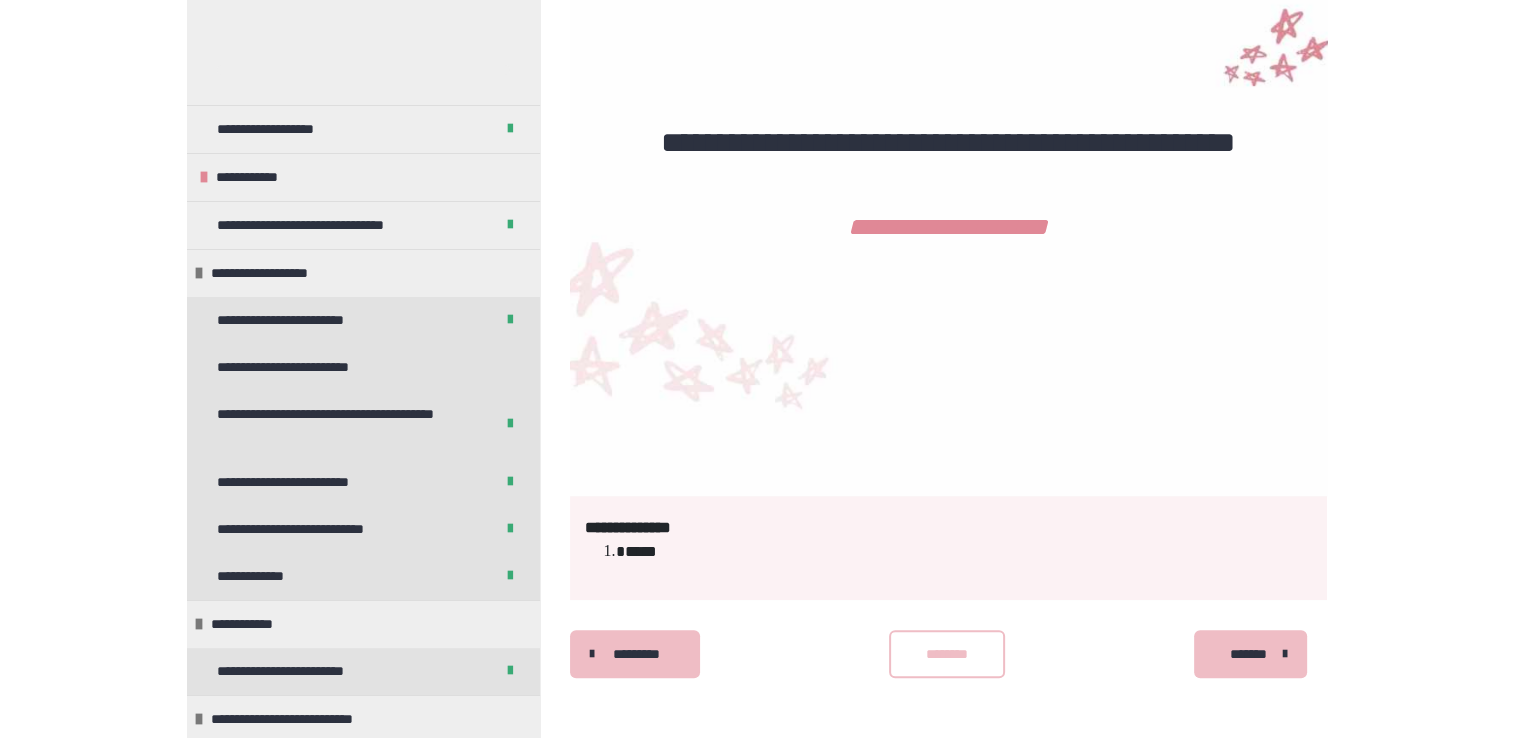 click on "*********" at bounding box center (637, 654) 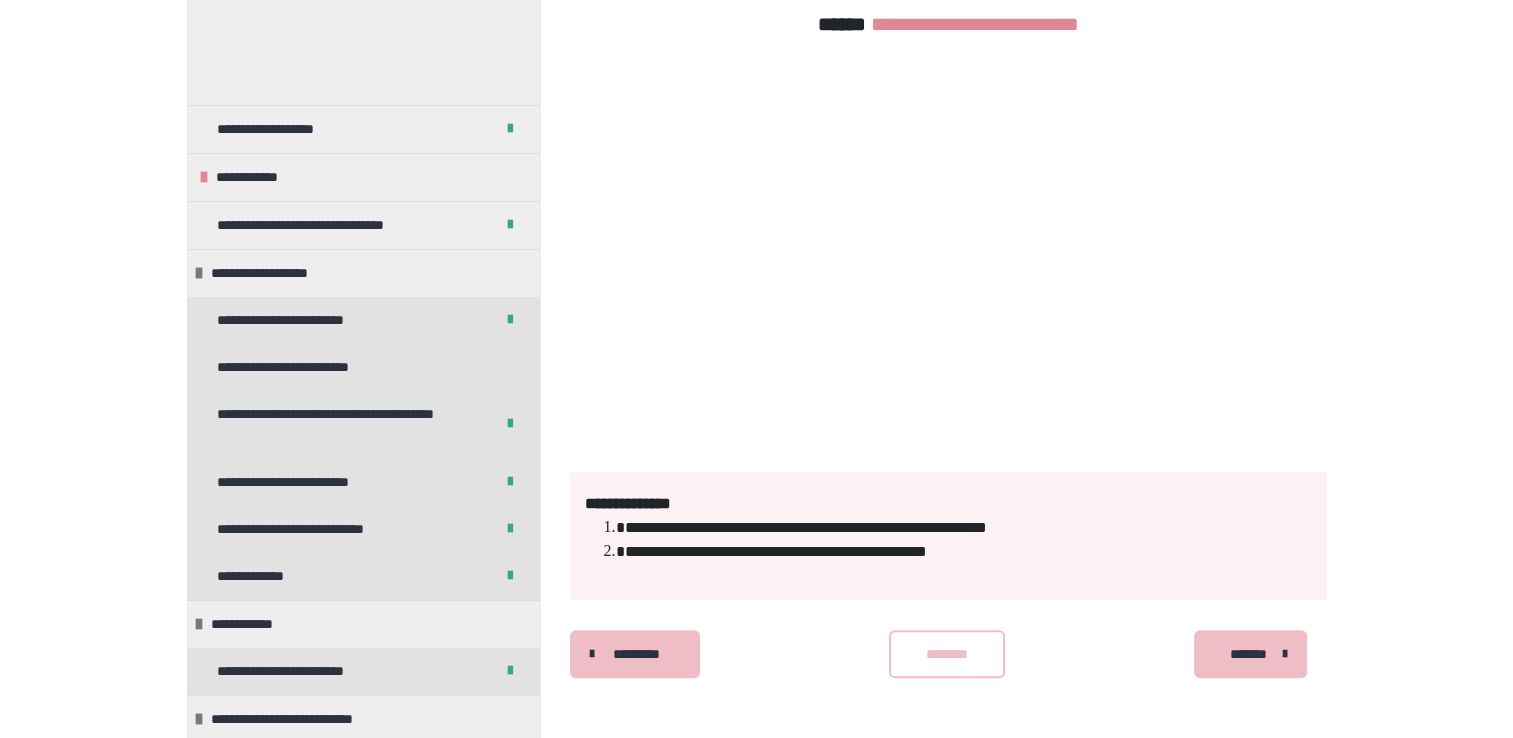 click on "*******" at bounding box center [1250, 654] 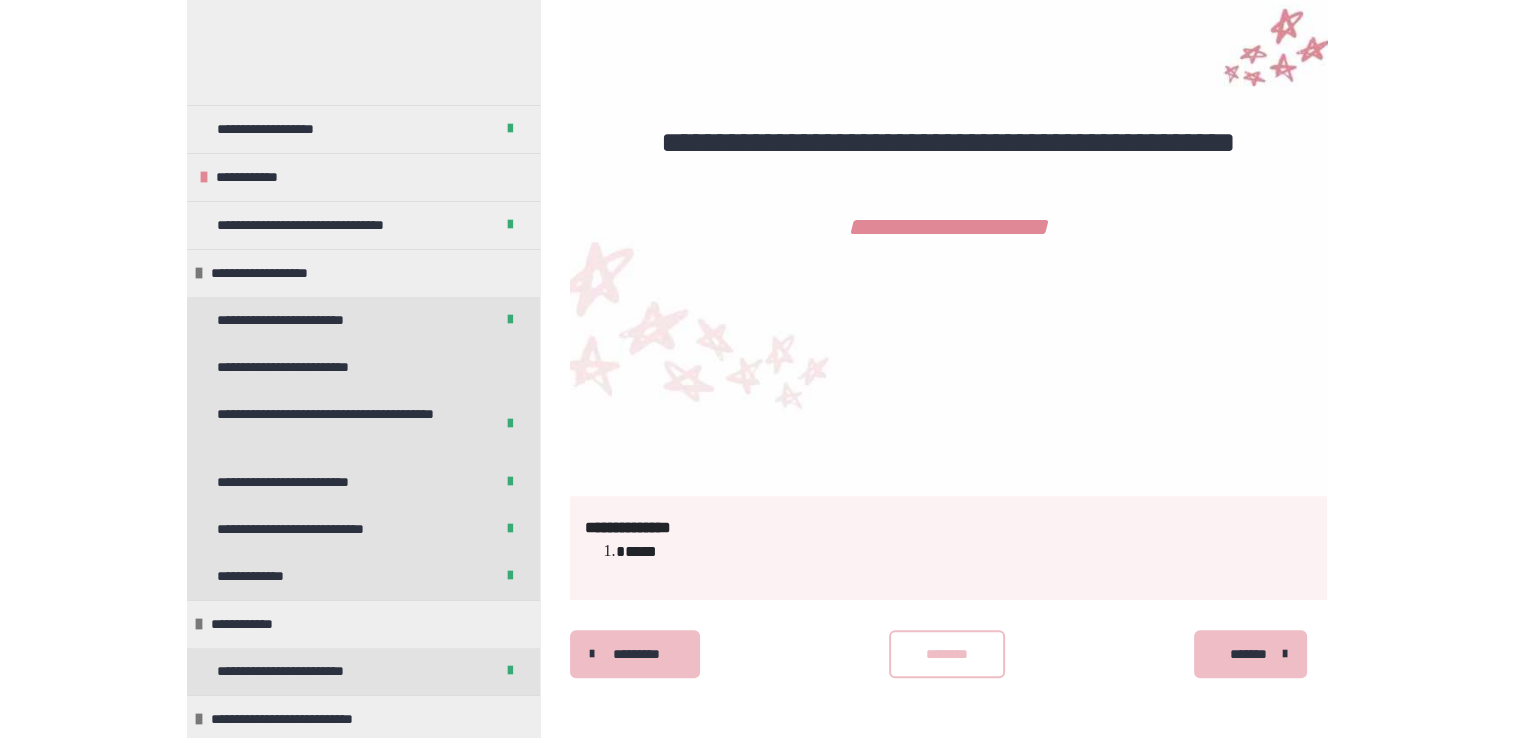 scroll, scrollTop: 1005, scrollLeft: 0, axis: vertical 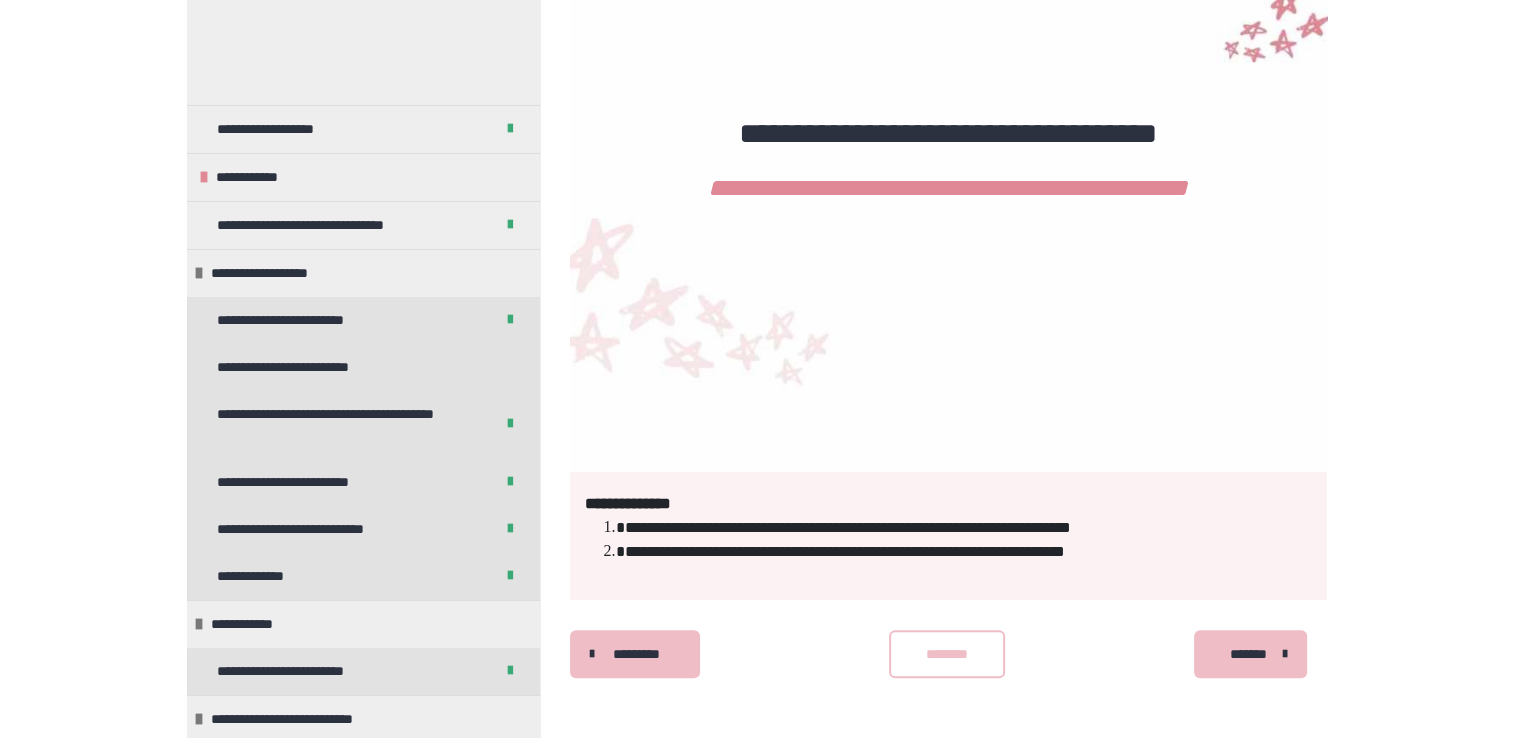 click on "*******" at bounding box center (1248, 654) 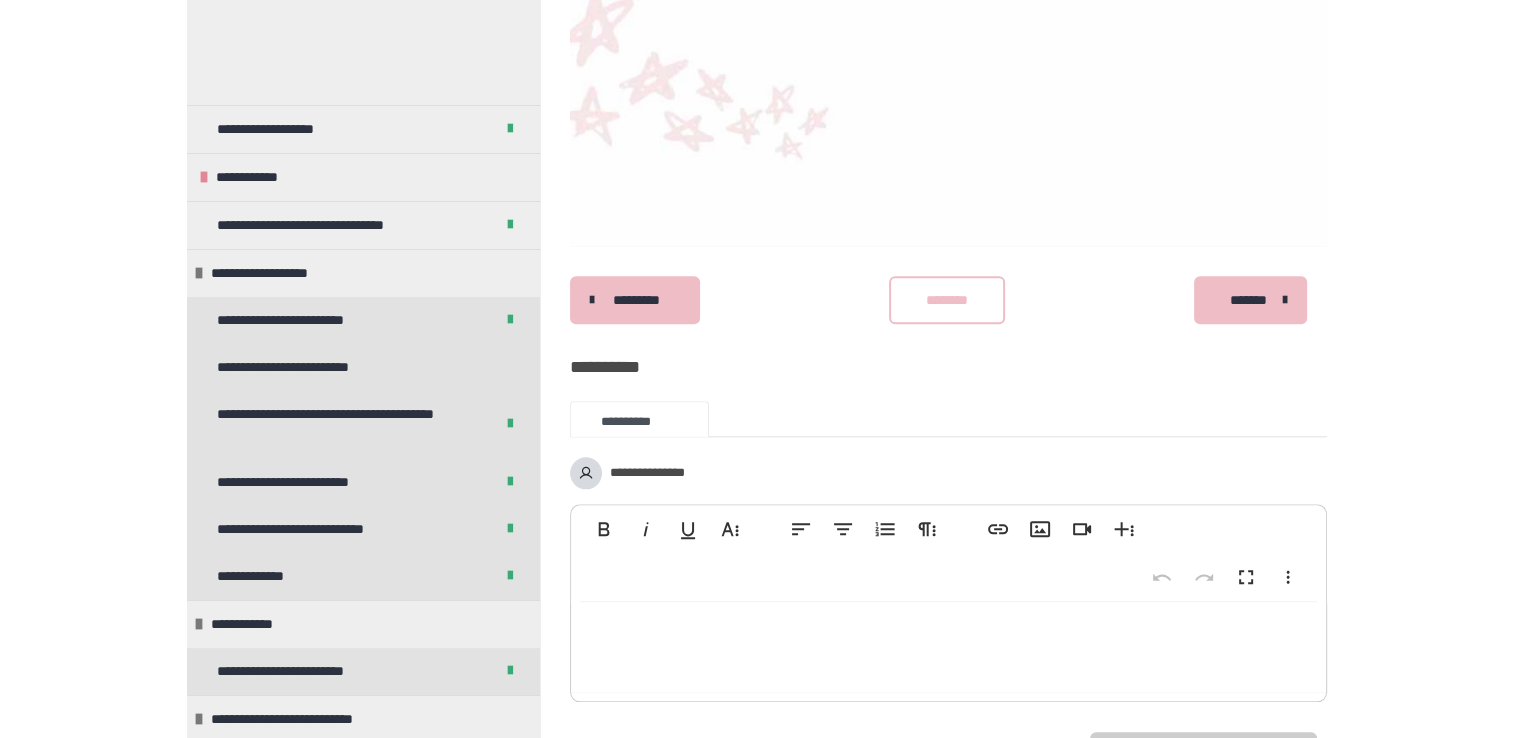 scroll, scrollTop: 2108, scrollLeft: 0, axis: vertical 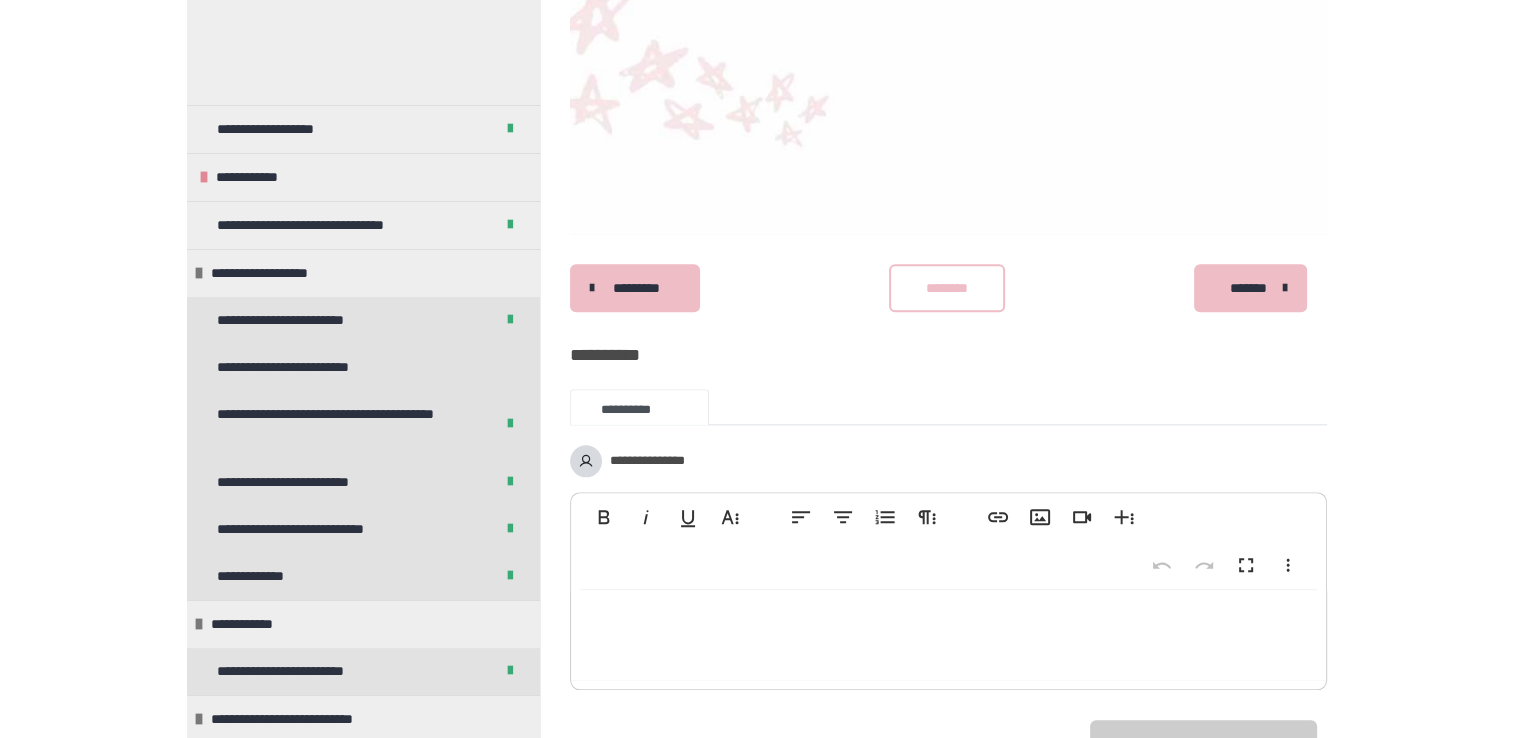 click on "*******" at bounding box center (1248, 288) 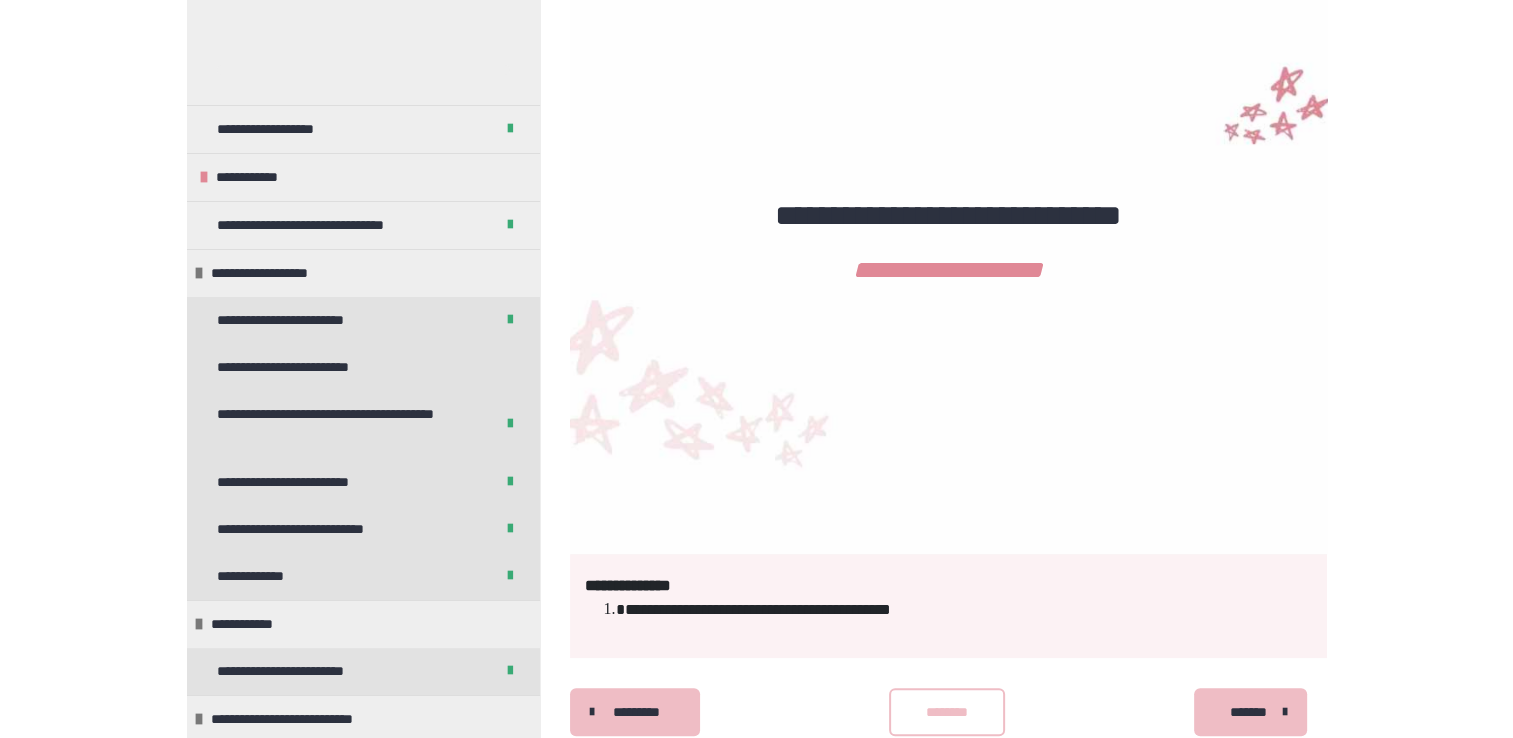 scroll, scrollTop: 1564, scrollLeft: 0, axis: vertical 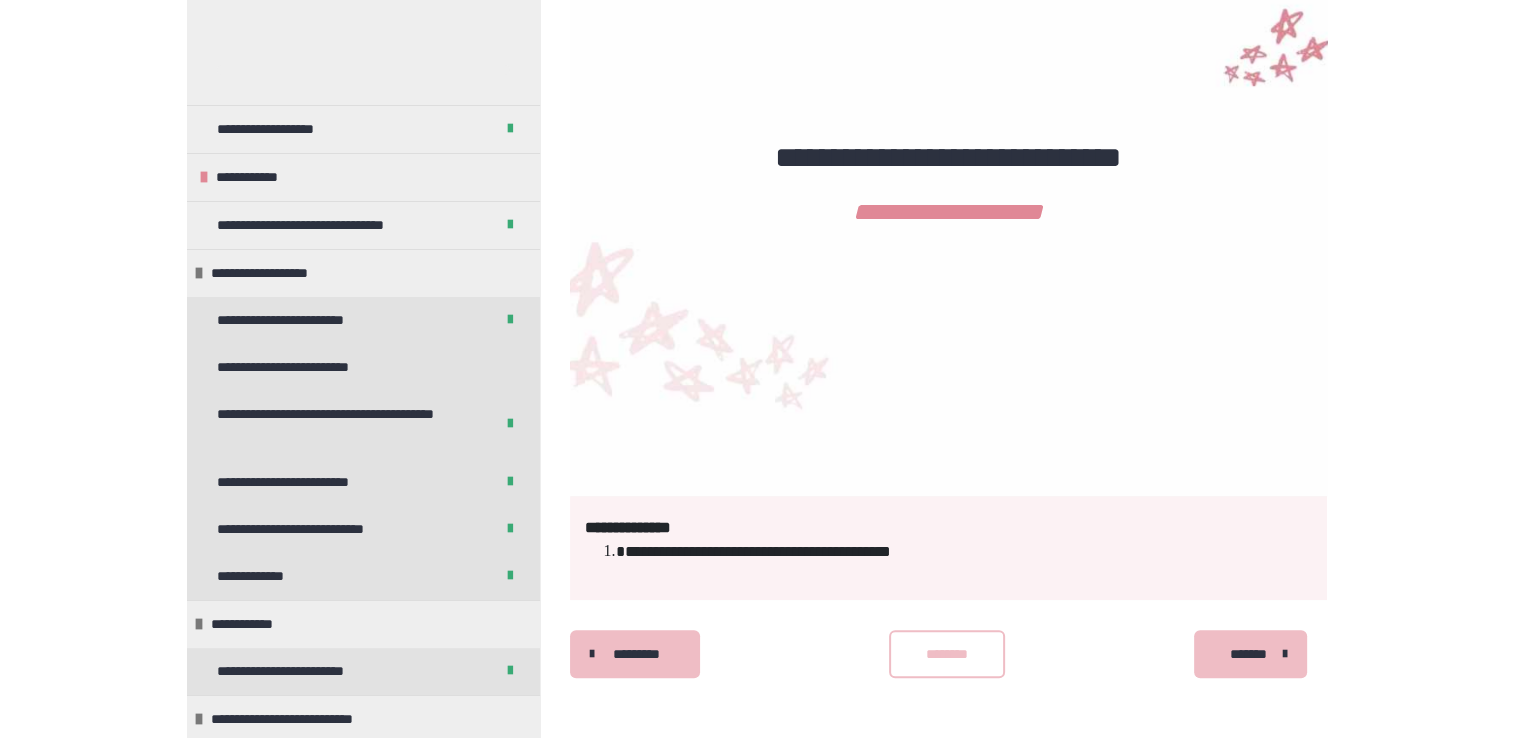 click on "*******" at bounding box center [1248, 654] 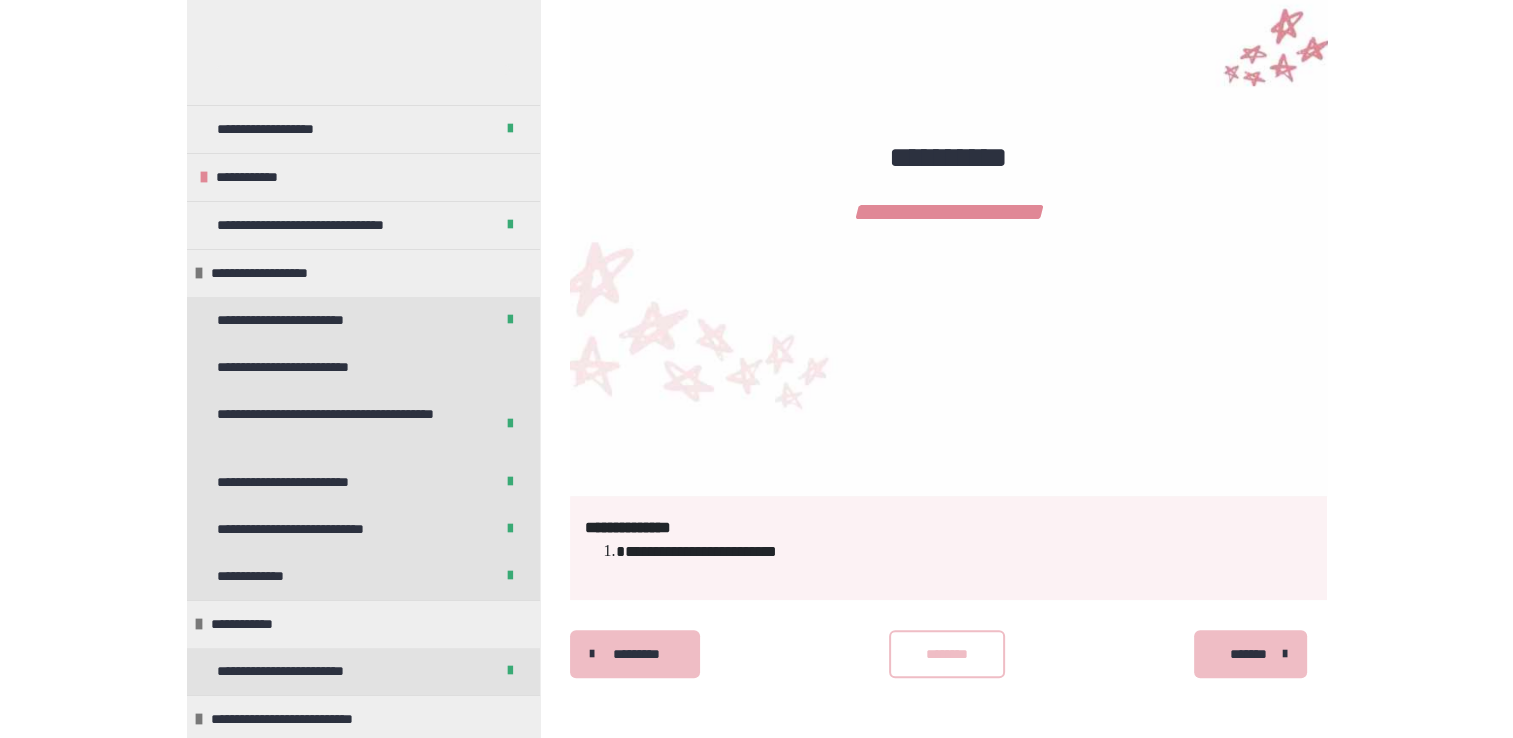 scroll, scrollTop: 1444, scrollLeft: 0, axis: vertical 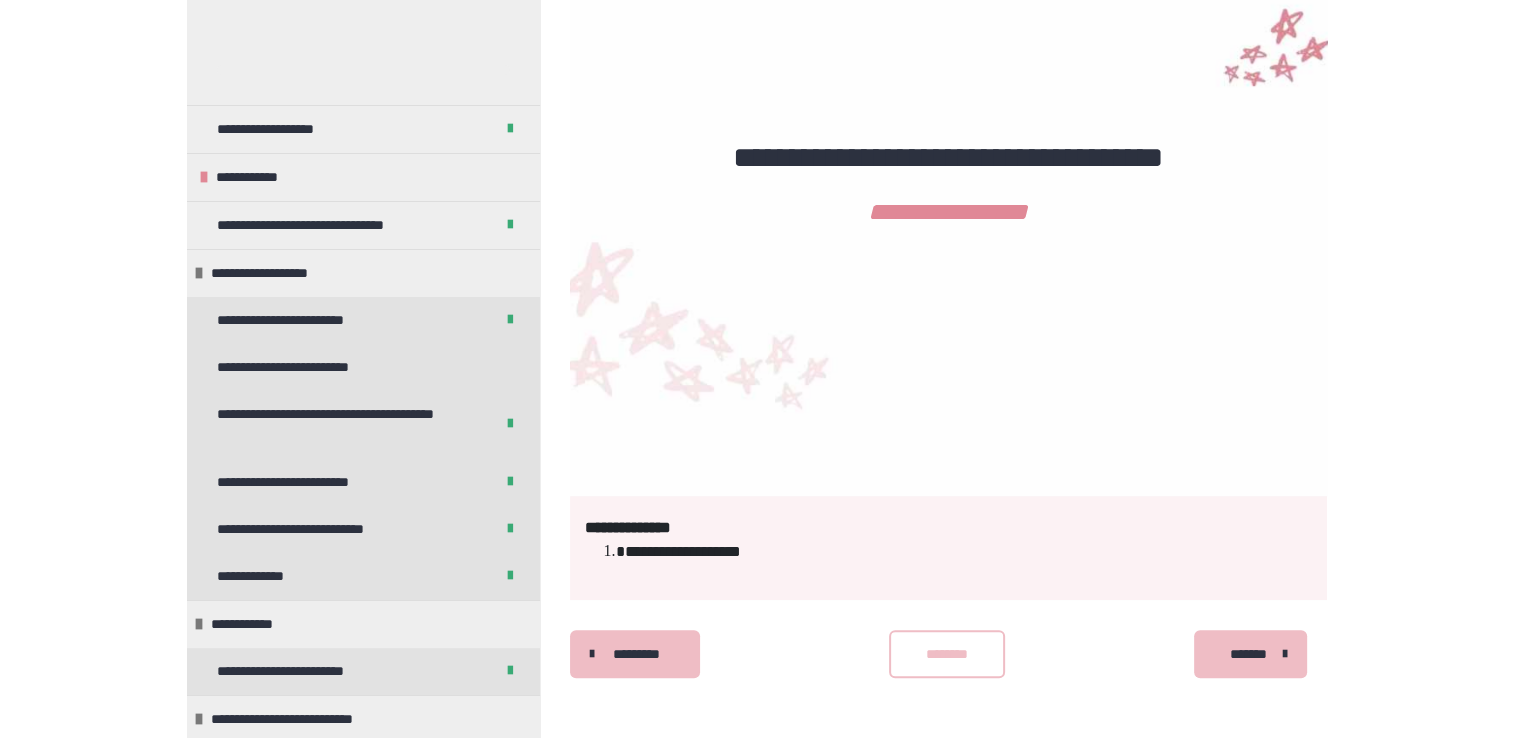 click on "*******" at bounding box center [1248, 654] 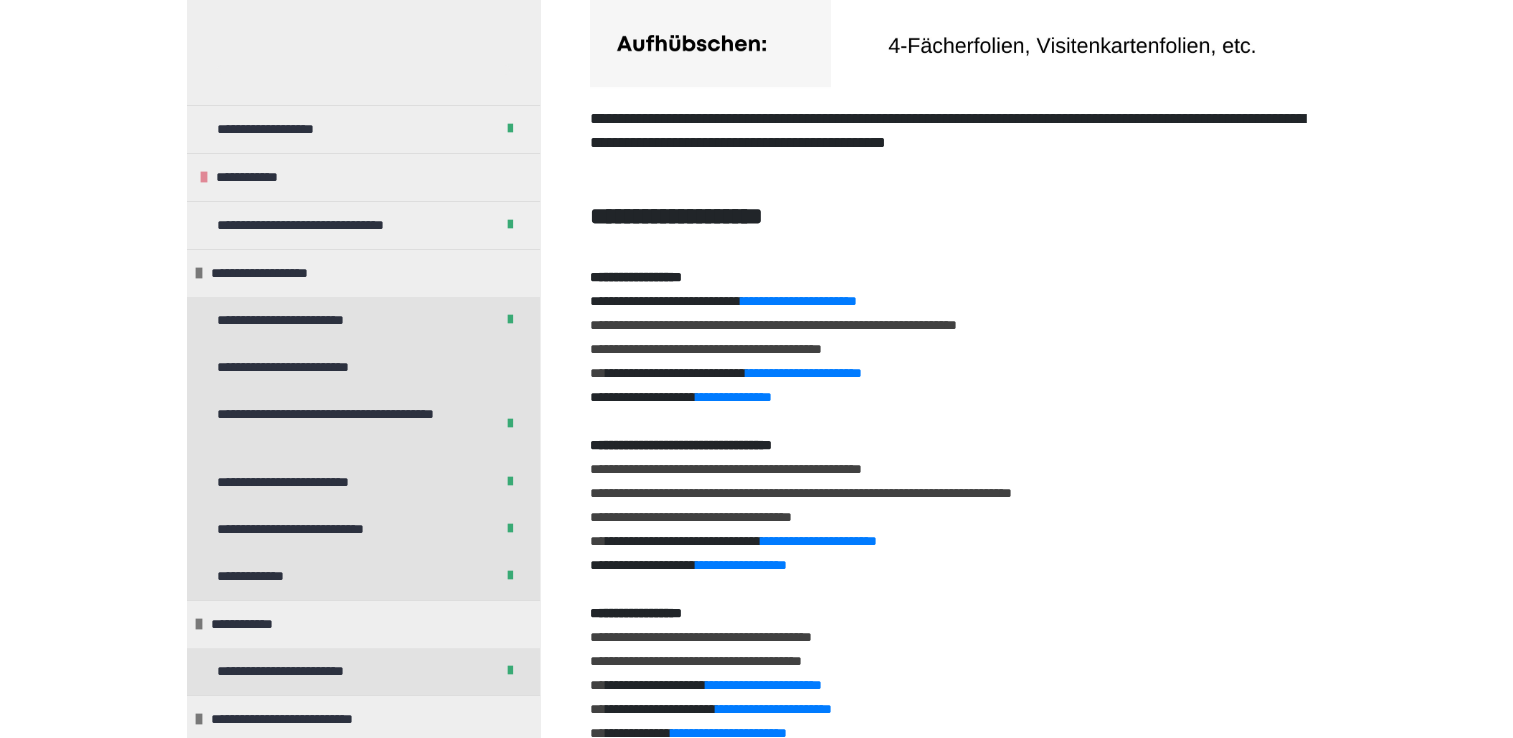 scroll, scrollTop: 1981, scrollLeft: 0, axis: vertical 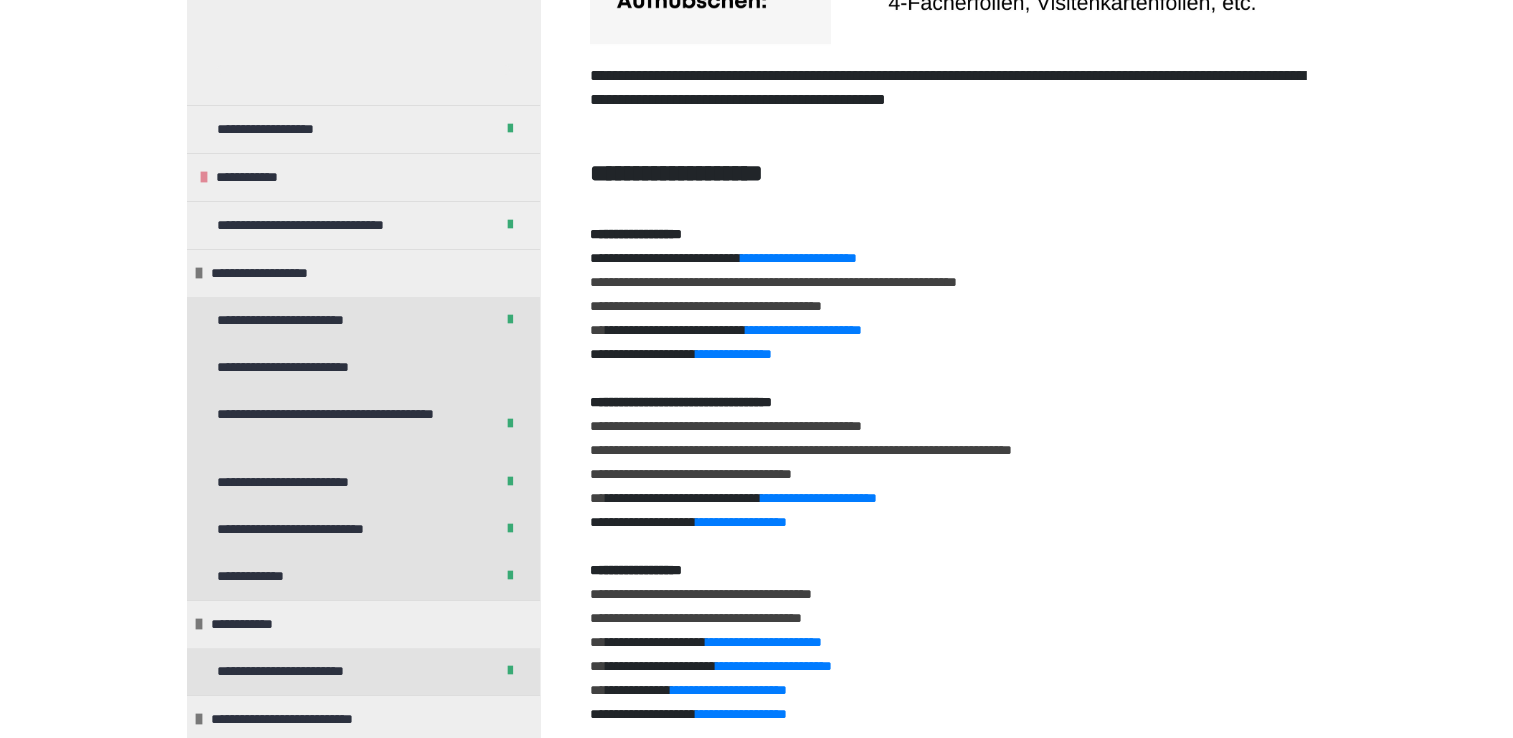 click on "**********" at bounding box center [804, 426] 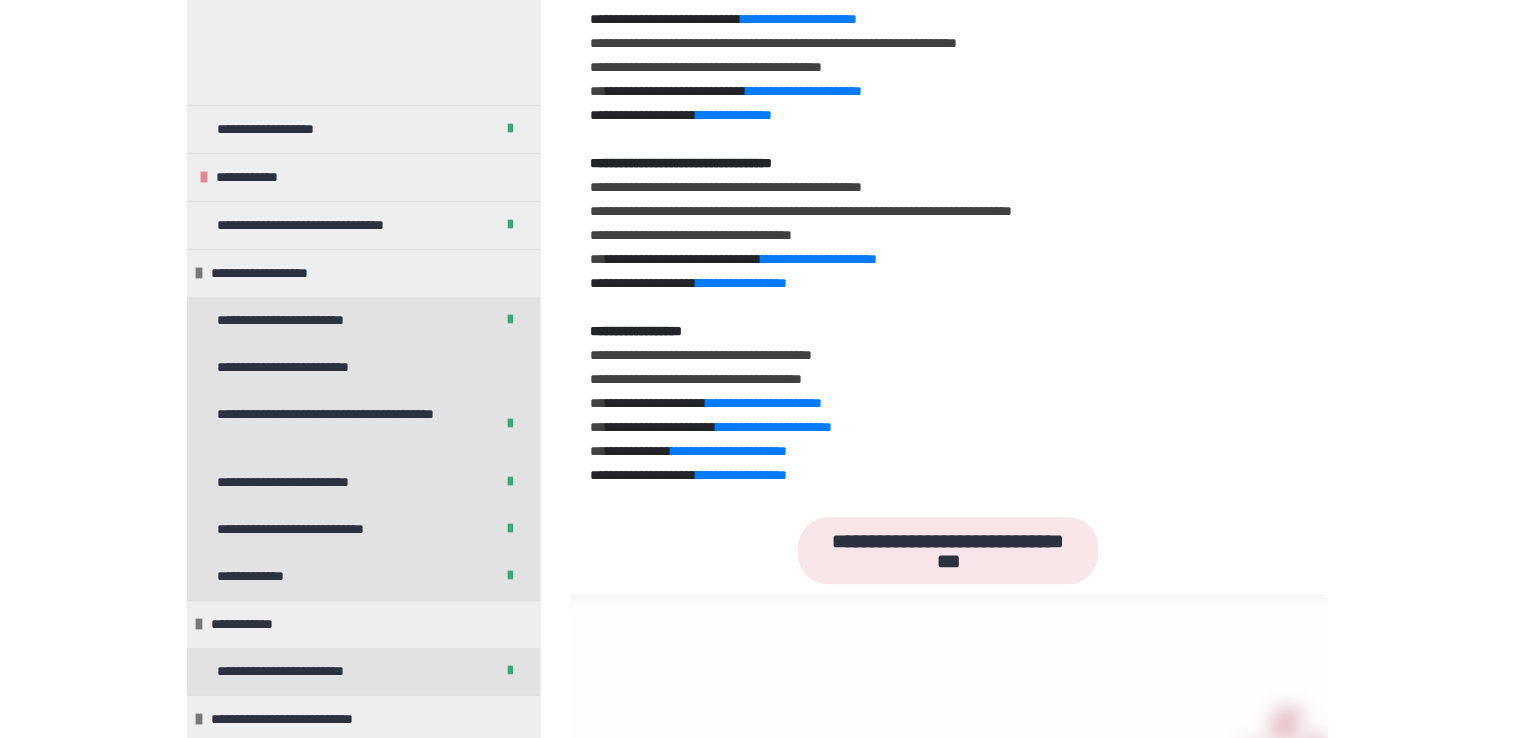 scroll, scrollTop: 2221, scrollLeft: 0, axis: vertical 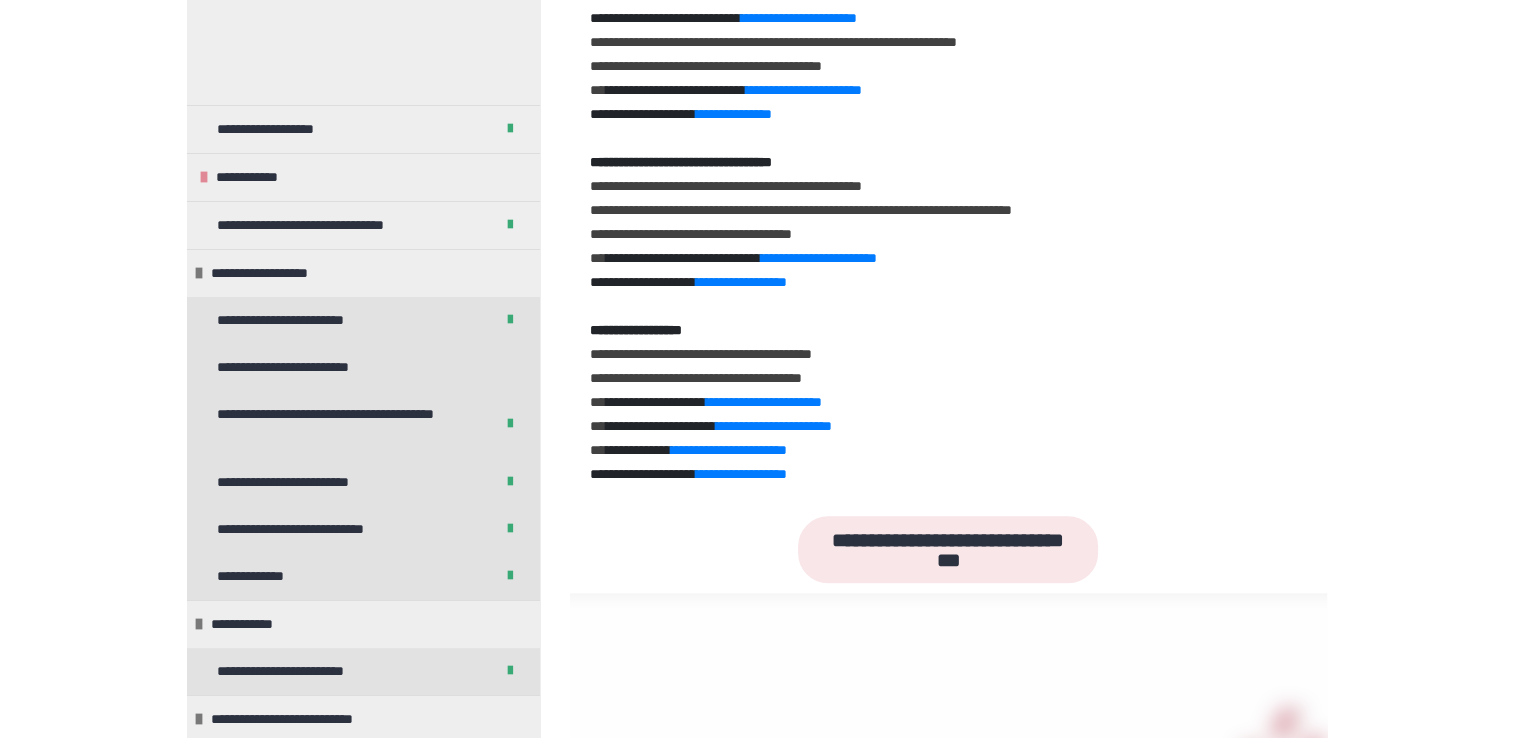 click on "**********" at bounding box center (744, 378) 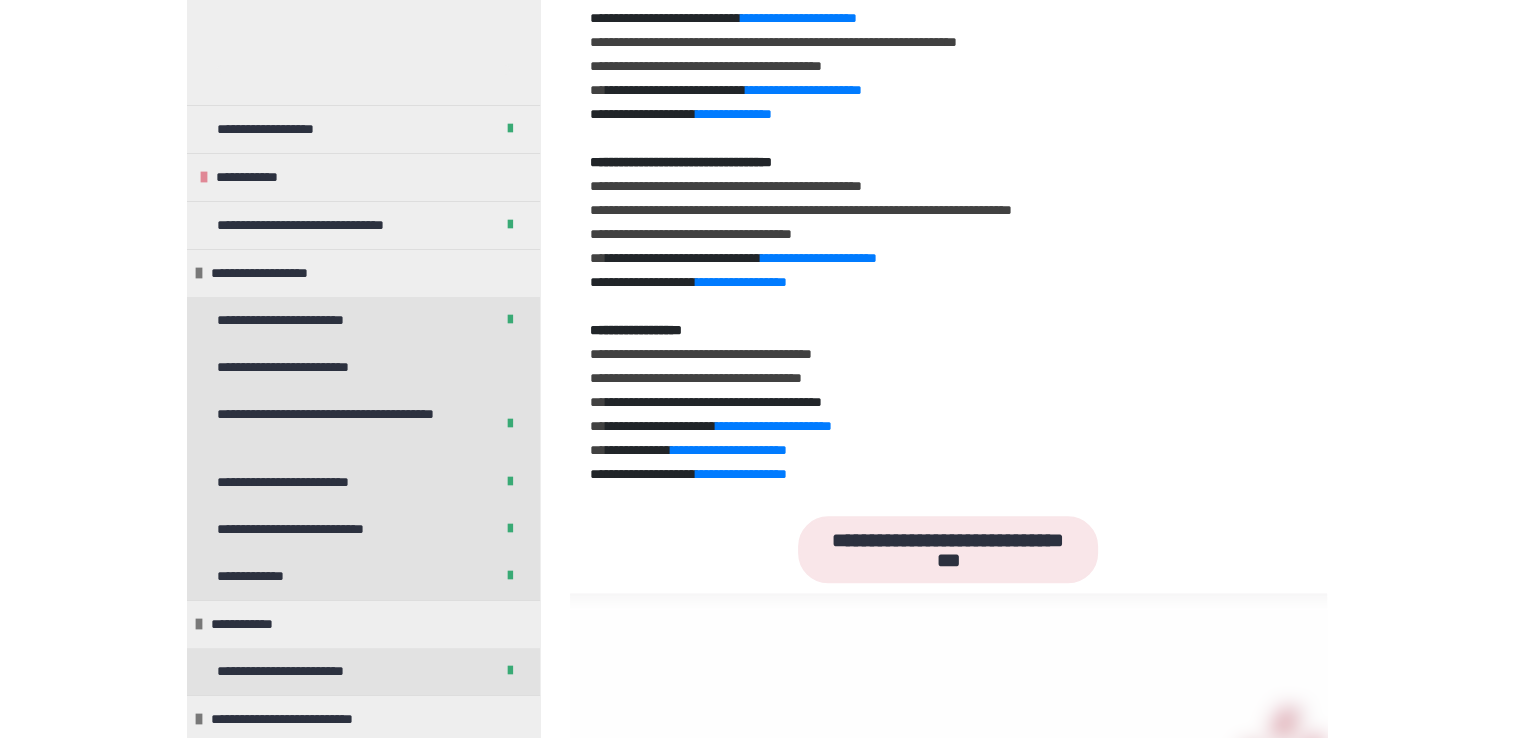 click on "**********" at bounding box center (764, 402) 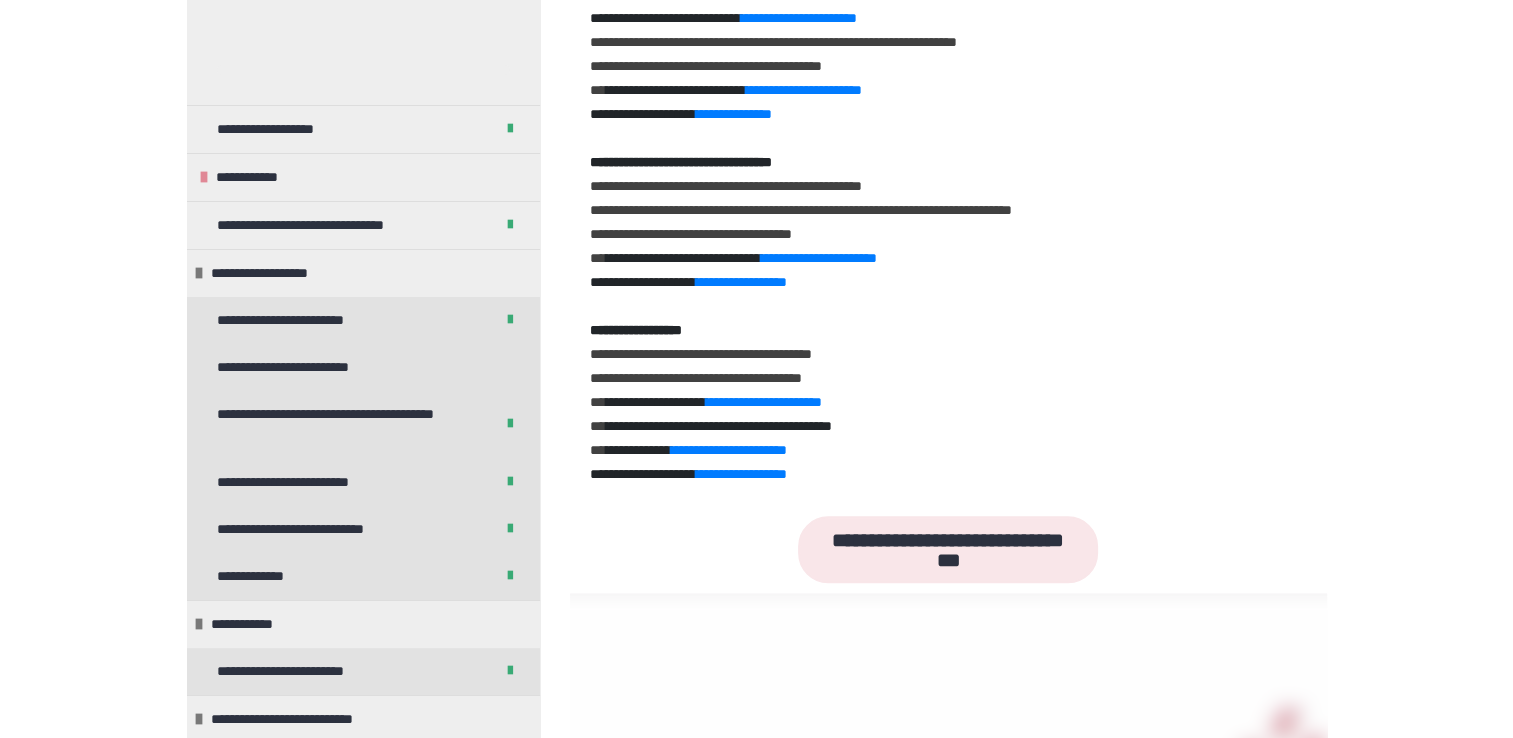 click on "**********" at bounding box center (774, 426) 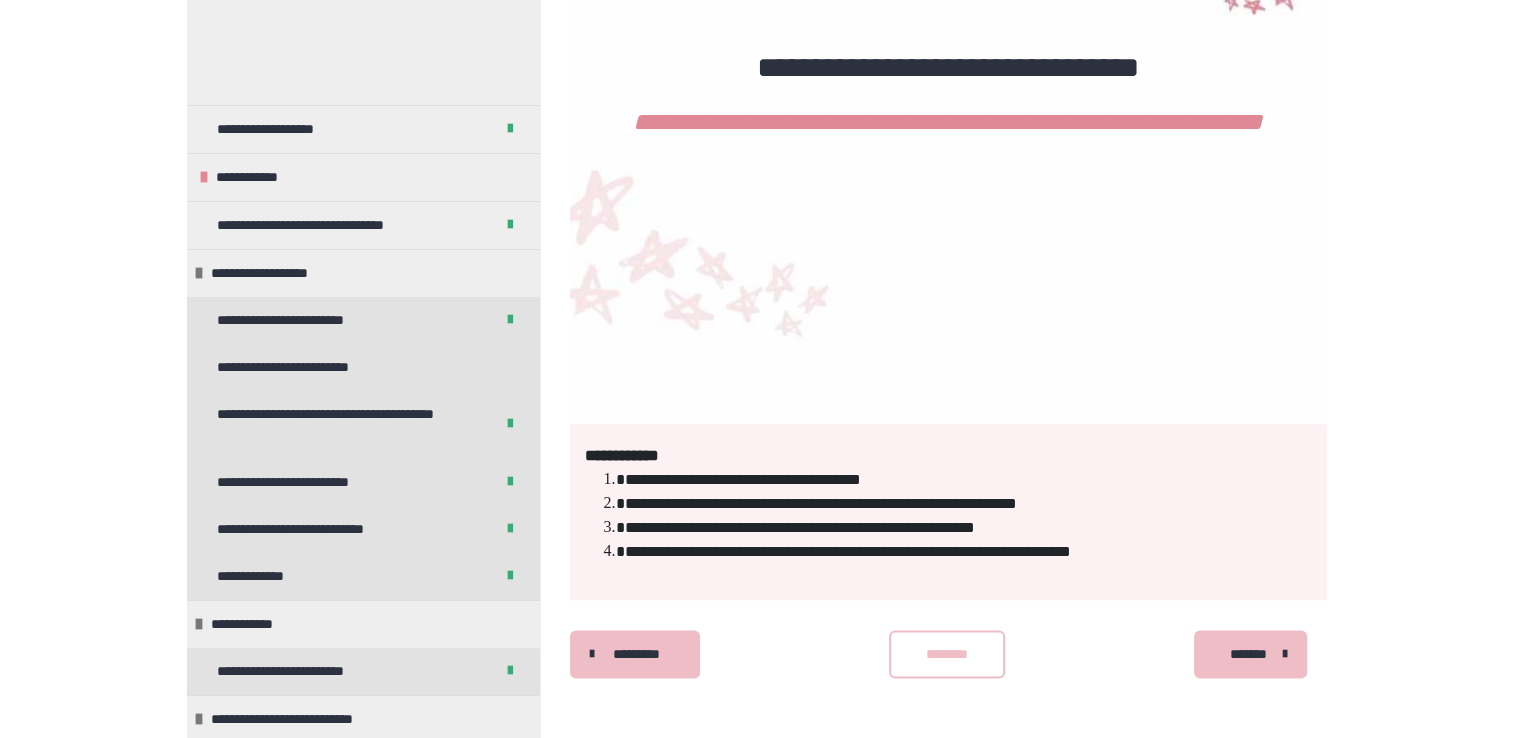 scroll, scrollTop: 3086, scrollLeft: 0, axis: vertical 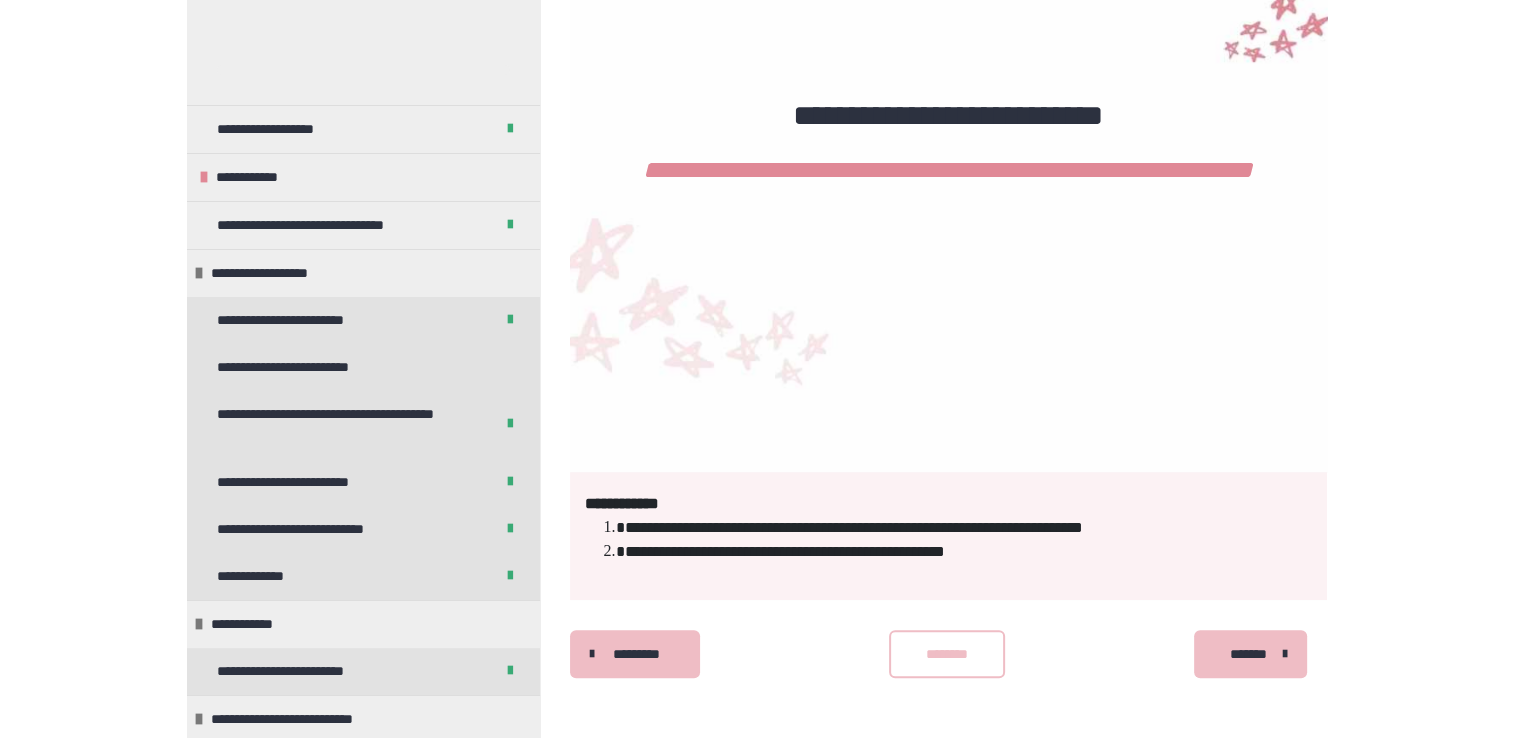 click at bounding box center [1285, 654] 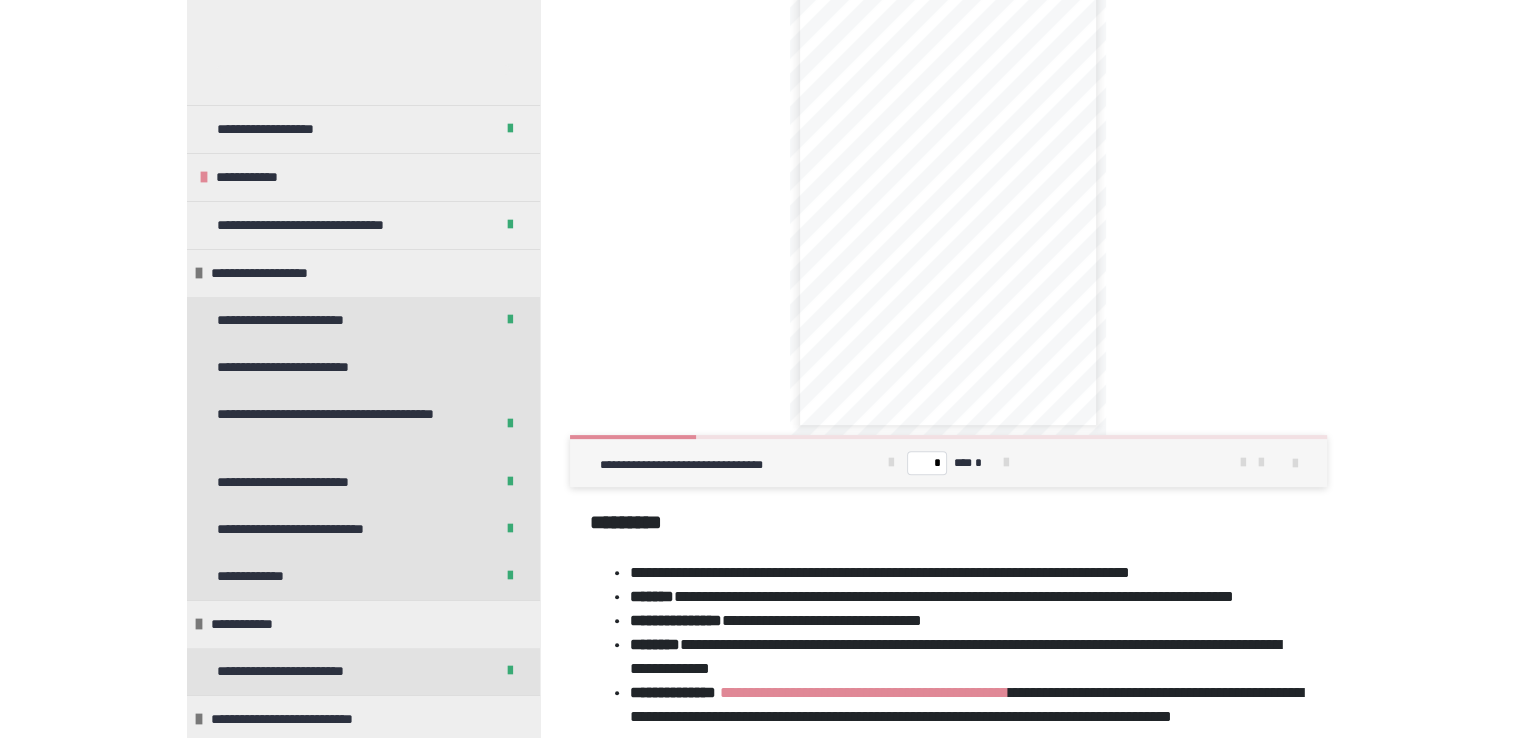 scroll, scrollTop: 480, scrollLeft: 0, axis: vertical 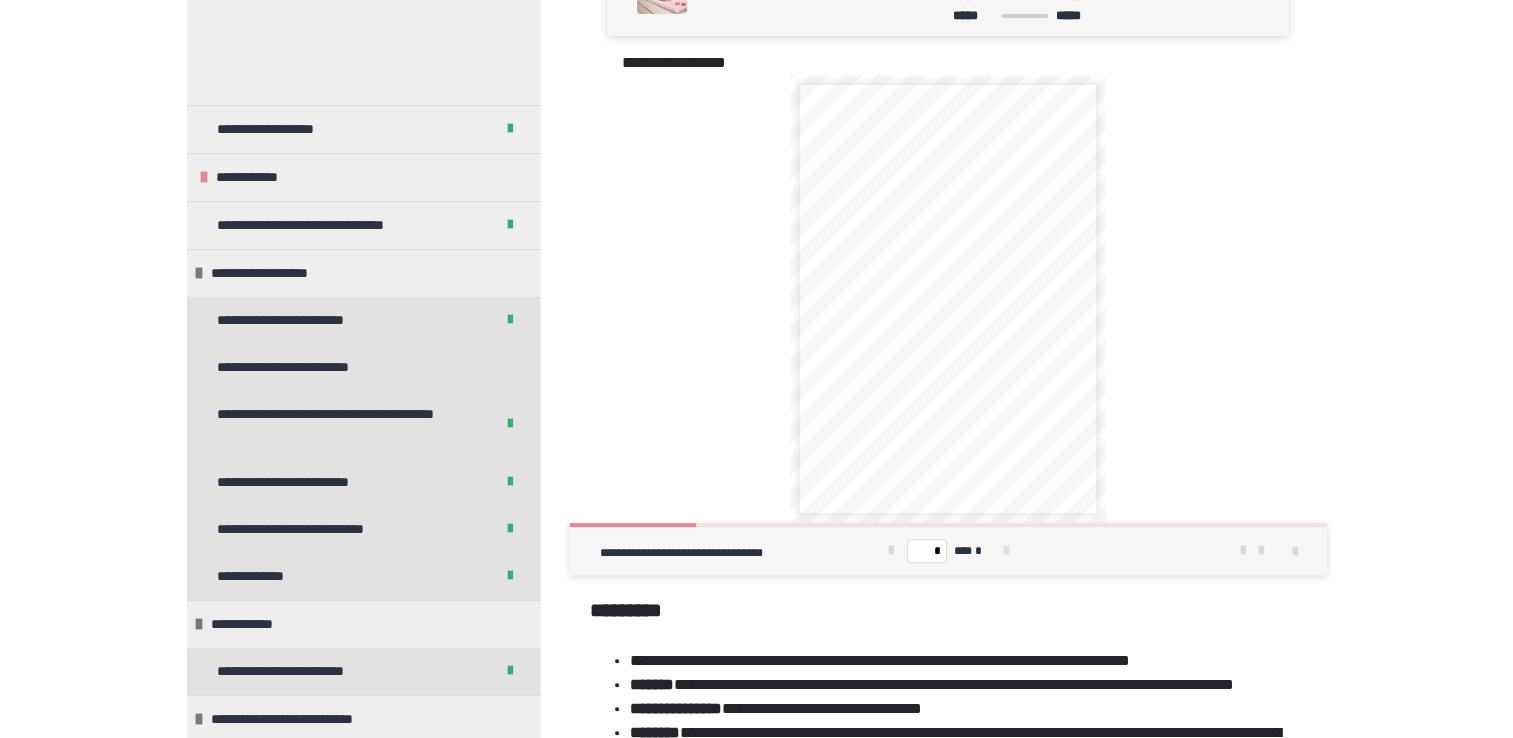 click at bounding box center [1005, 551] 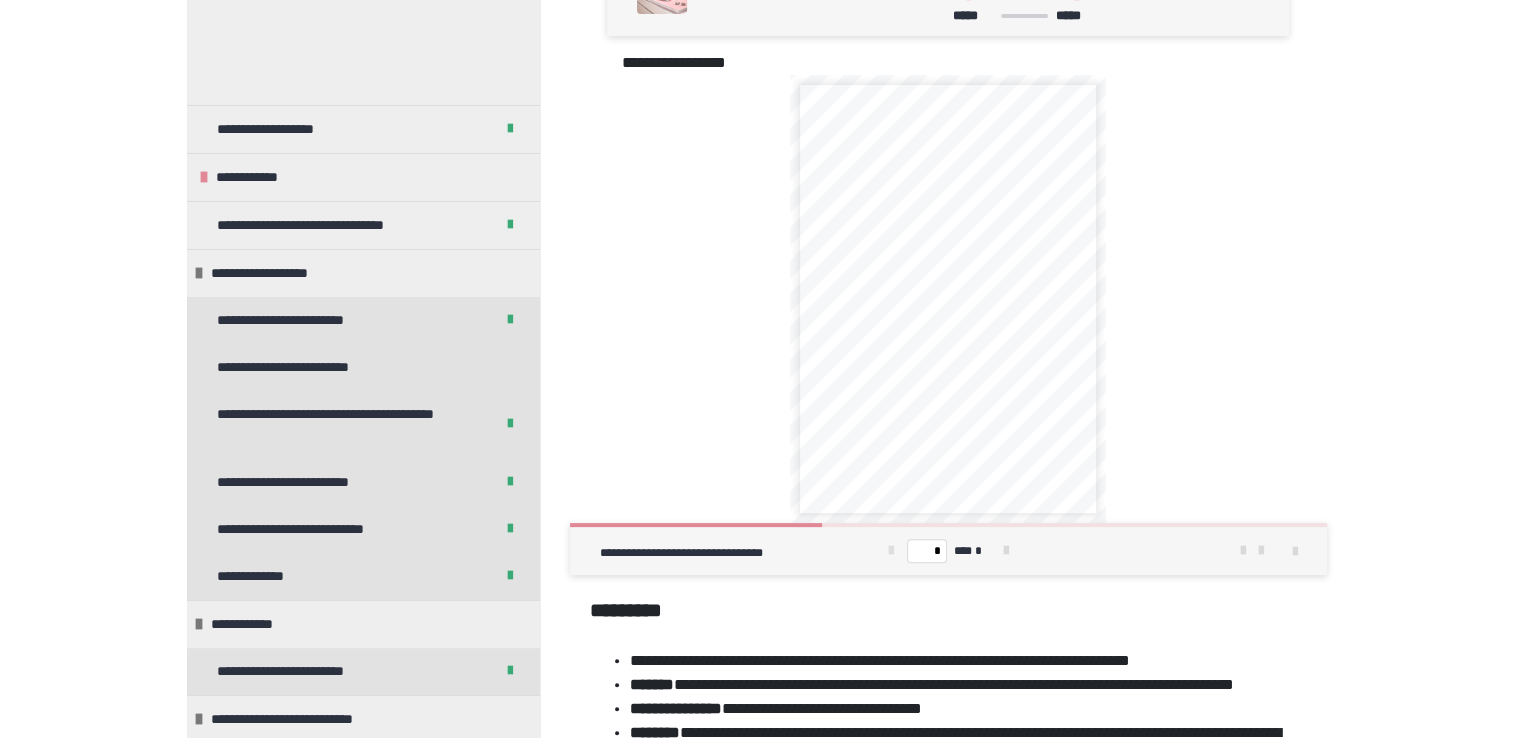 click at bounding box center (891, 551) 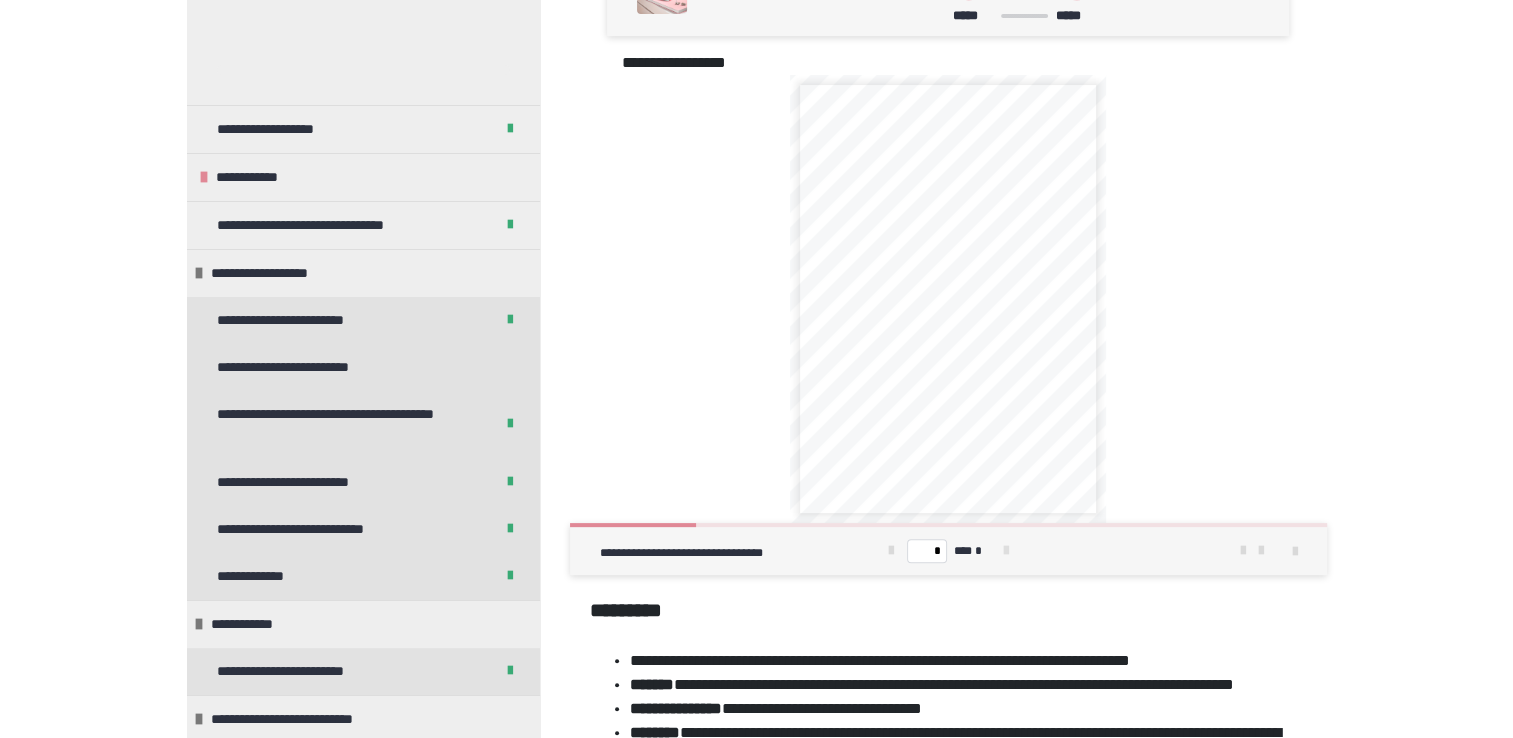 click at bounding box center (1005, 551) 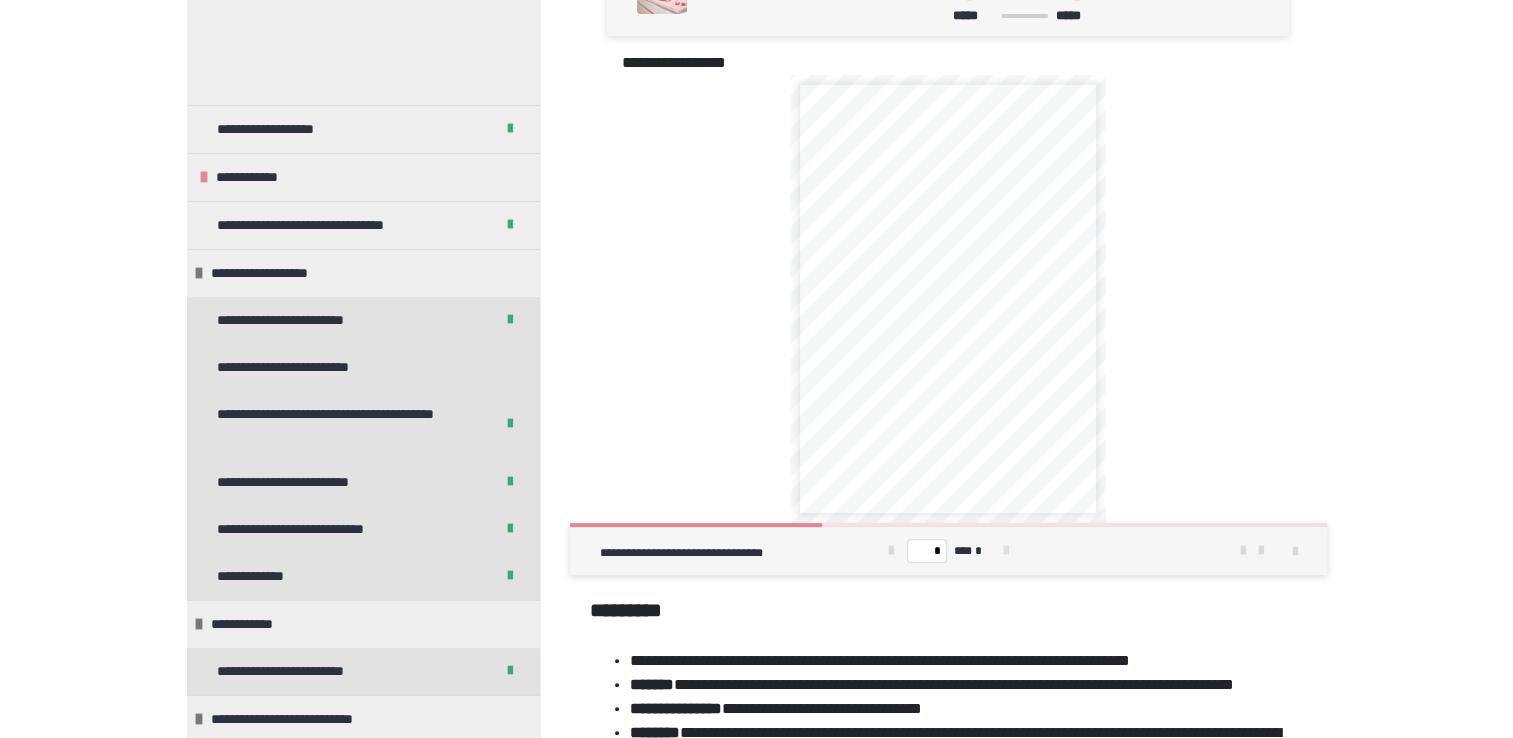 click at bounding box center [1005, 551] 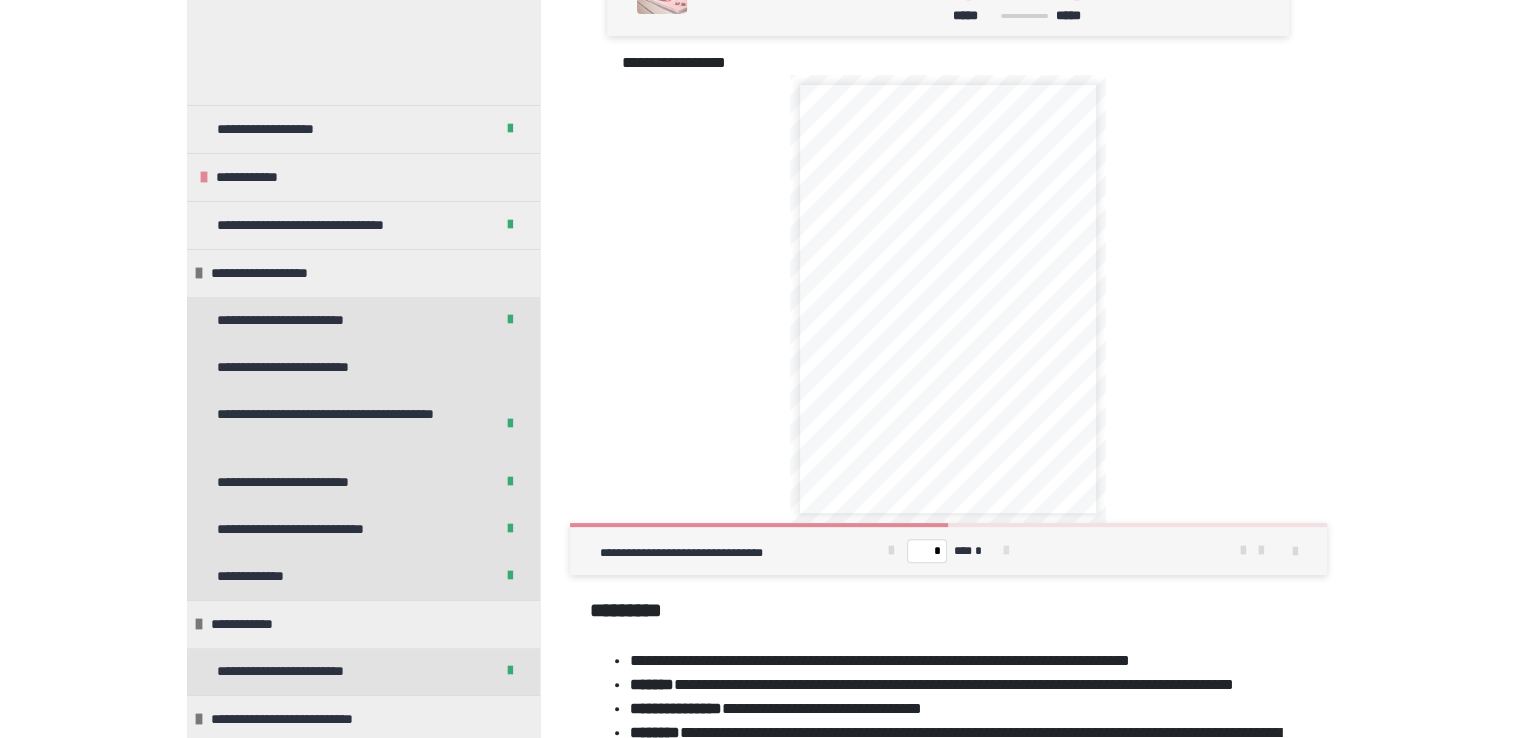 click at bounding box center [1005, 551] 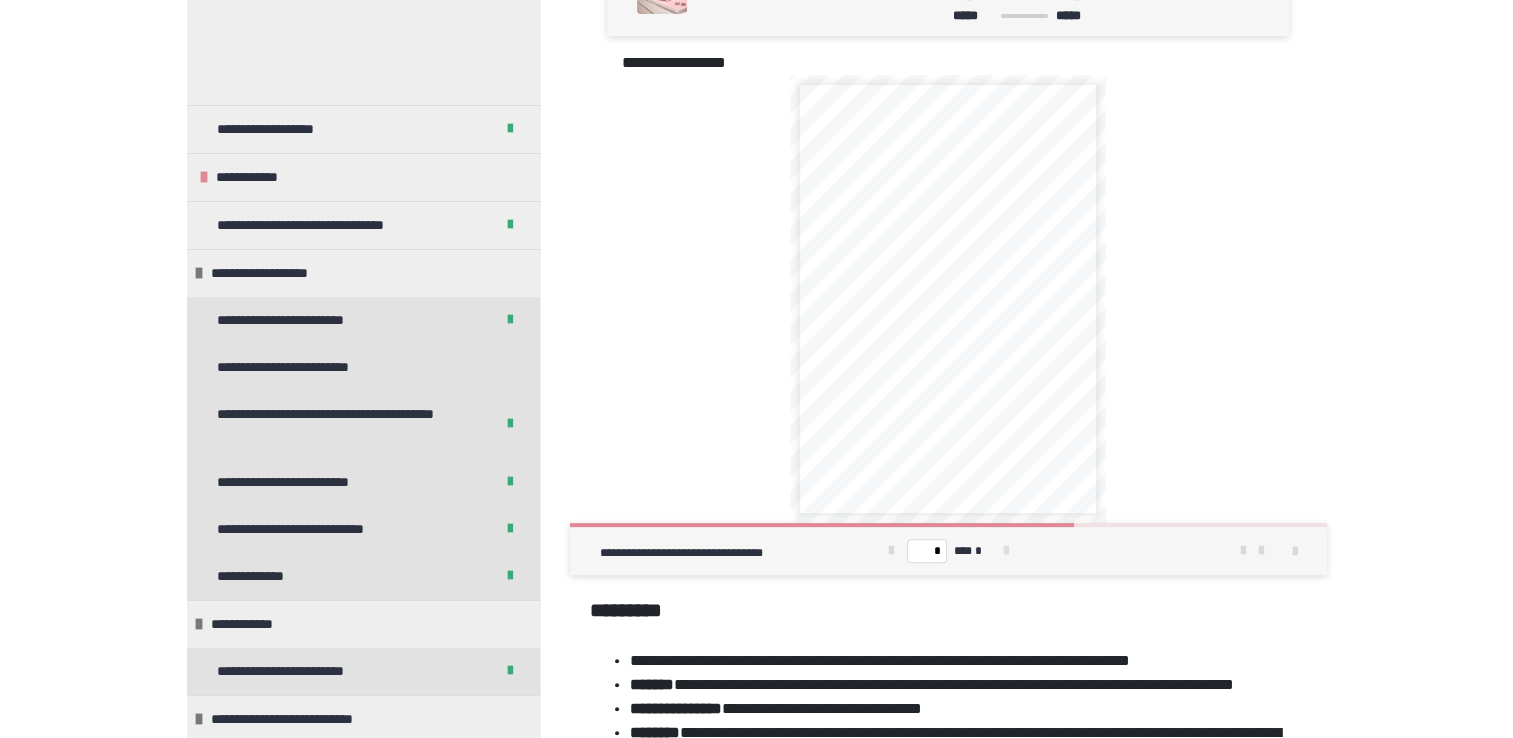 click at bounding box center (1005, 551) 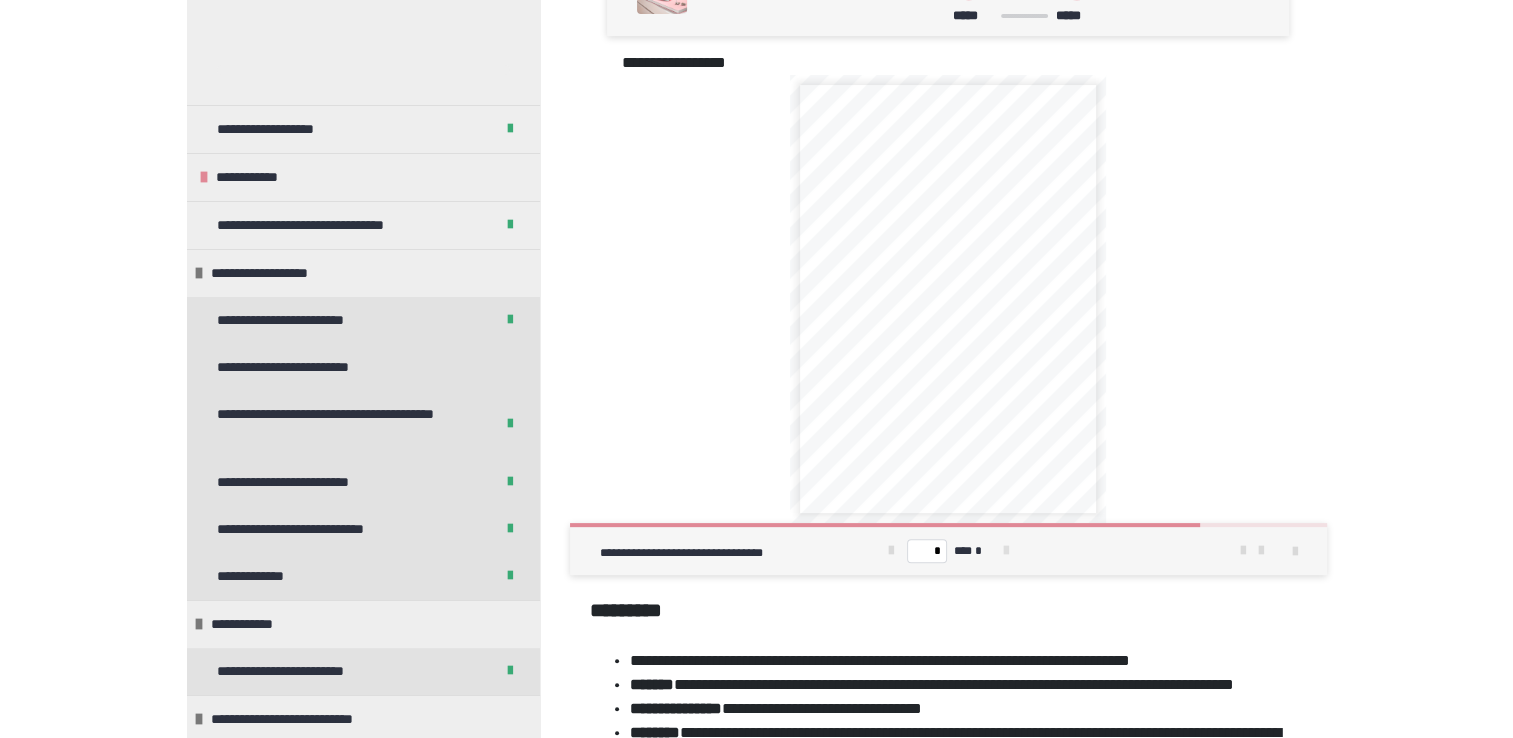 click at bounding box center (1005, 551) 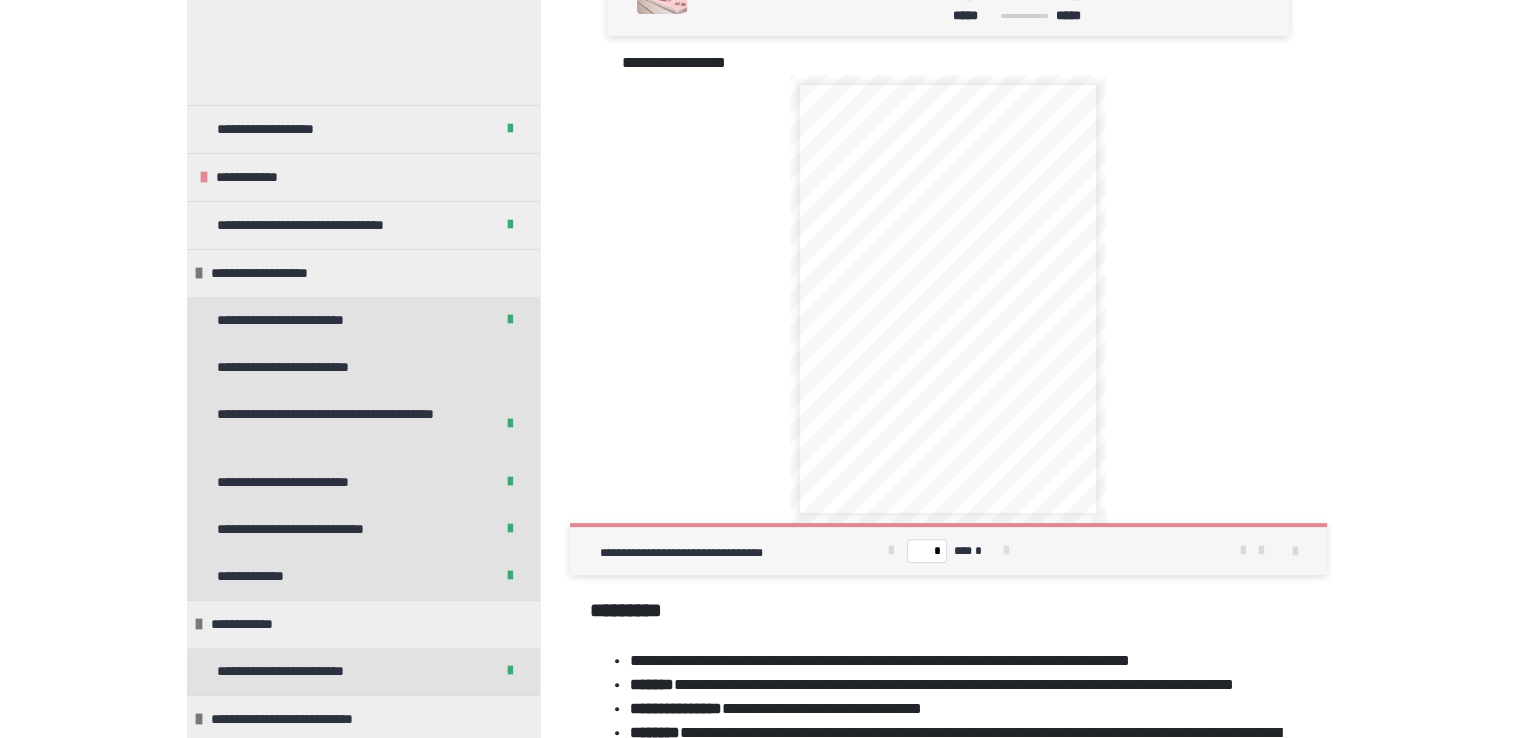 click on "* *** *" at bounding box center [948, 551] 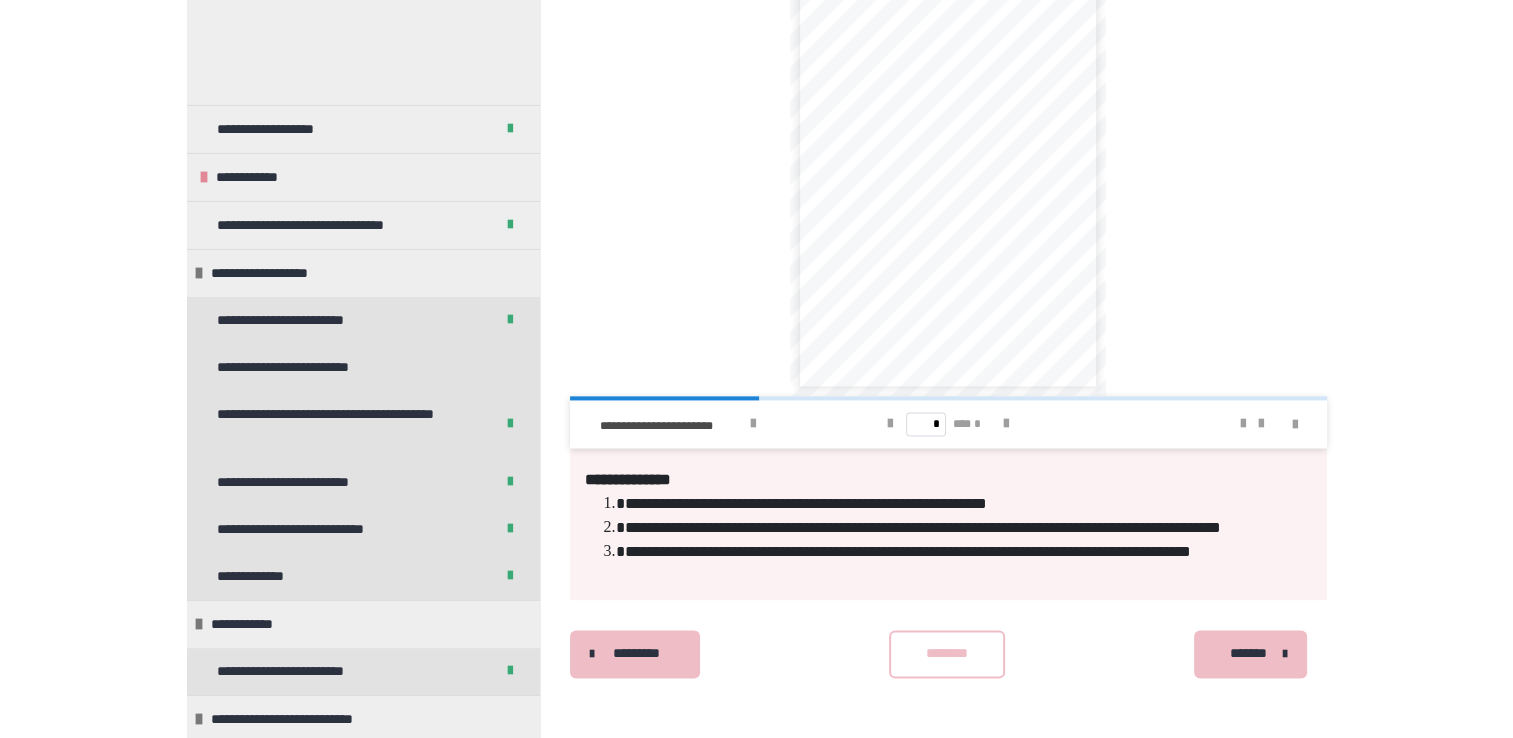 scroll, scrollTop: 2709, scrollLeft: 0, axis: vertical 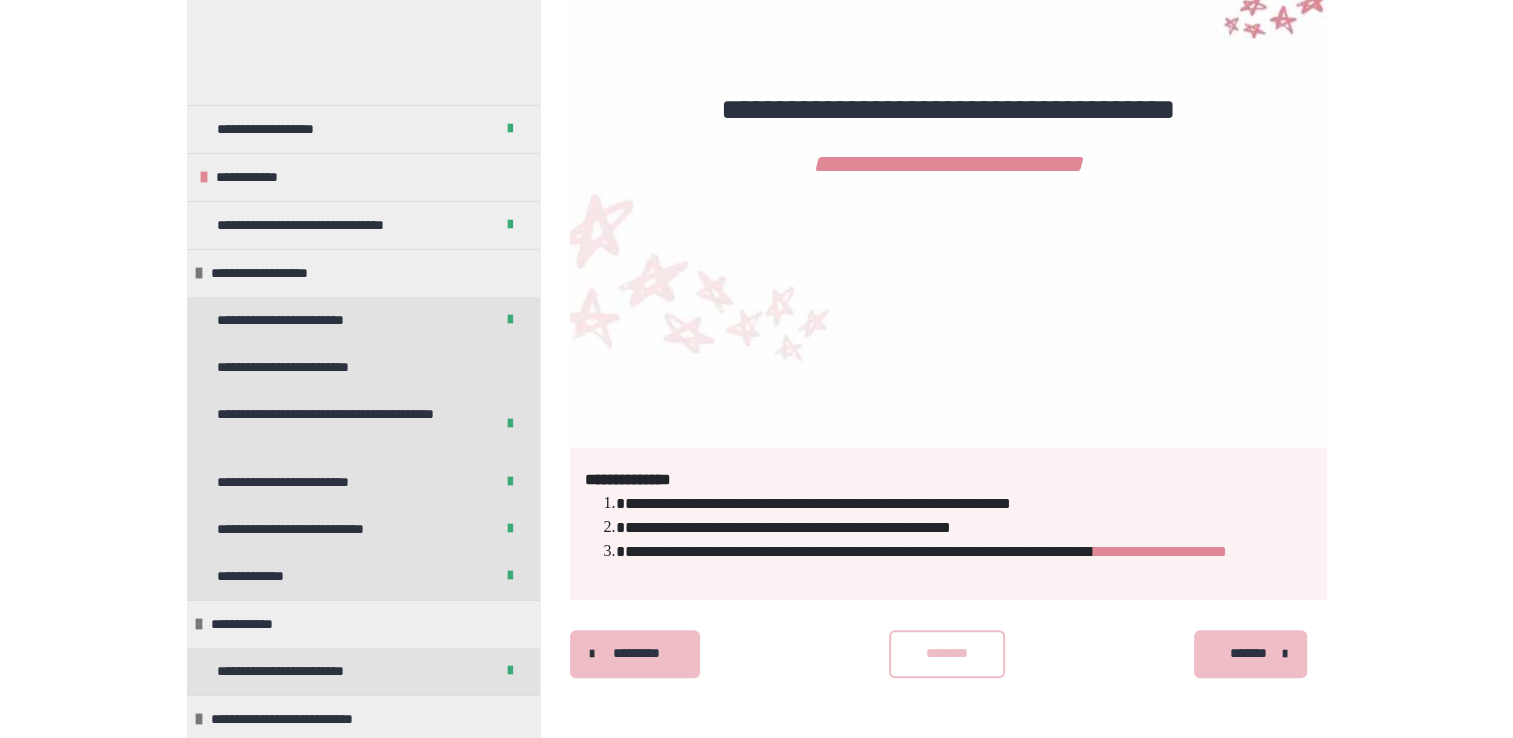 click on "*******" at bounding box center [1250, 654] 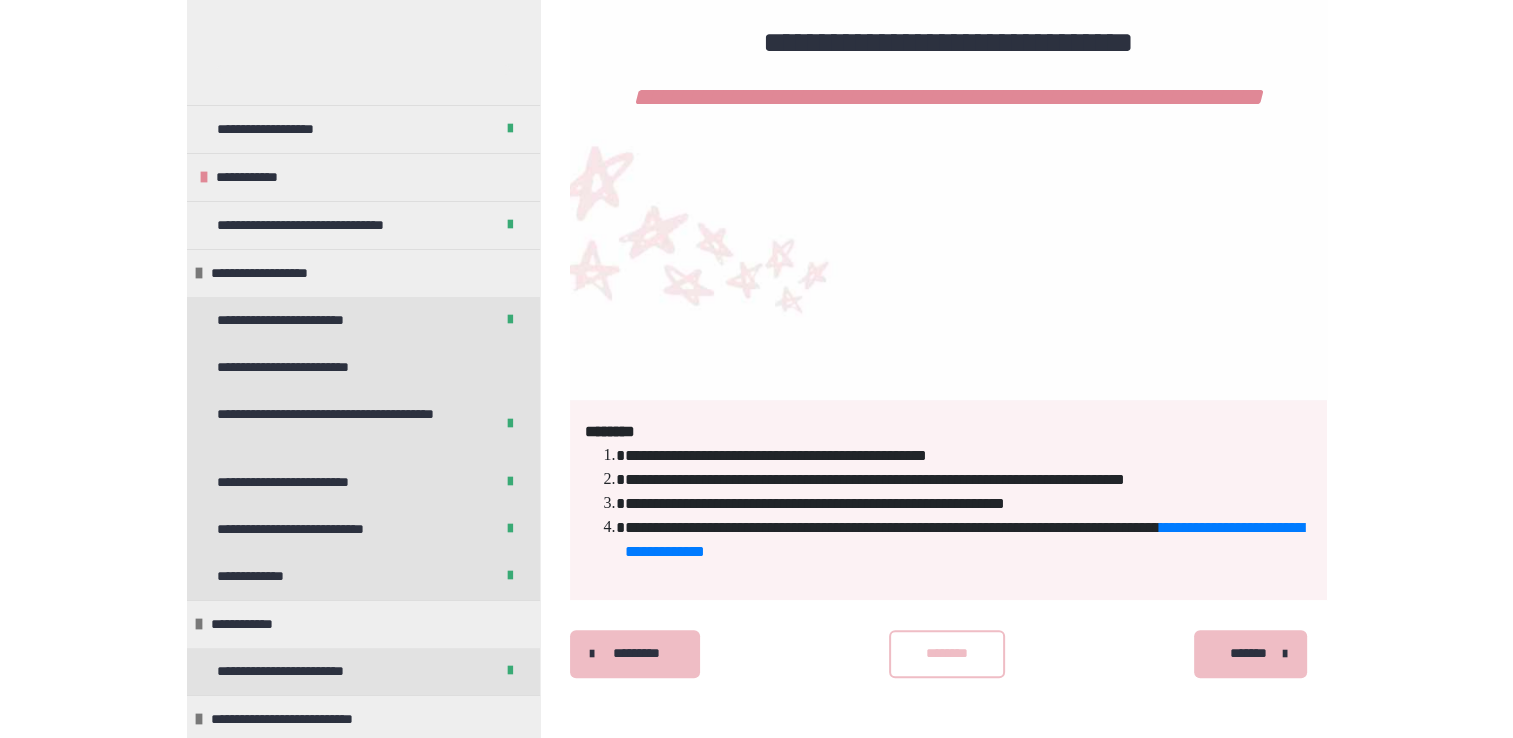 scroll, scrollTop: 1749, scrollLeft: 0, axis: vertical 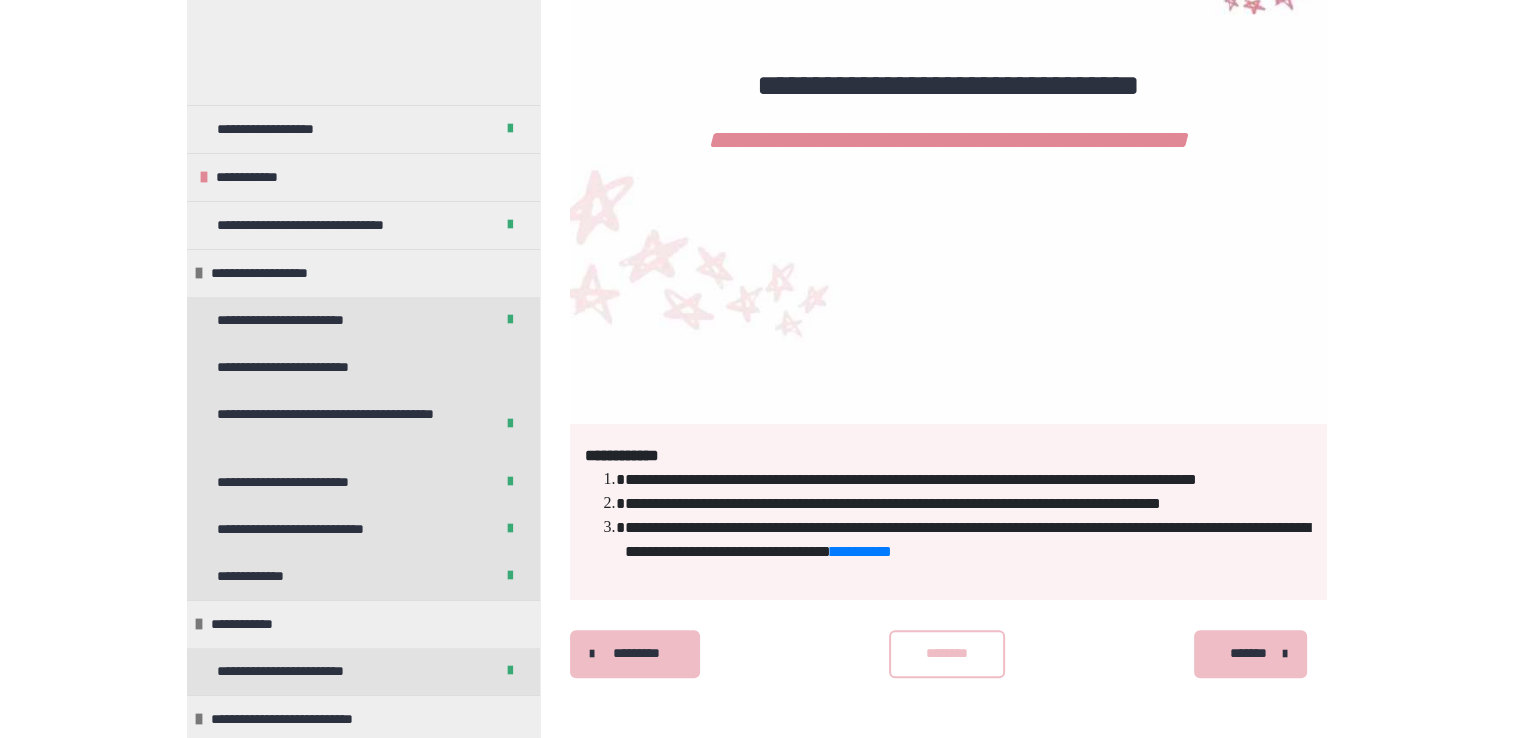 click on "*******" at bounding box center [1248, 653] 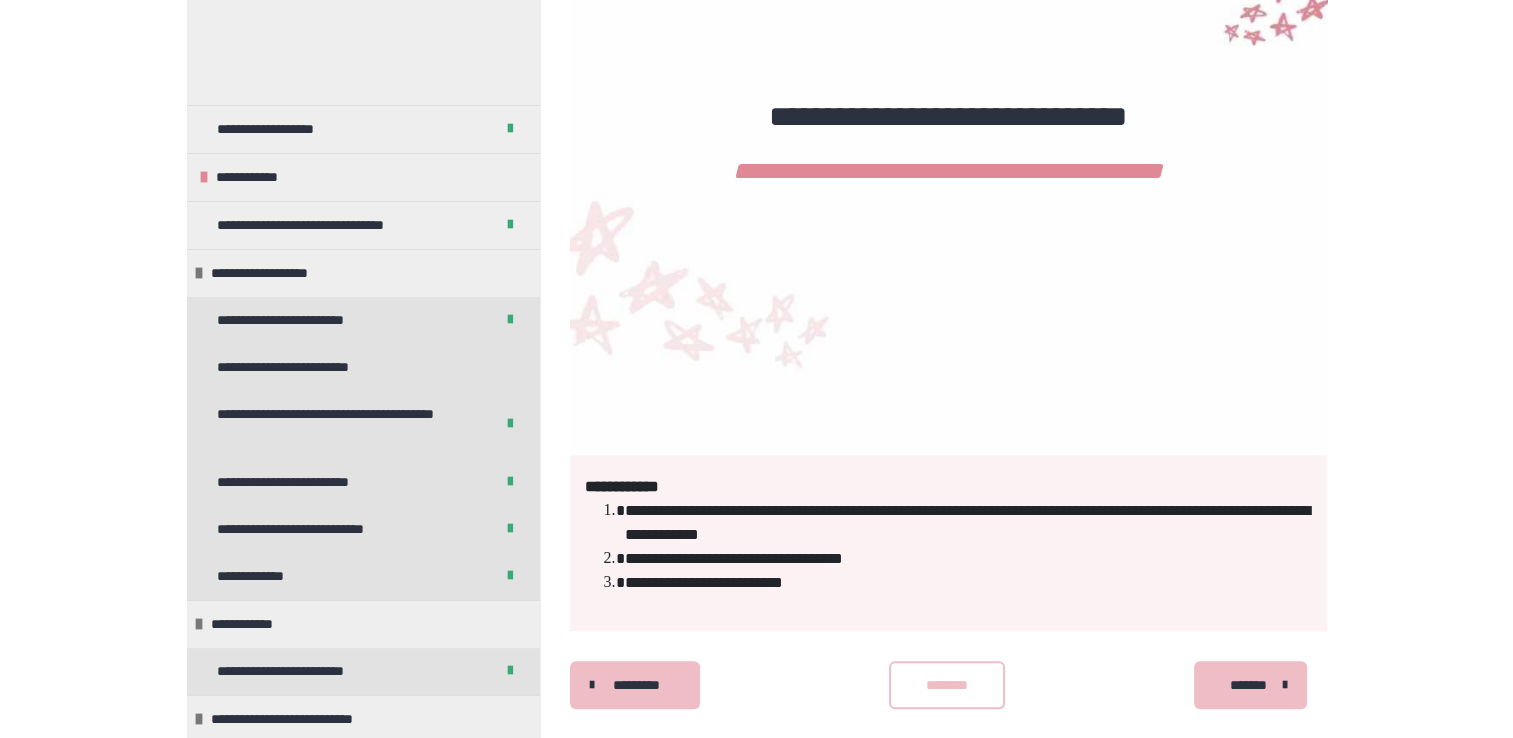 scroll, scrollTop: 1377, scrollLeft: 0, axis: vertical 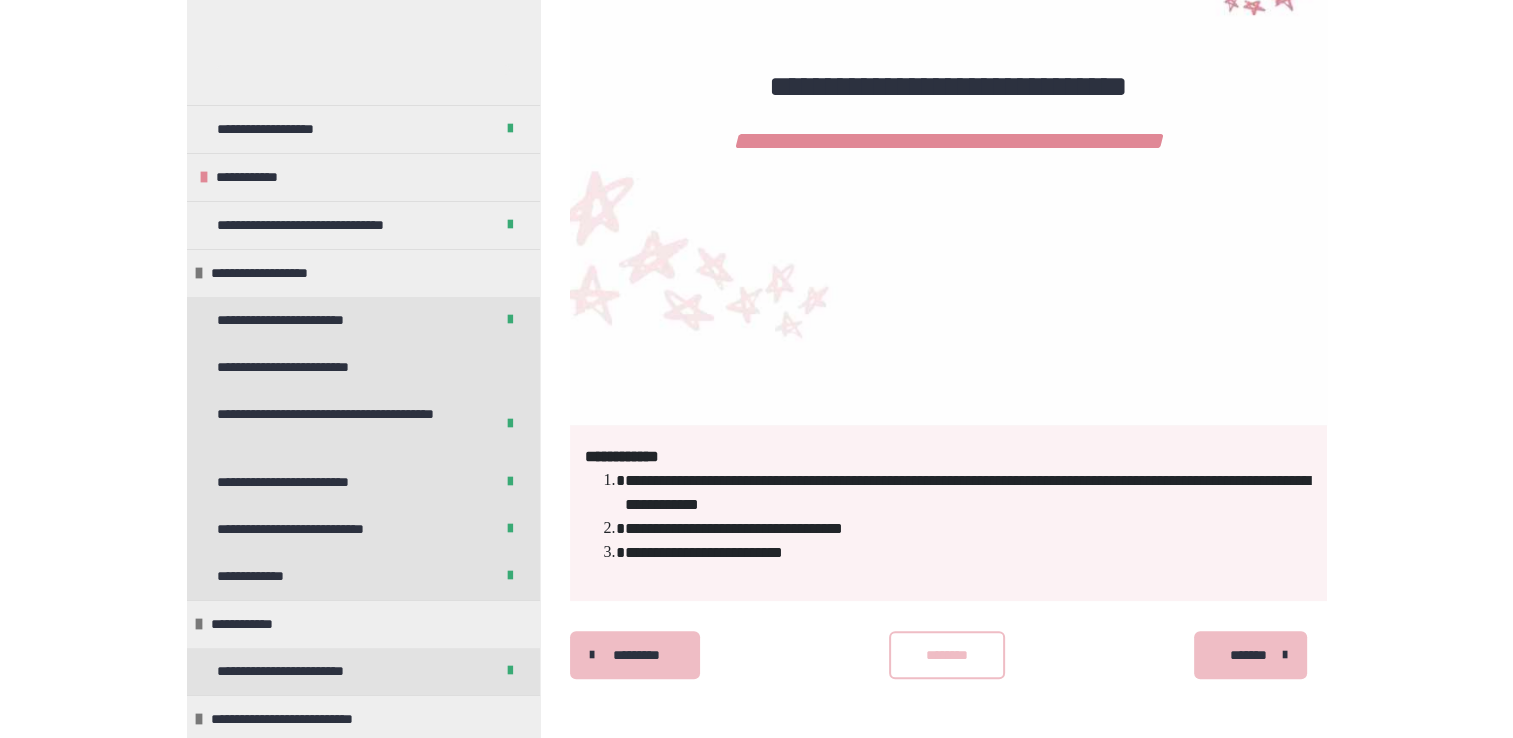click on "*******" at bounding box center [1248, 655] 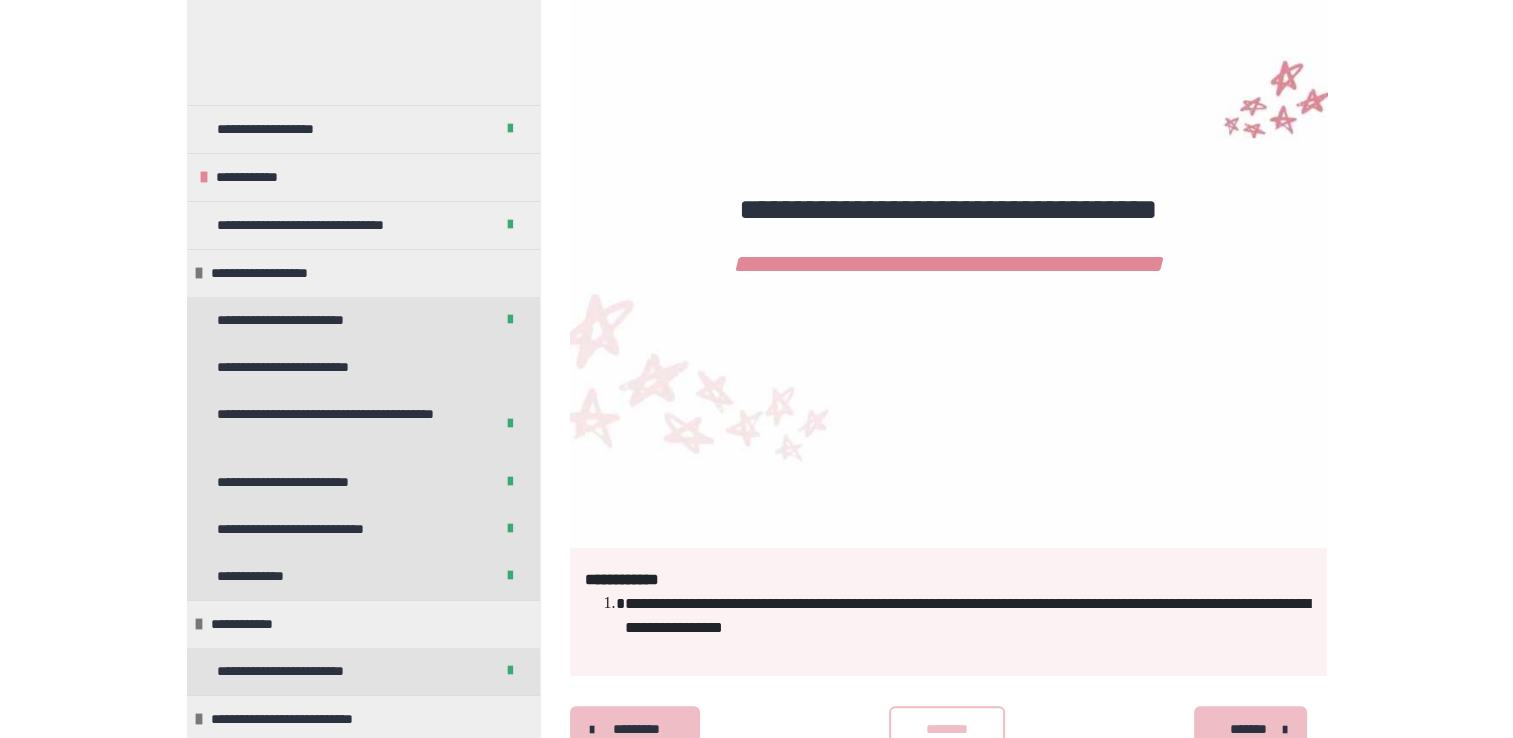 scroll, scrollTop: 1284, scrollLeft: 0, axis: vertical 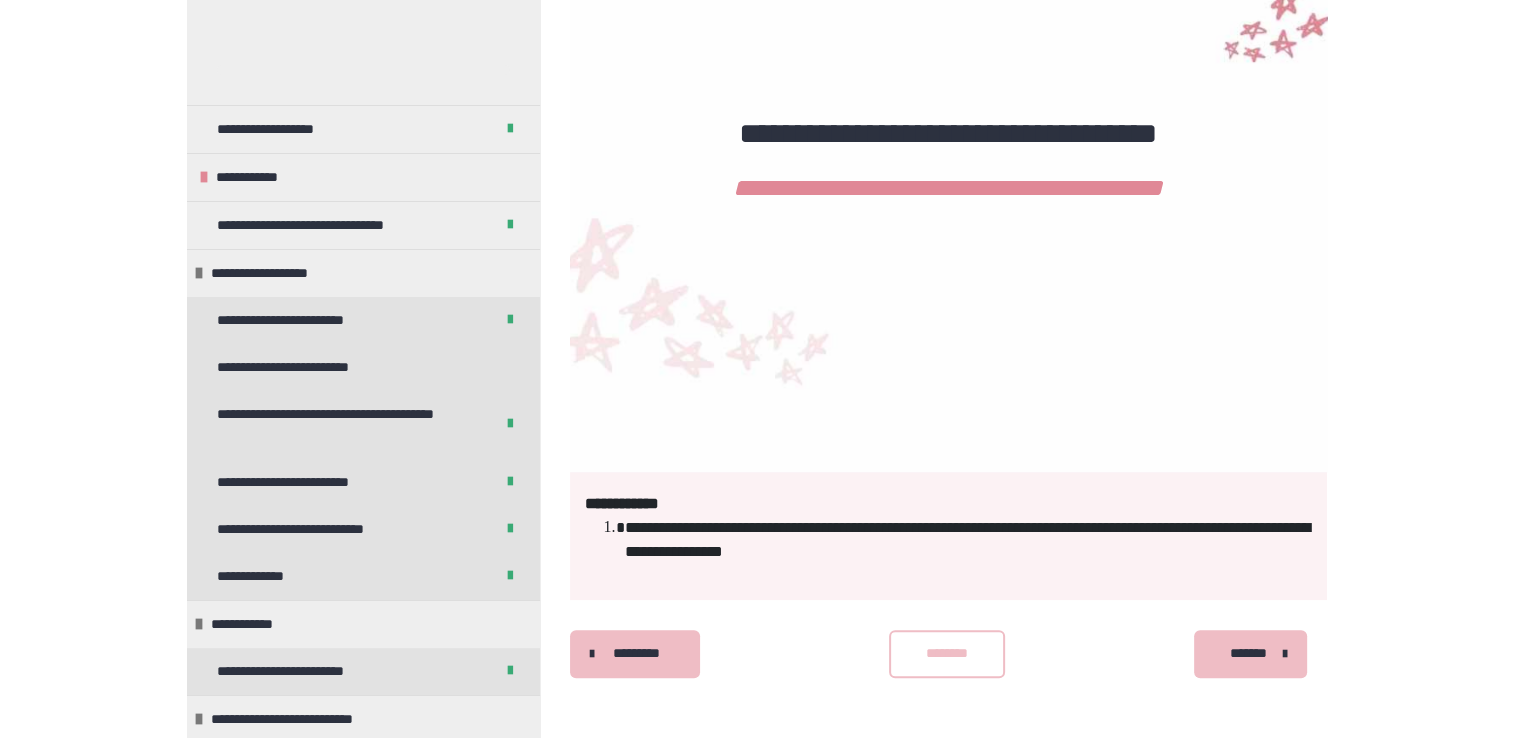 click on "*******" at bounding box center [1248, 653] 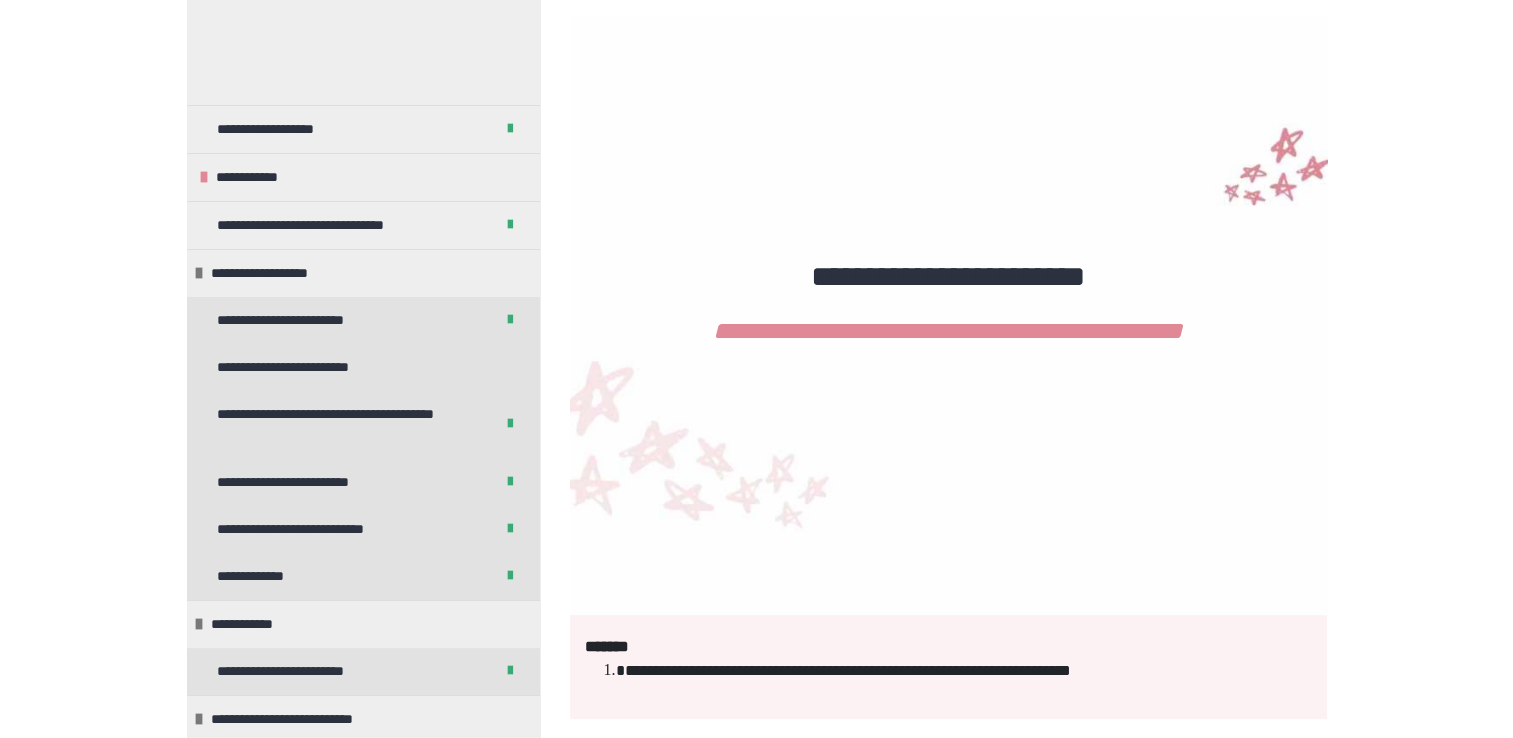 scroll, scrollTop: 1236, scrollLeft: 0, axis: vertical 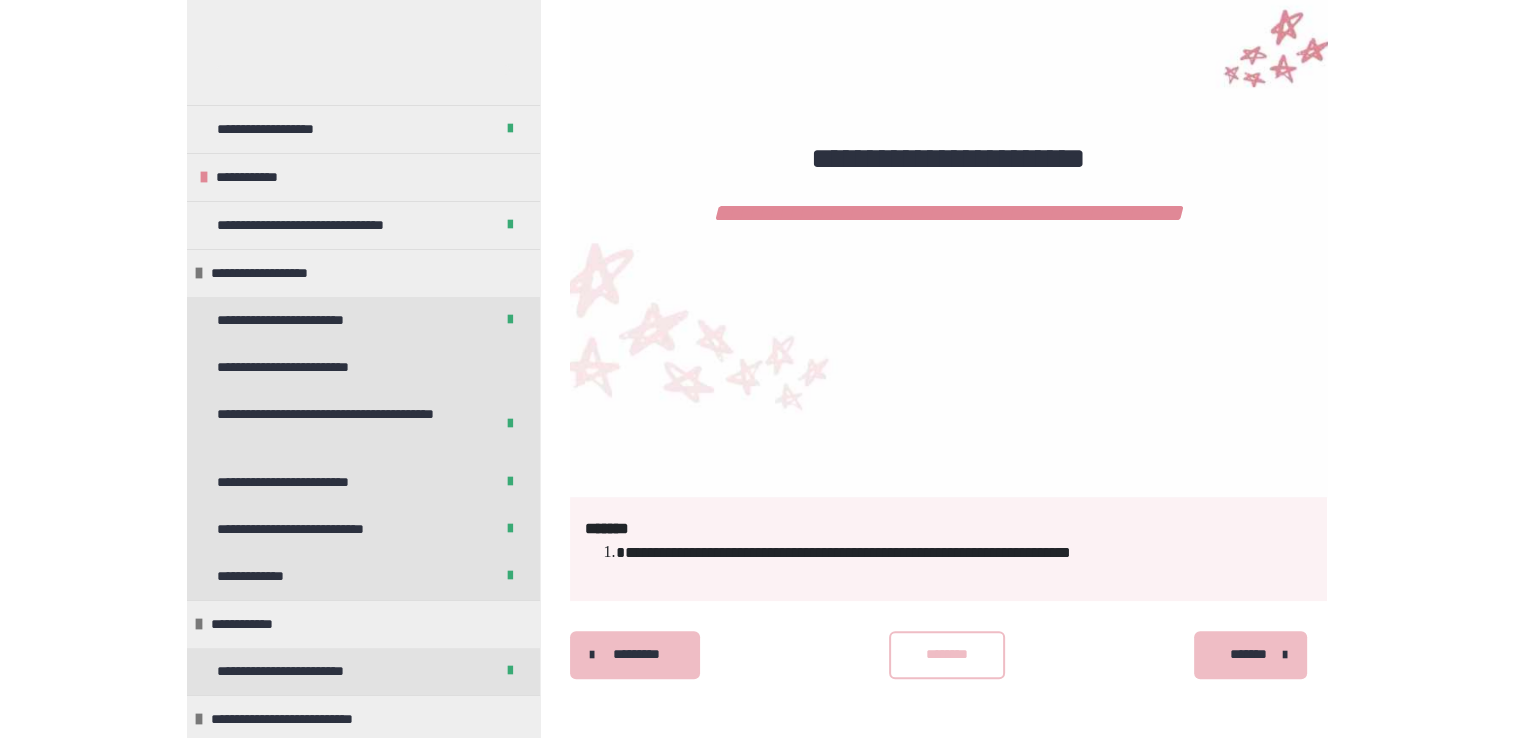 click on "*******" at bounding box center (1248, 654) 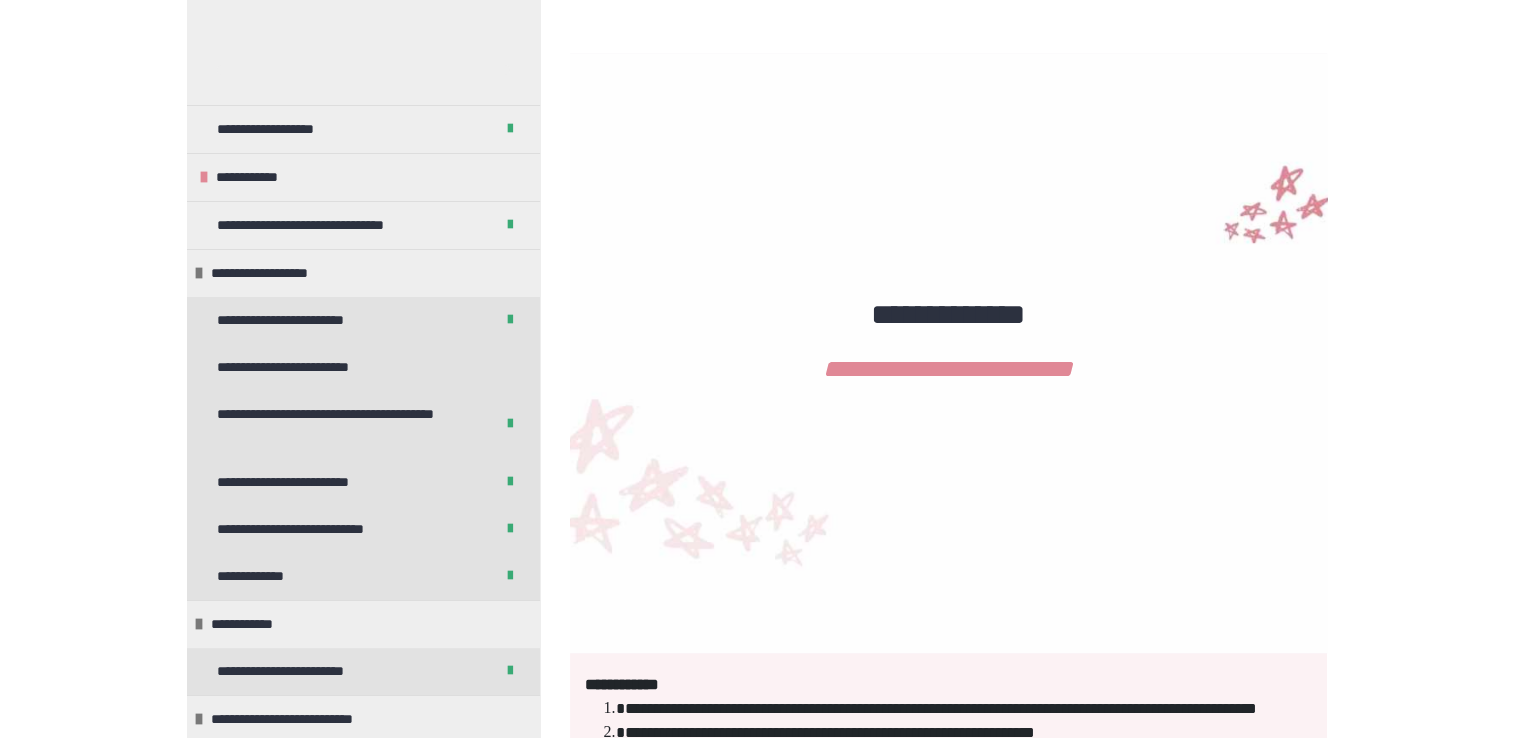 scroll, scrollTop: 1308, scrollLeft: 0, axis: vertical 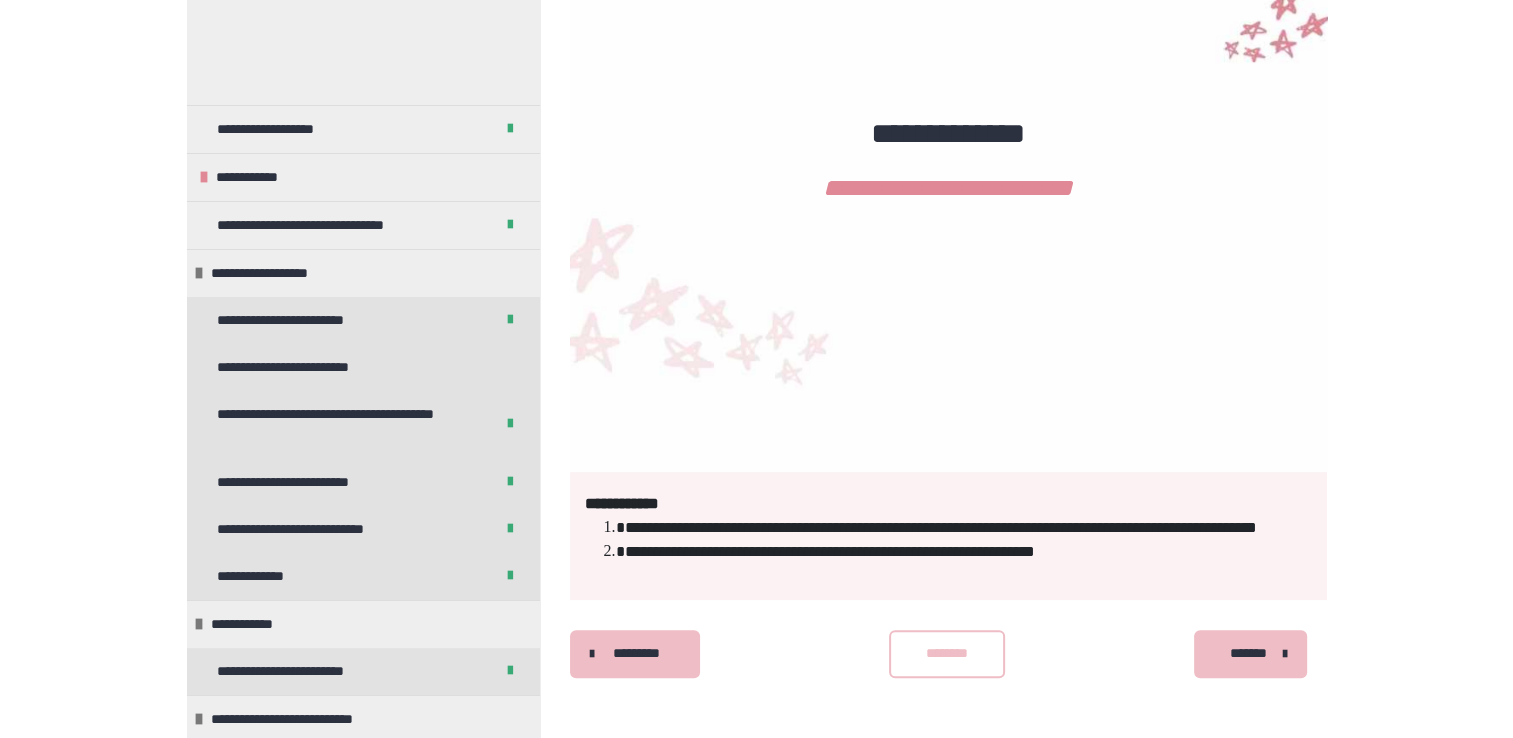 click on "*******" at bounding box center [1248, 653] 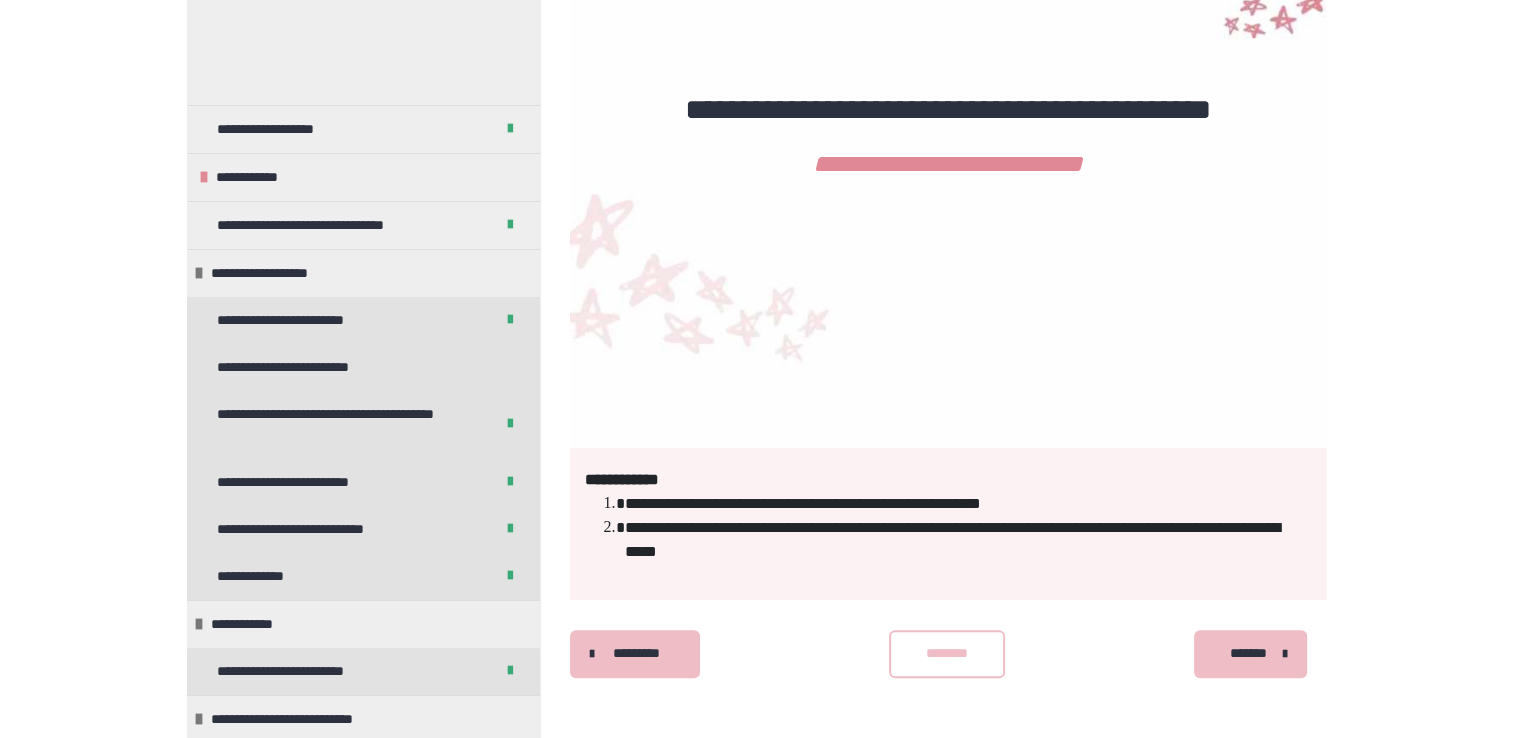 scroll, scrollTop: 1308, scrollLeft: 0, axis: vertical 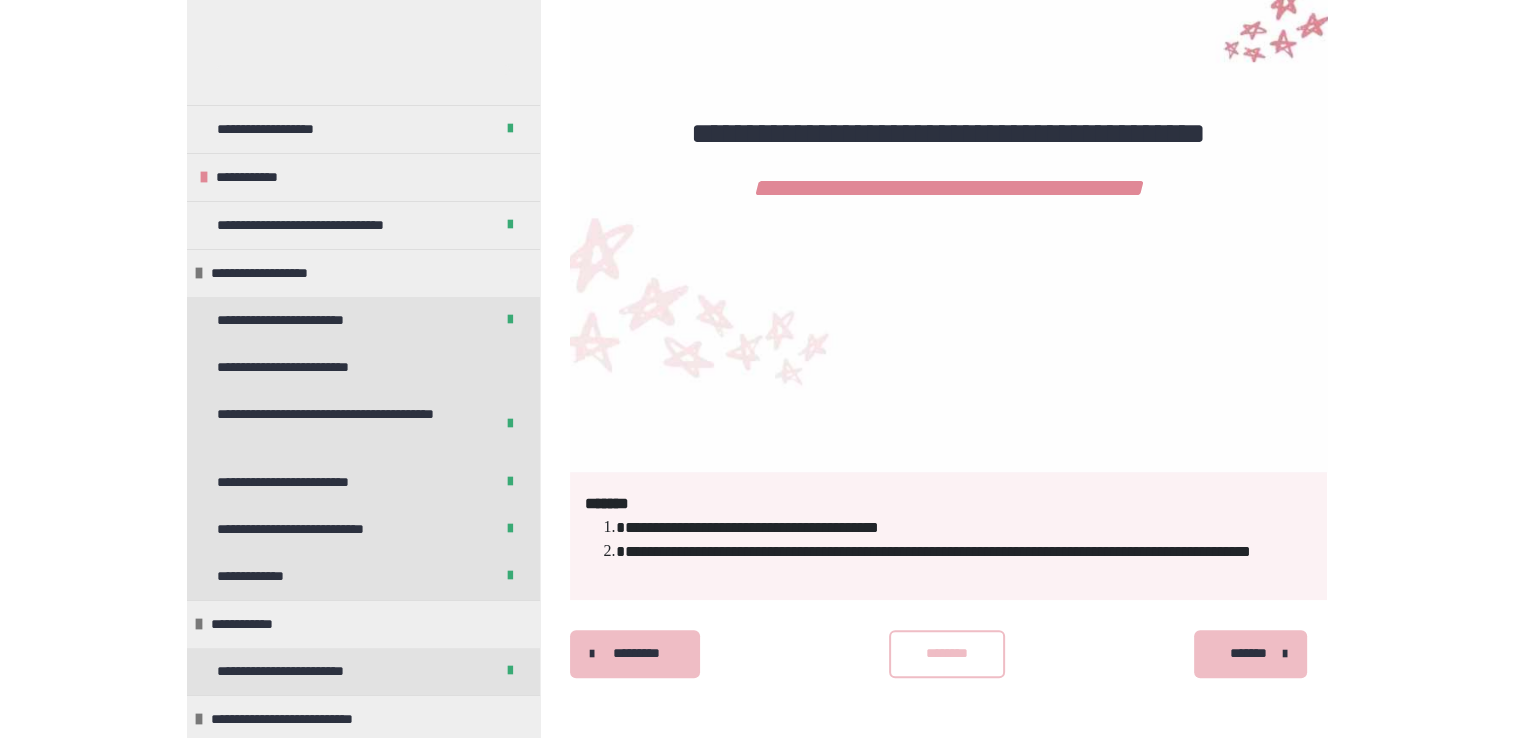 click on "*******" at bounding box center [1248, 653] 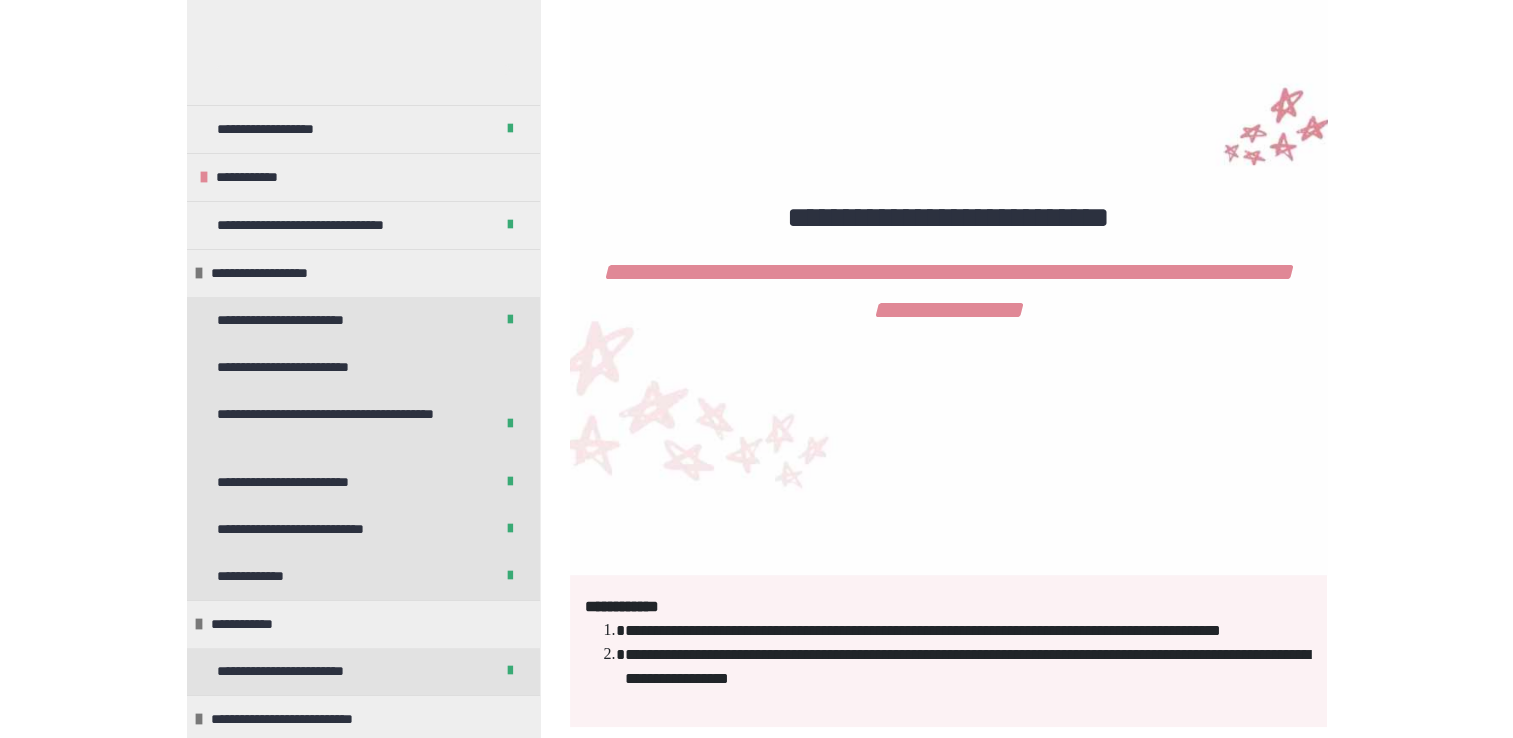 scroll, scrollTop: 1308, scrollLeft: 0, axis: vertical 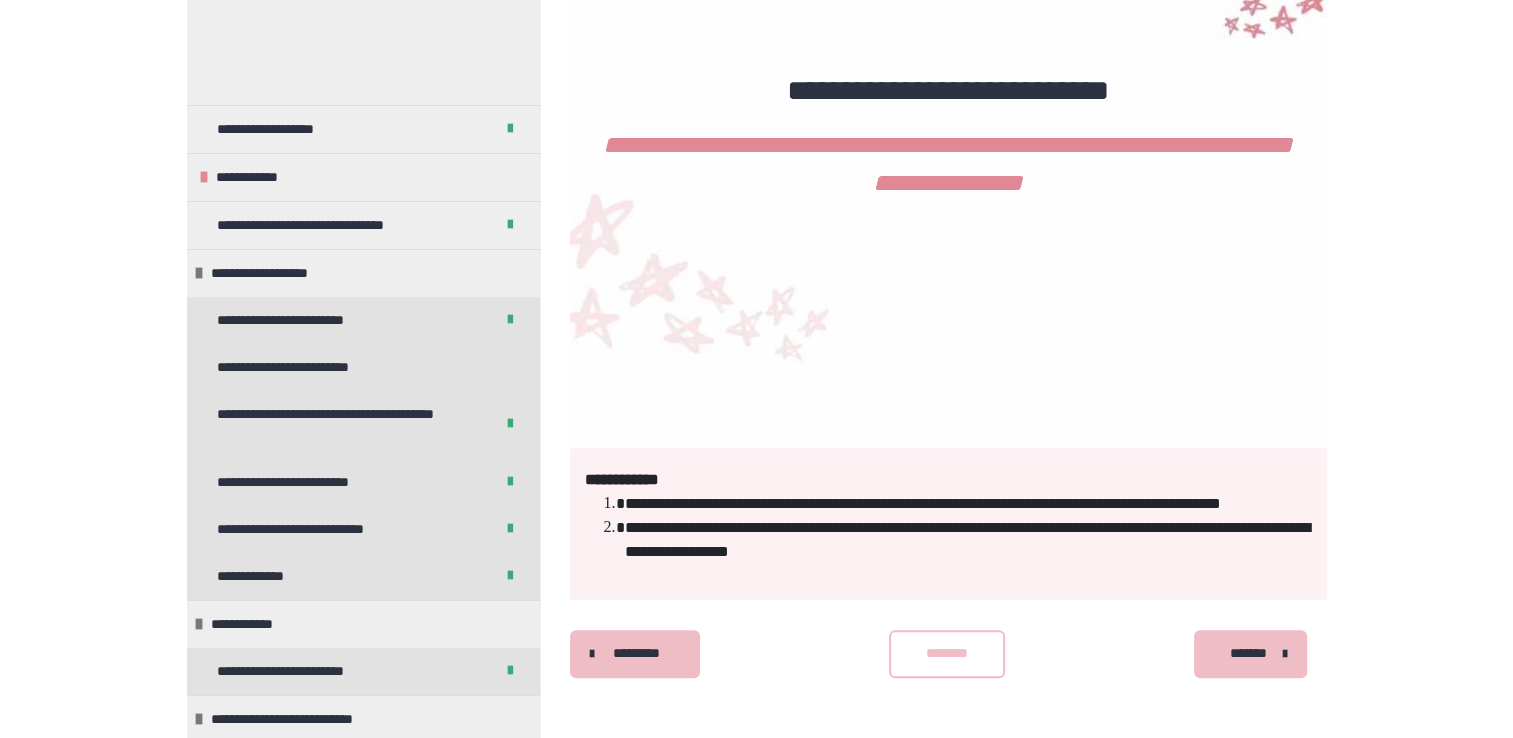 click on "*******" at bounding box center (1248, 653) 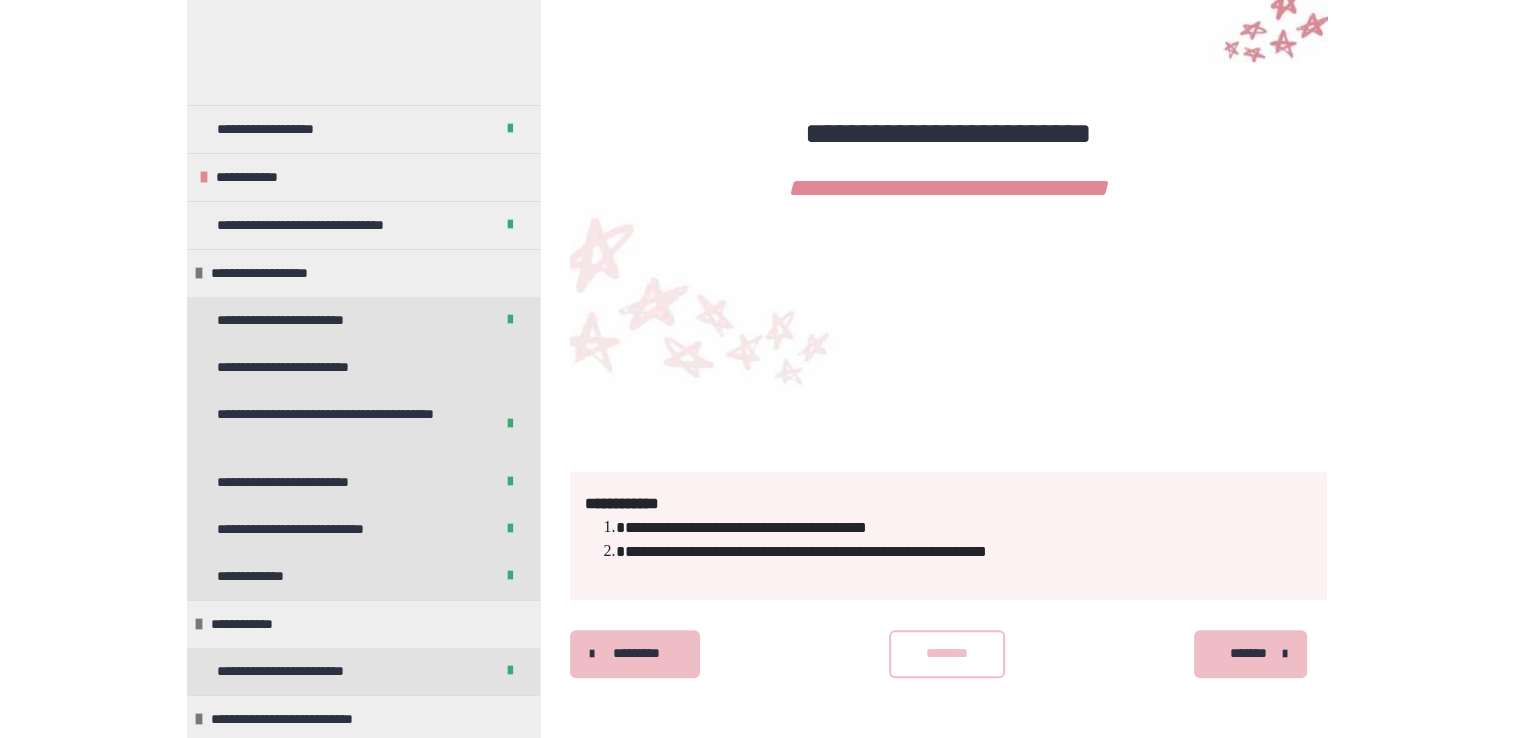 scroll, scrollTop: 1332, scrollLeft: 0, axis: vertical 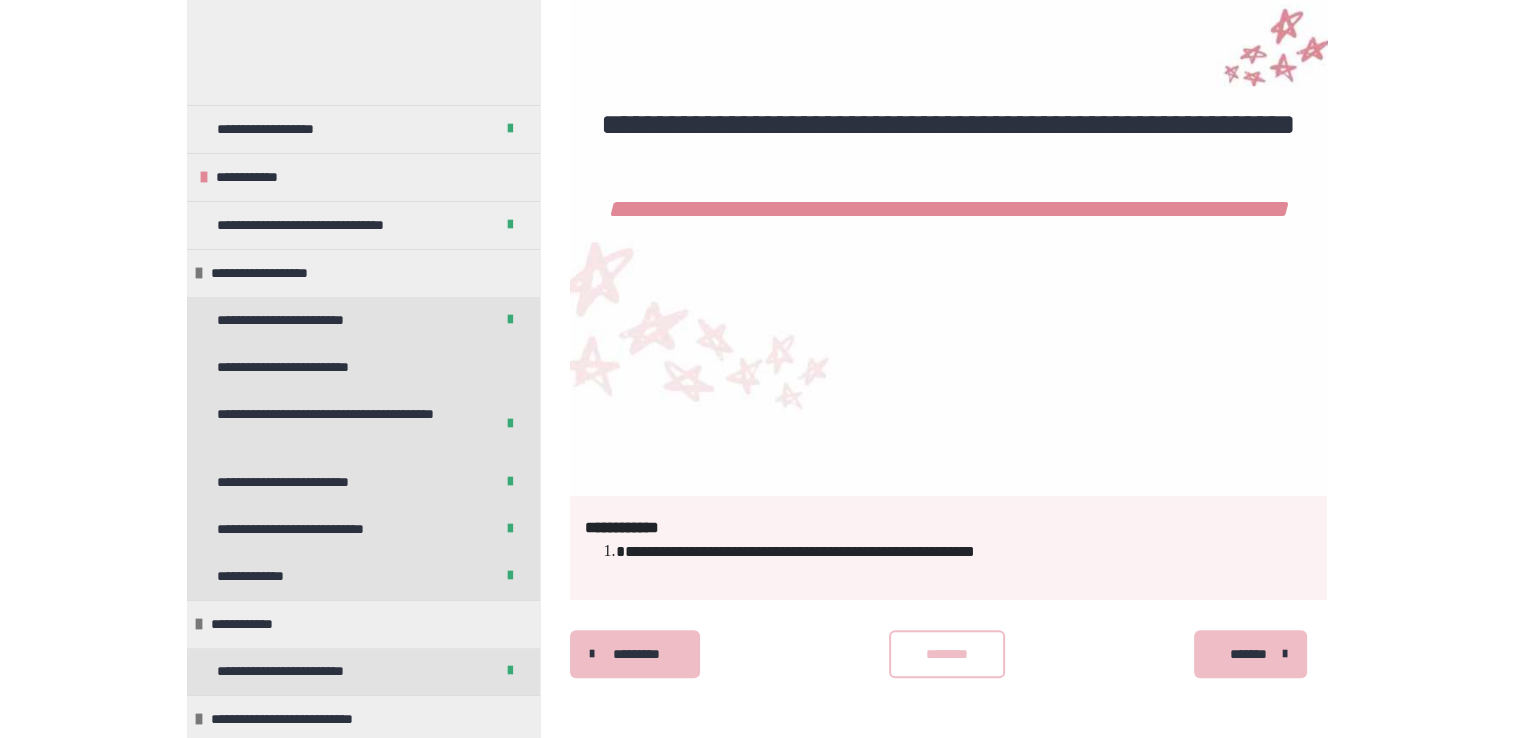 click on "*******" at bounding box center [1250, 654] 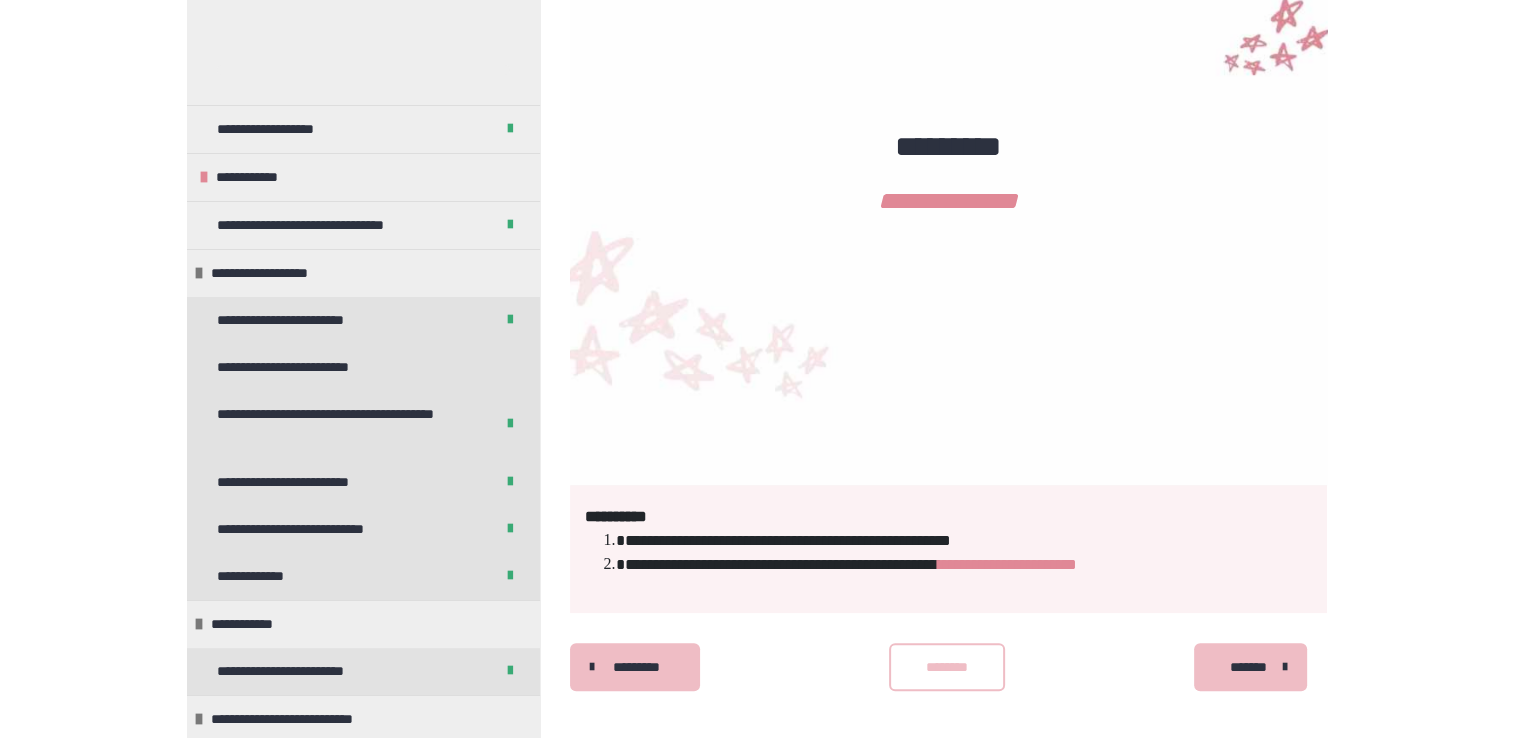 scroll, scrollTop: 1329, scrollLeft: 0, axis: vertical 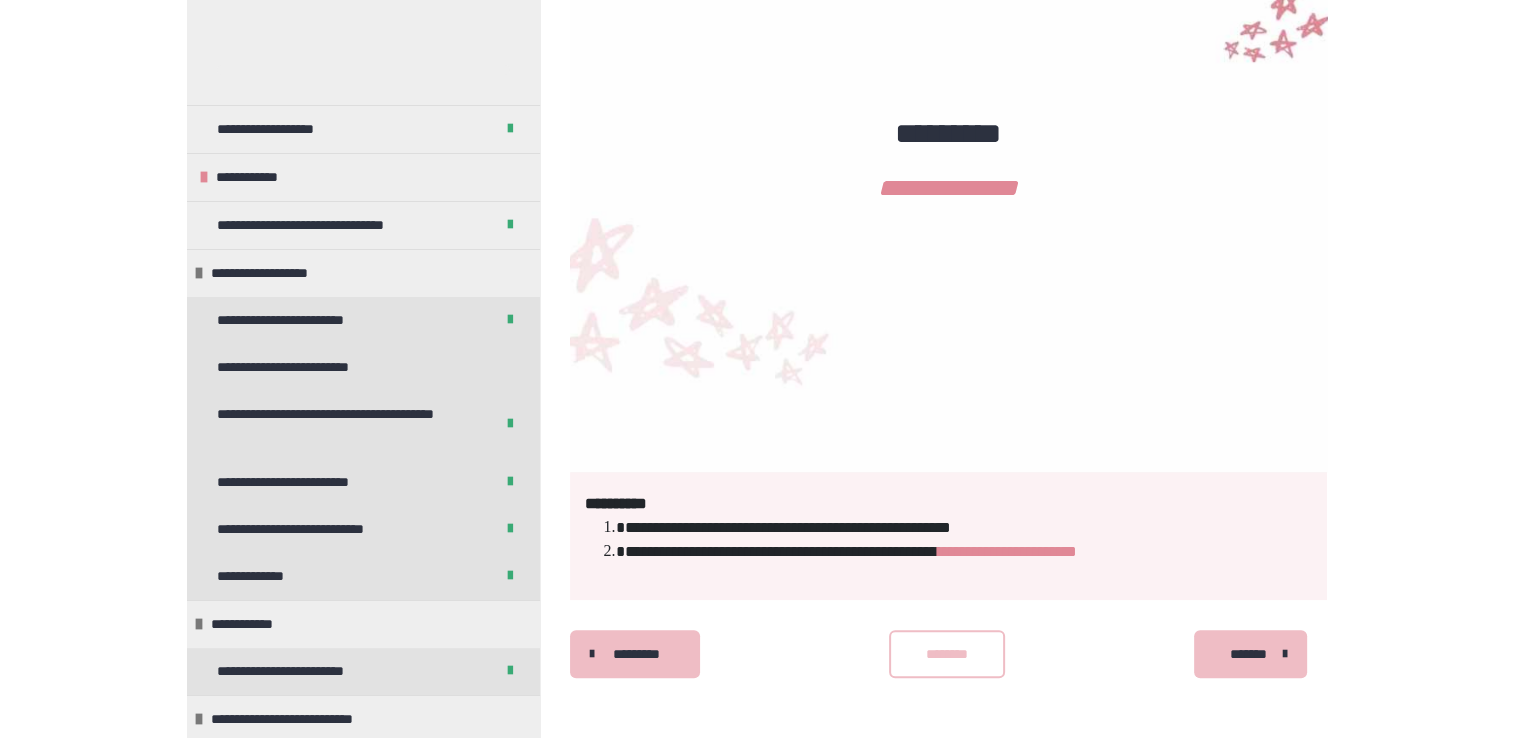 click on "*******" at bounding box center (1248, 654) 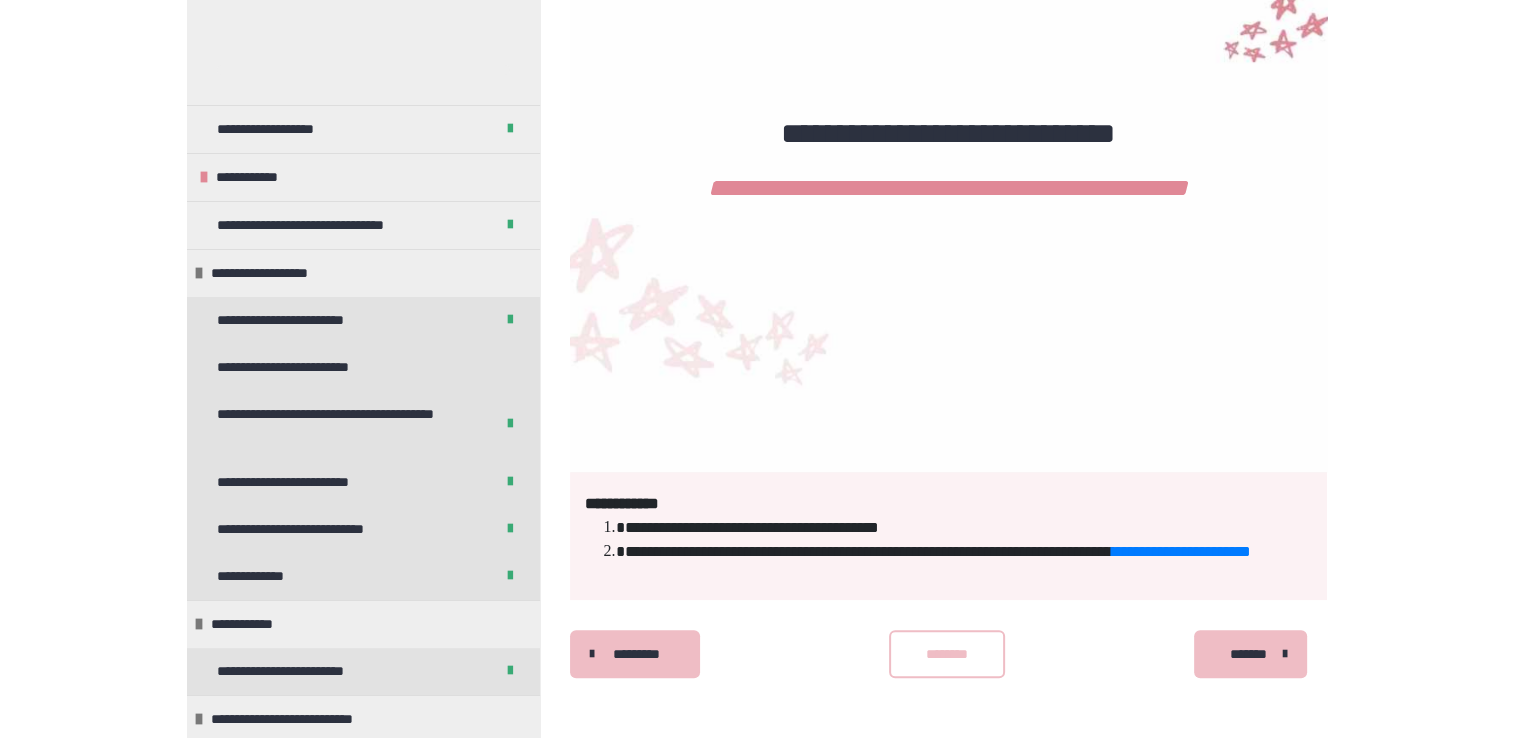 scroll, scrollTop: 1516, scrollLeft: 0, axis: vertical 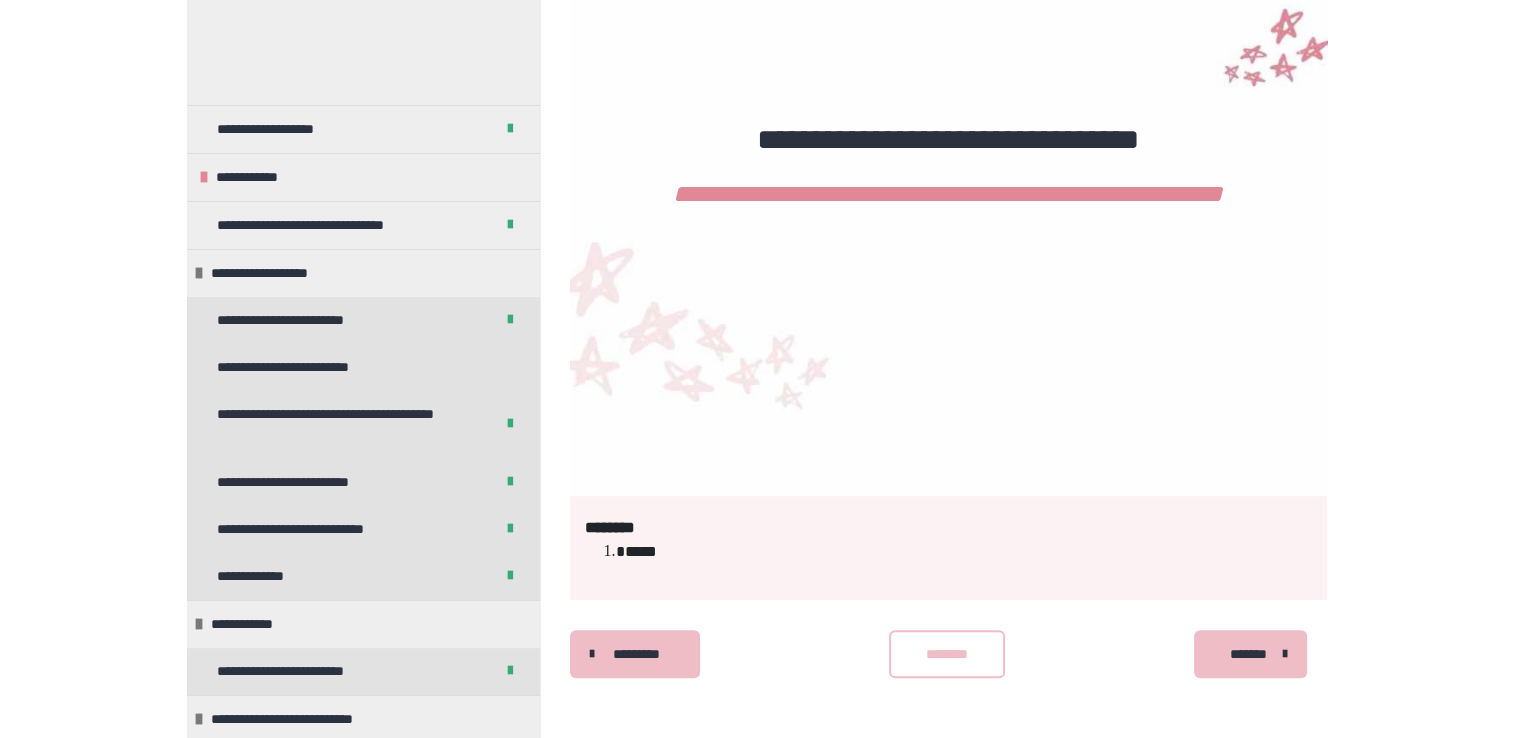 click on "*******" at bounding box center (1248, 654) 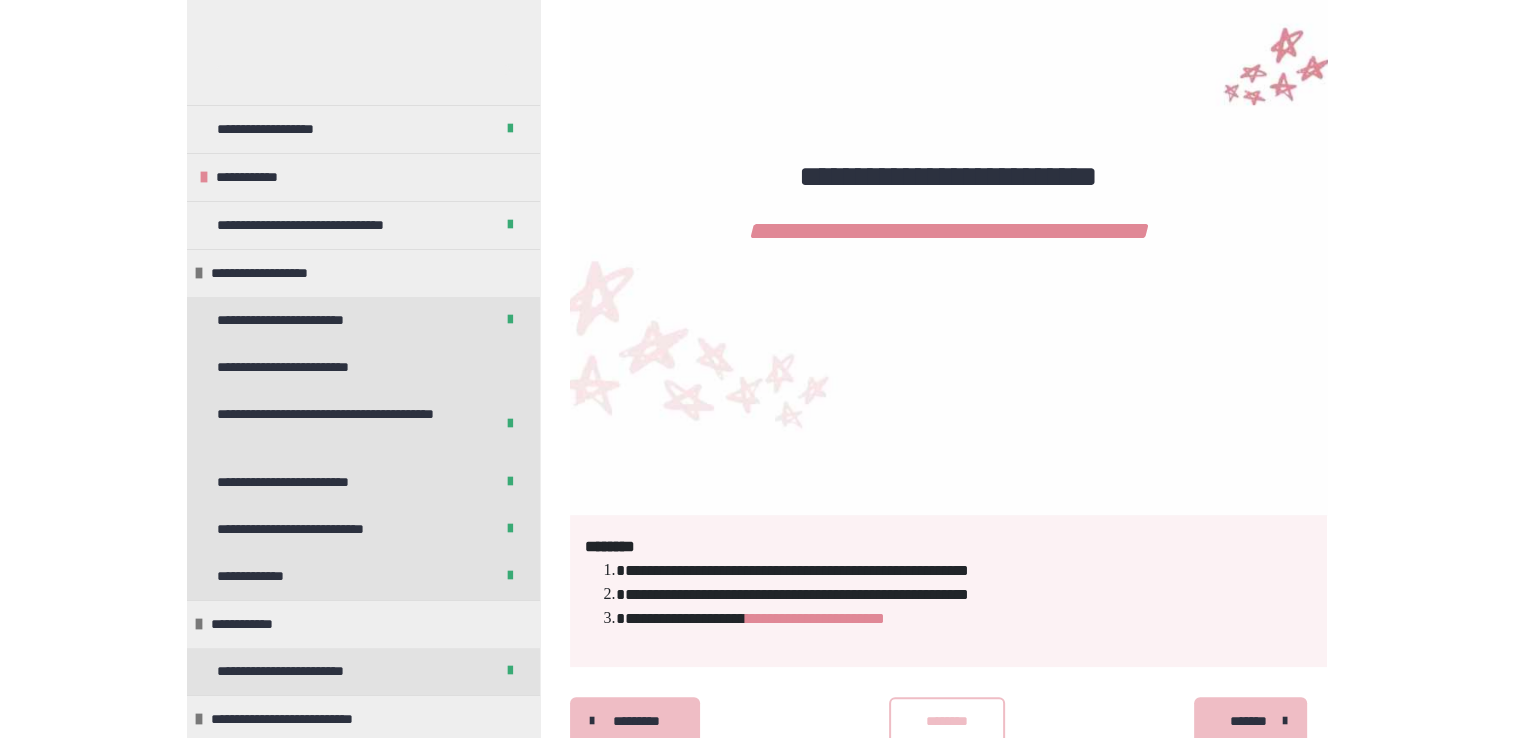 scroll, scrollTop: 1116, scrollLeft: 0, axis: vertical 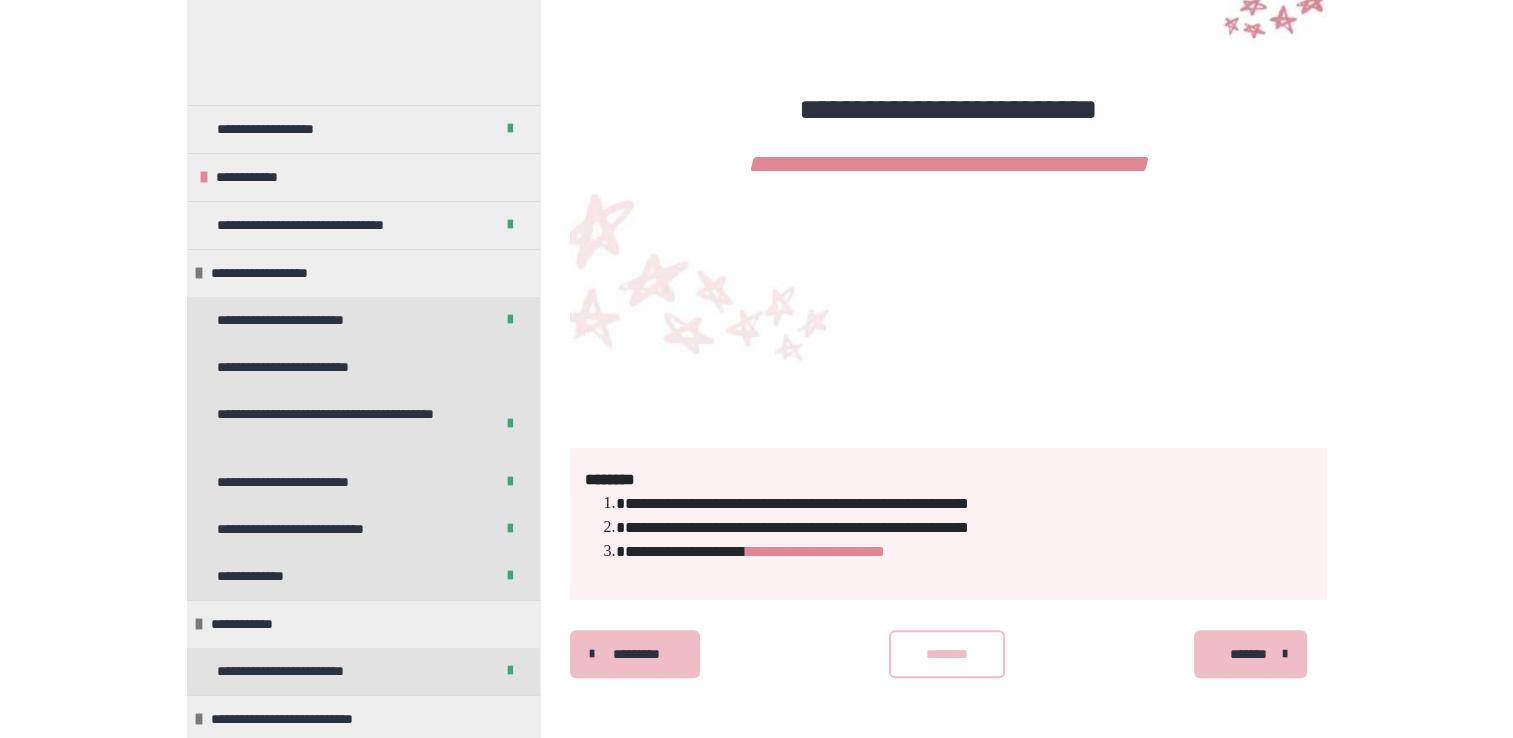 click on "*******" at bounding box center (1248, 654) 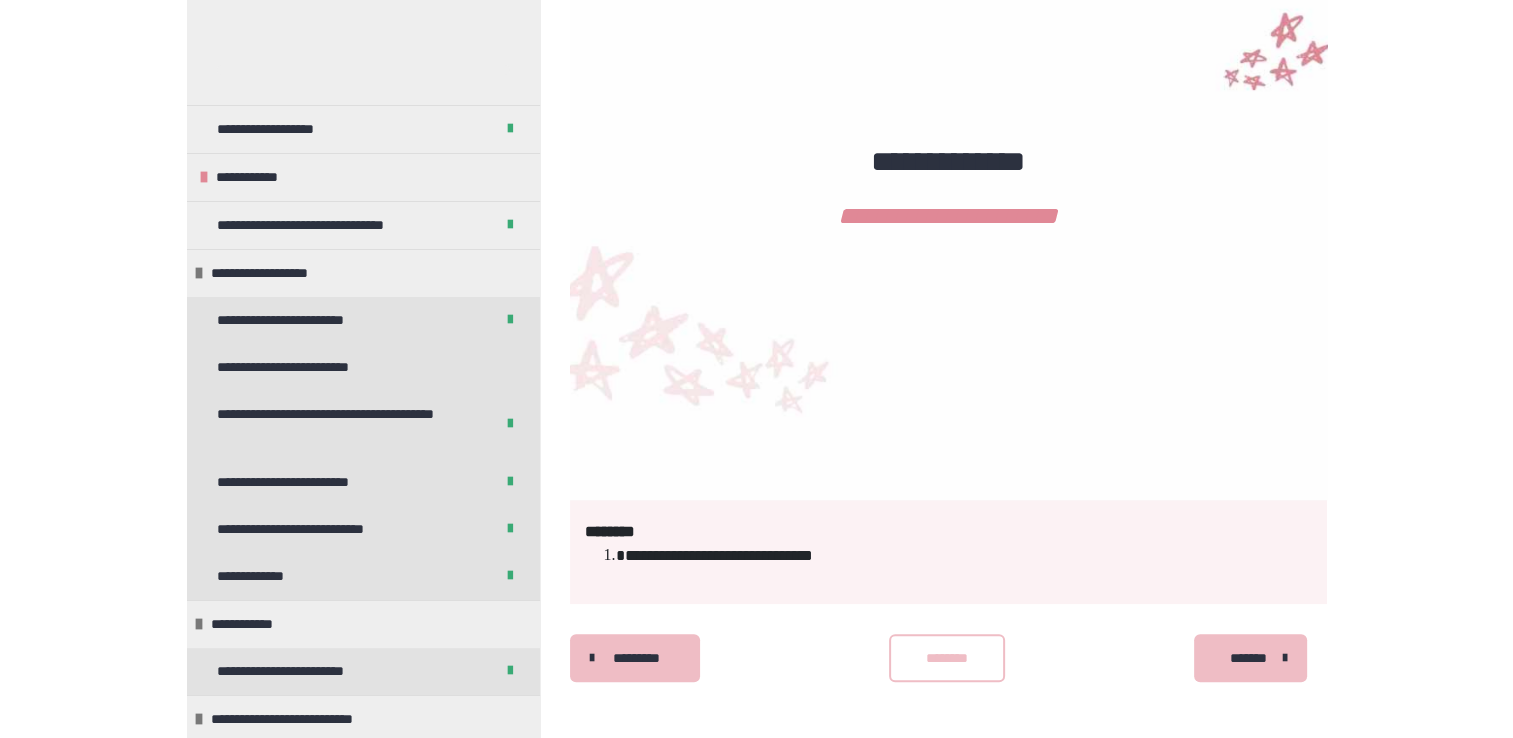 scroll, scrollTop: 1044, scrollLeft: 0, axis: vertical 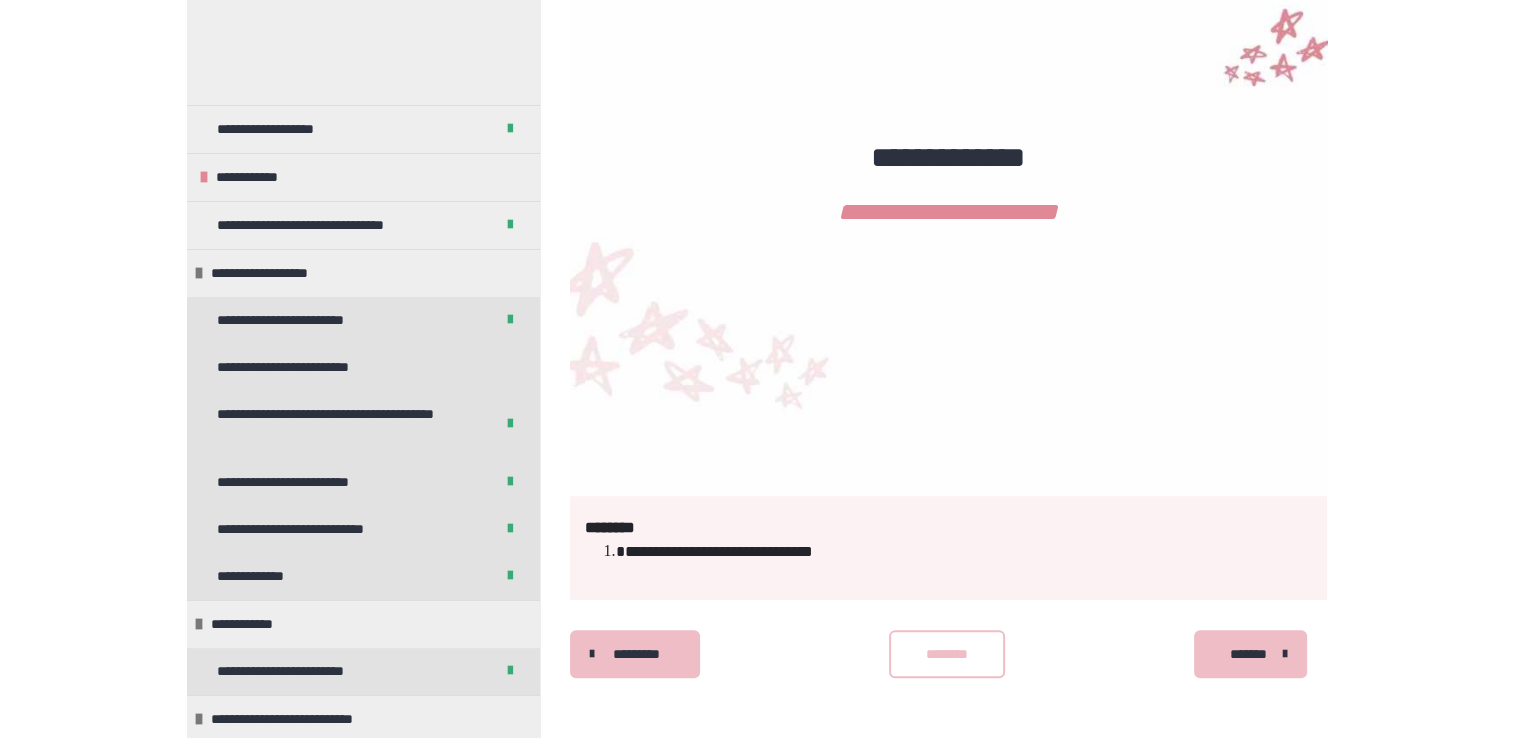 click on "*******" at bounding box center (1248, 654) 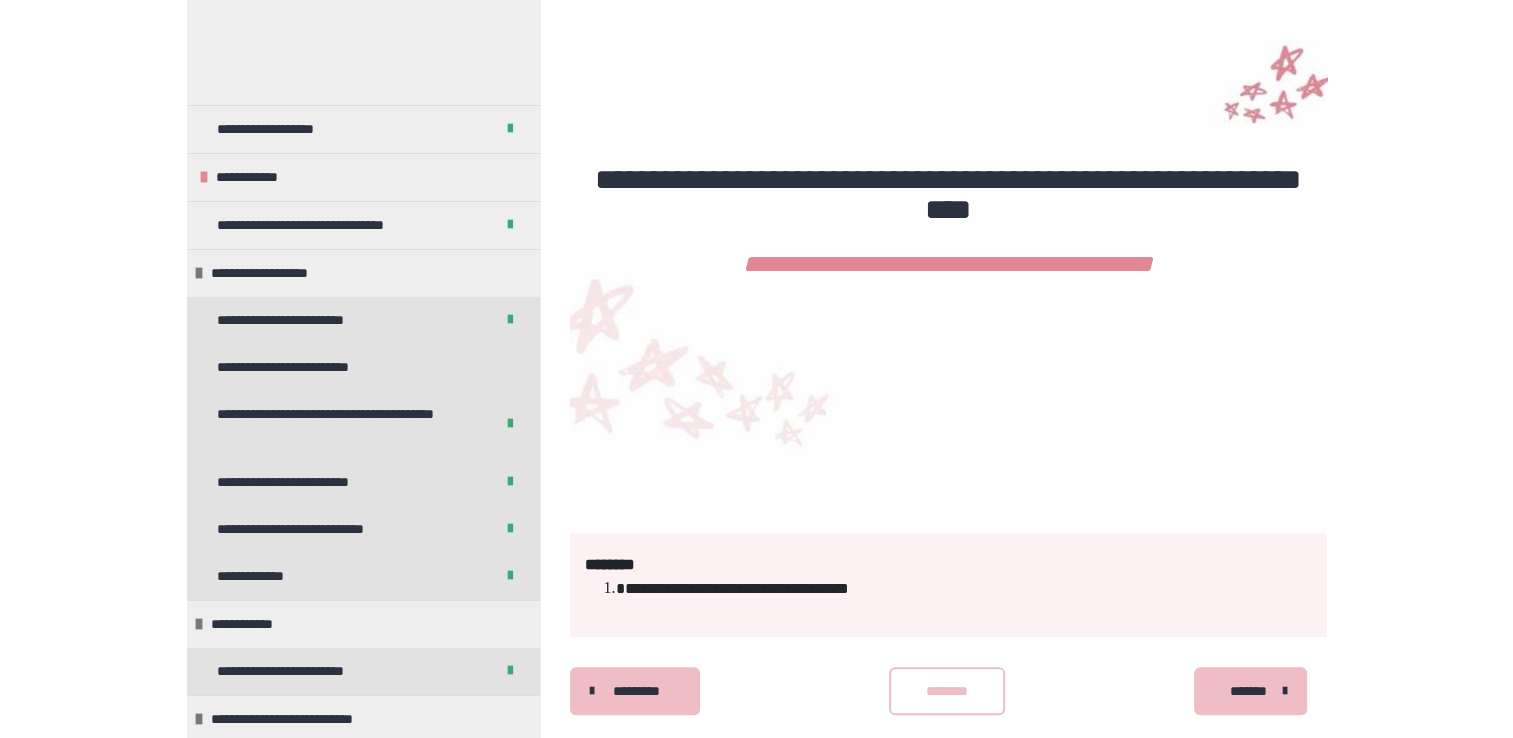 scroll, scrollTop: 1044, scrollLeft: 0, axis: vertical 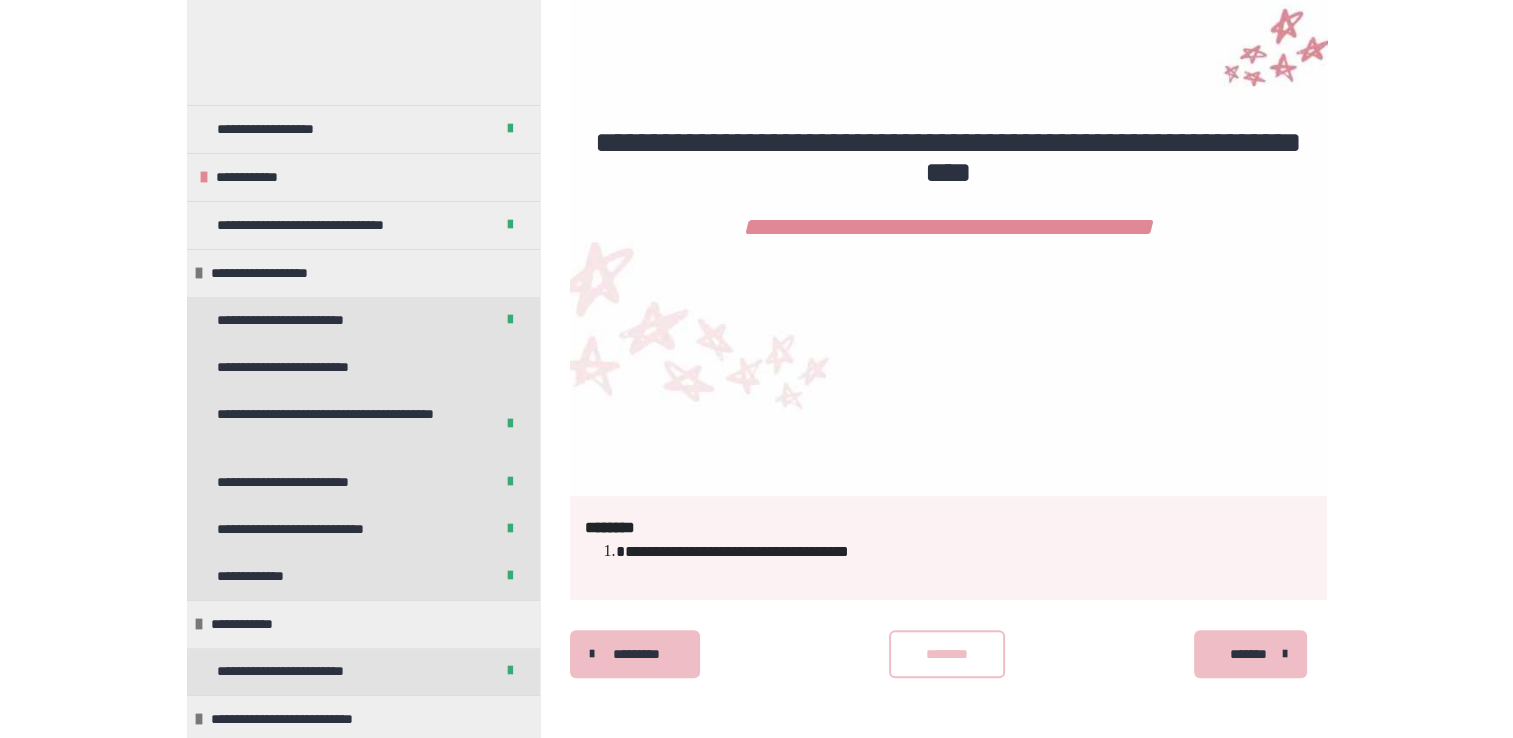 click on "*******" at bounding box center [1248, 654] 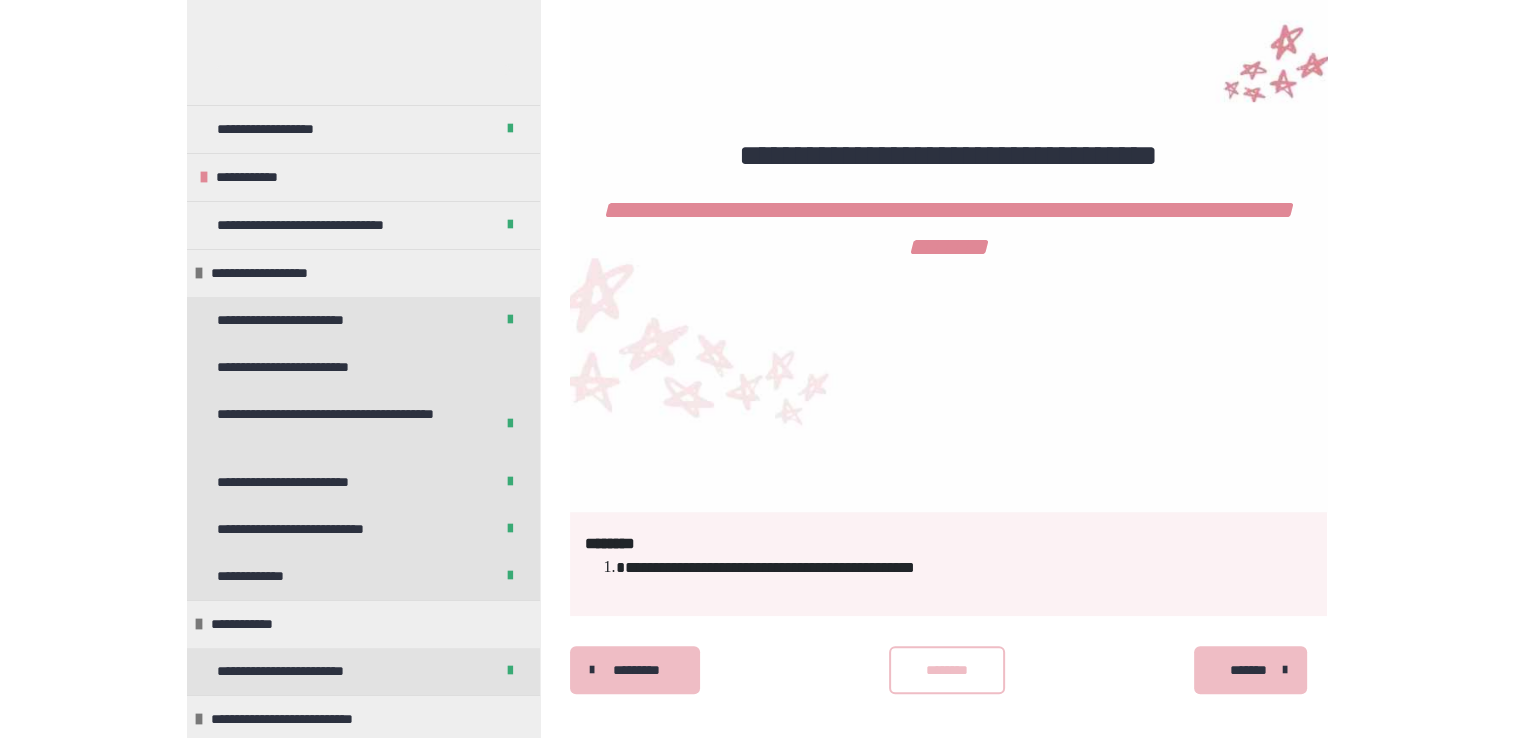 scroll, scrollTop: 1044, scrollLeft: 0, axis: vertical 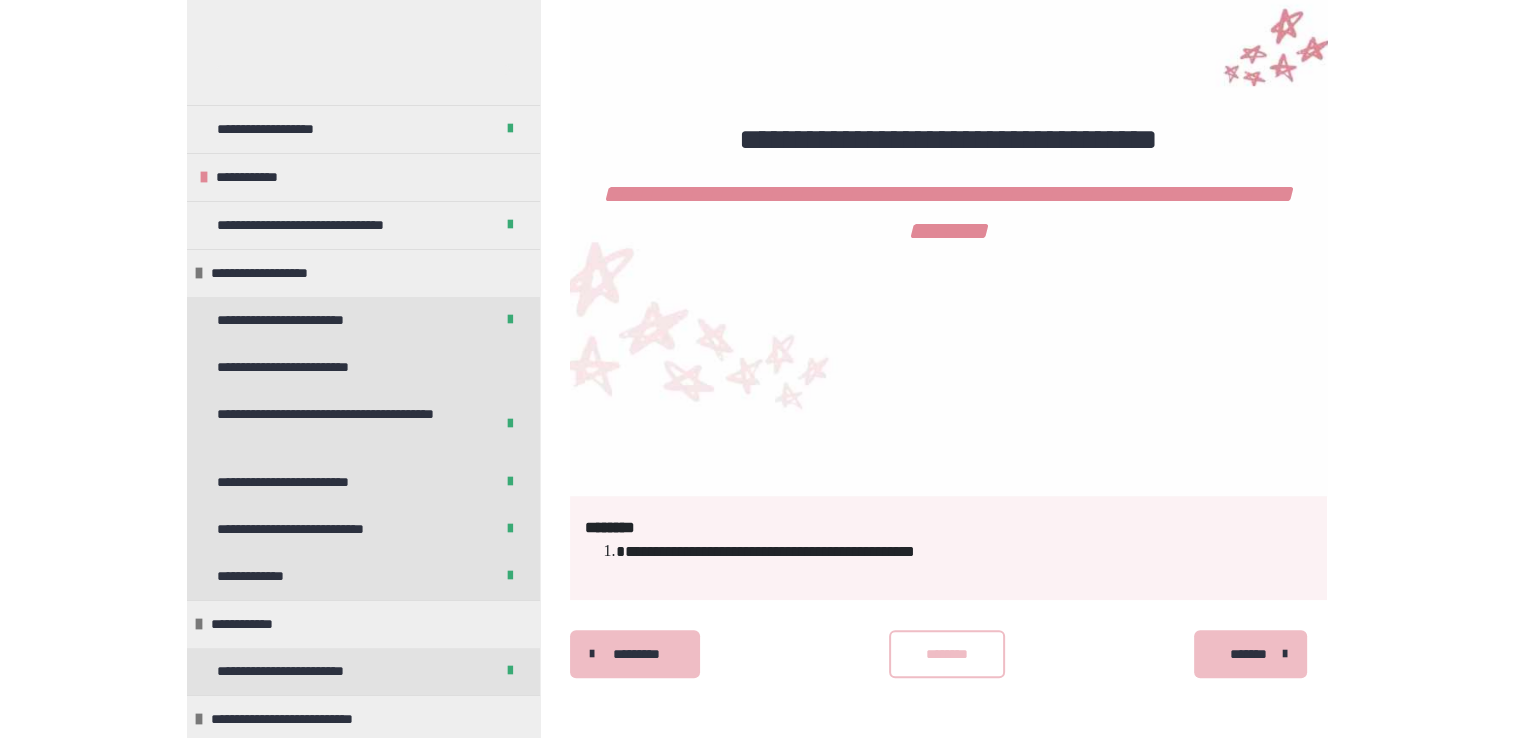 click on "*******" at bounding box center (1248, 654) 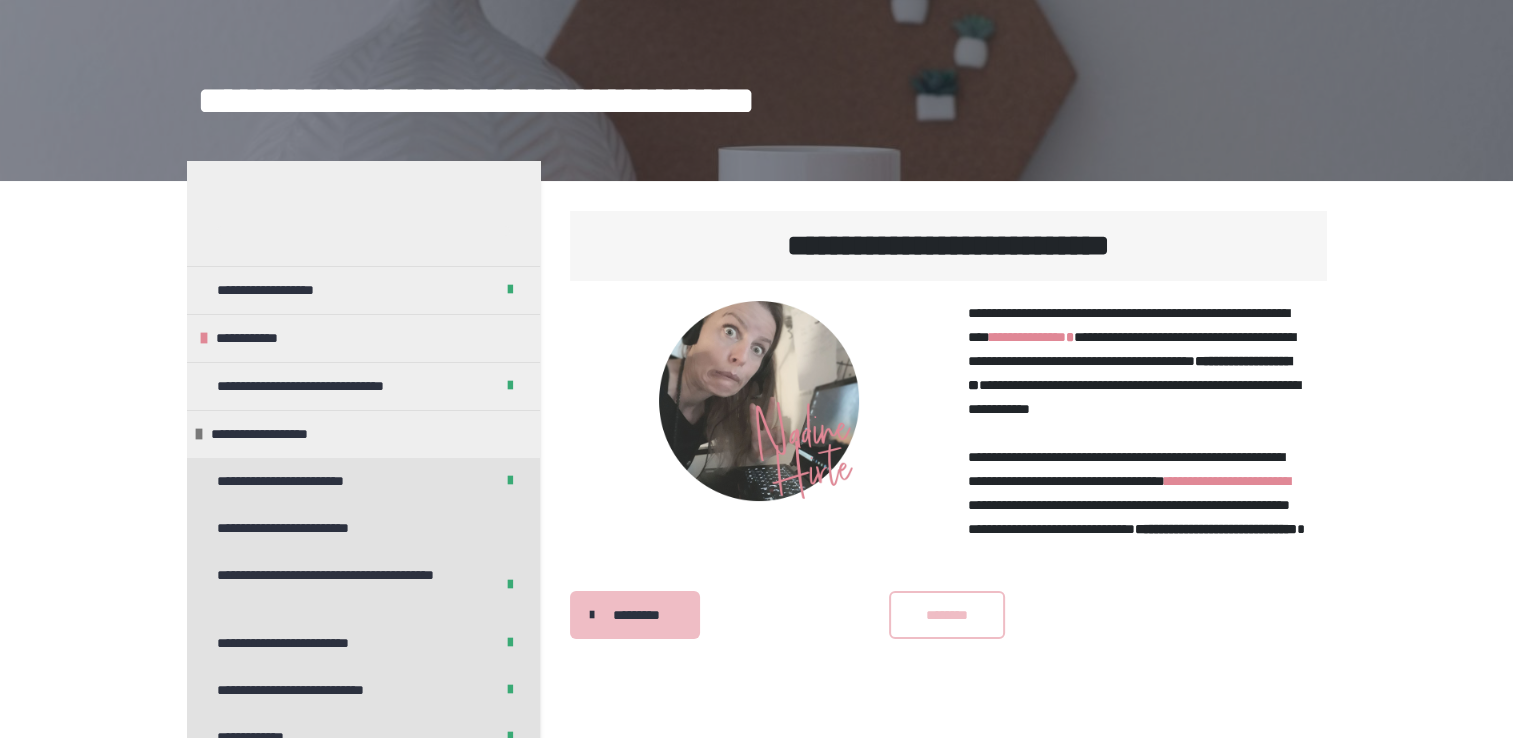 scroll, scrollTop: 340, scrollLeft: 0, axis: vertical 